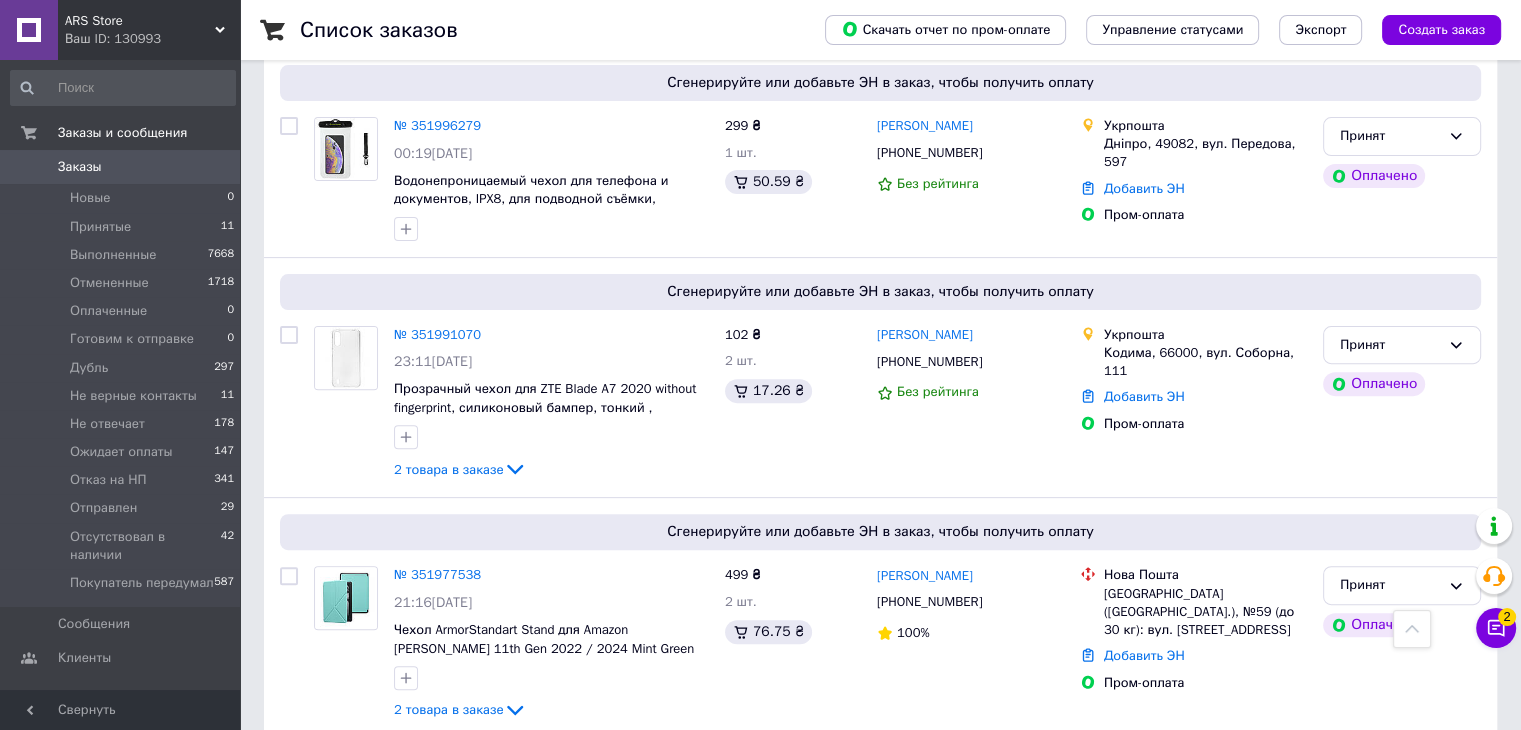 scroll, scrollTop: 600, scrollLeft: 0, axis: vertical 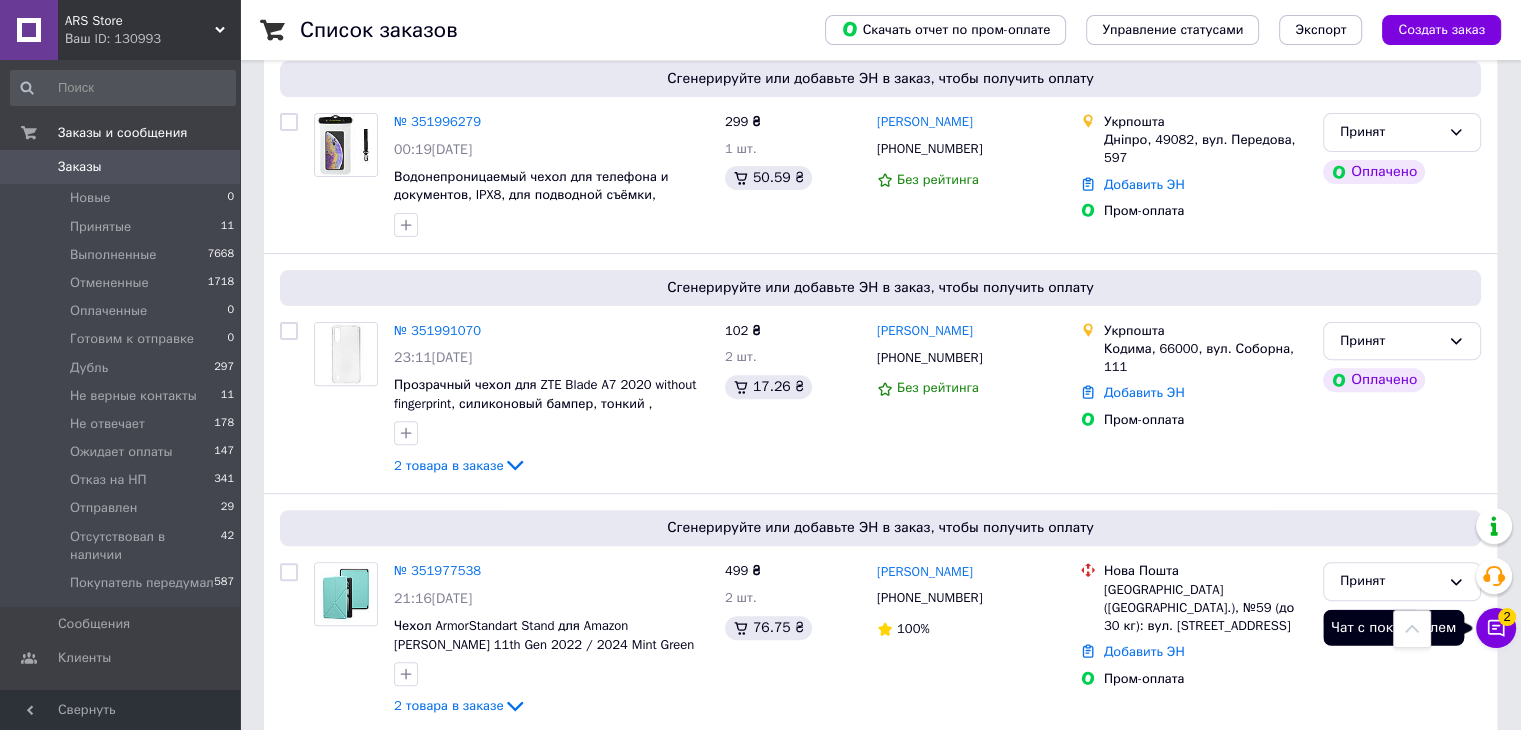 click on "2" at bounding box center [1507, 617] 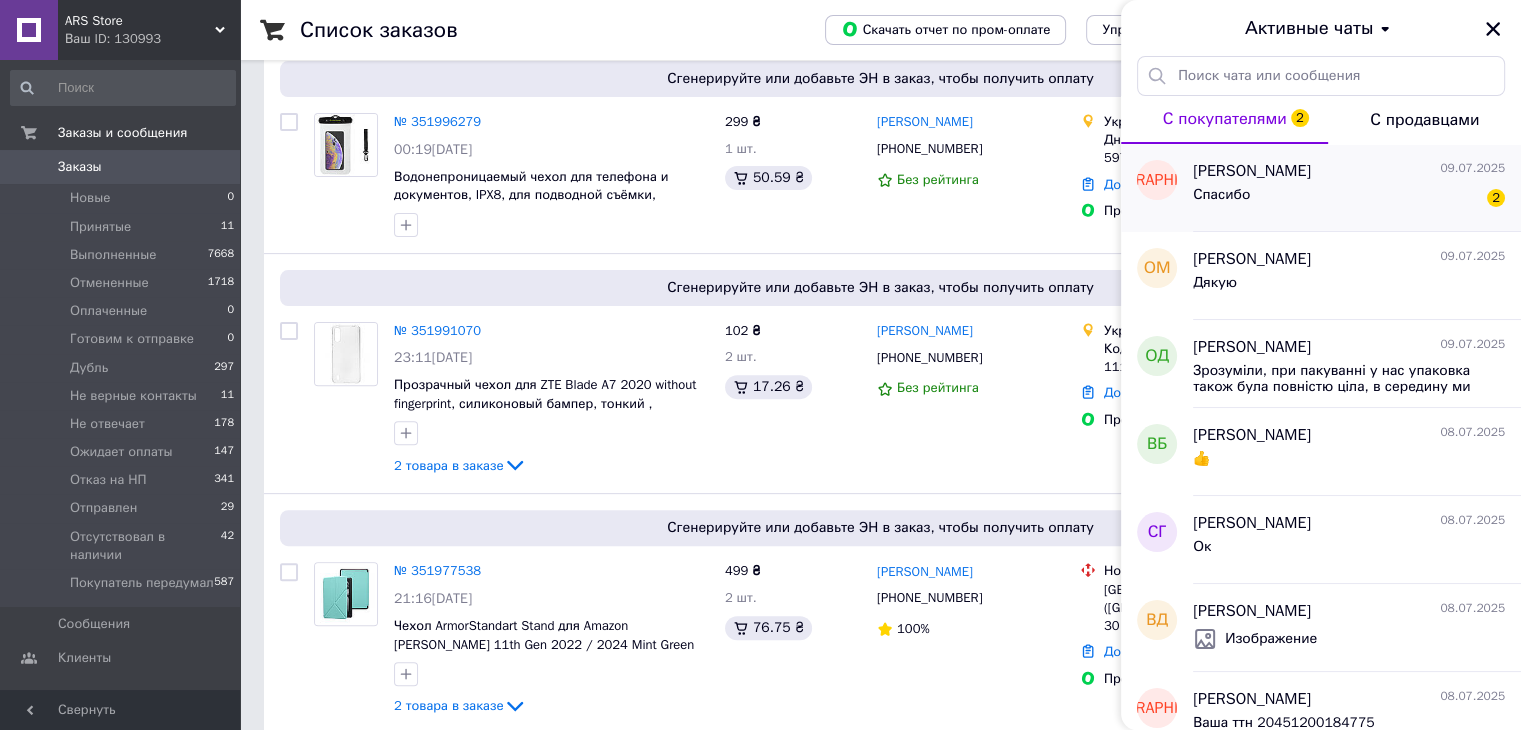 click on "Андрея-Марія Шкепу 09.07.2025" at bounding box center [1349, 171] 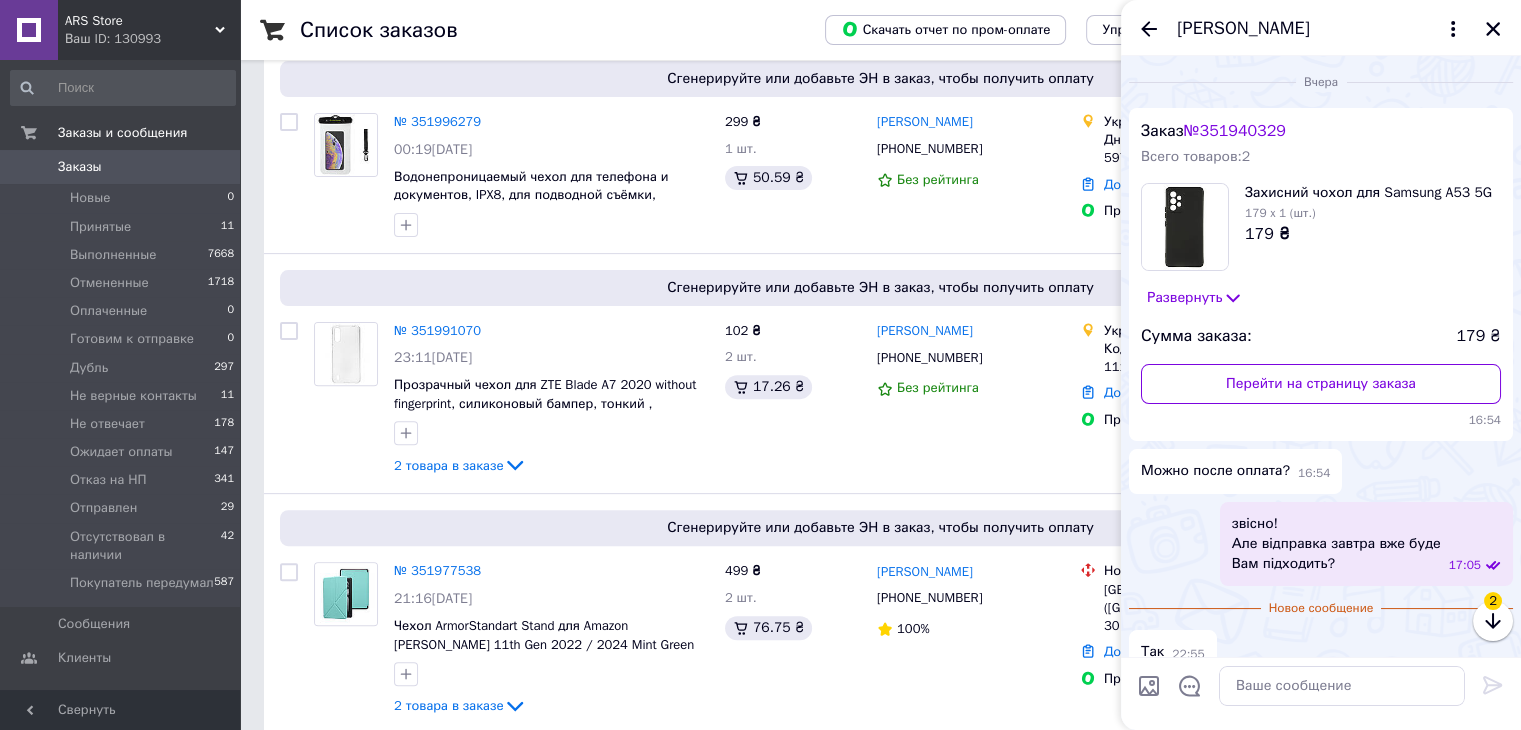 scroll, scrollTop: 80, scrollLeft: 0, axis: vertical 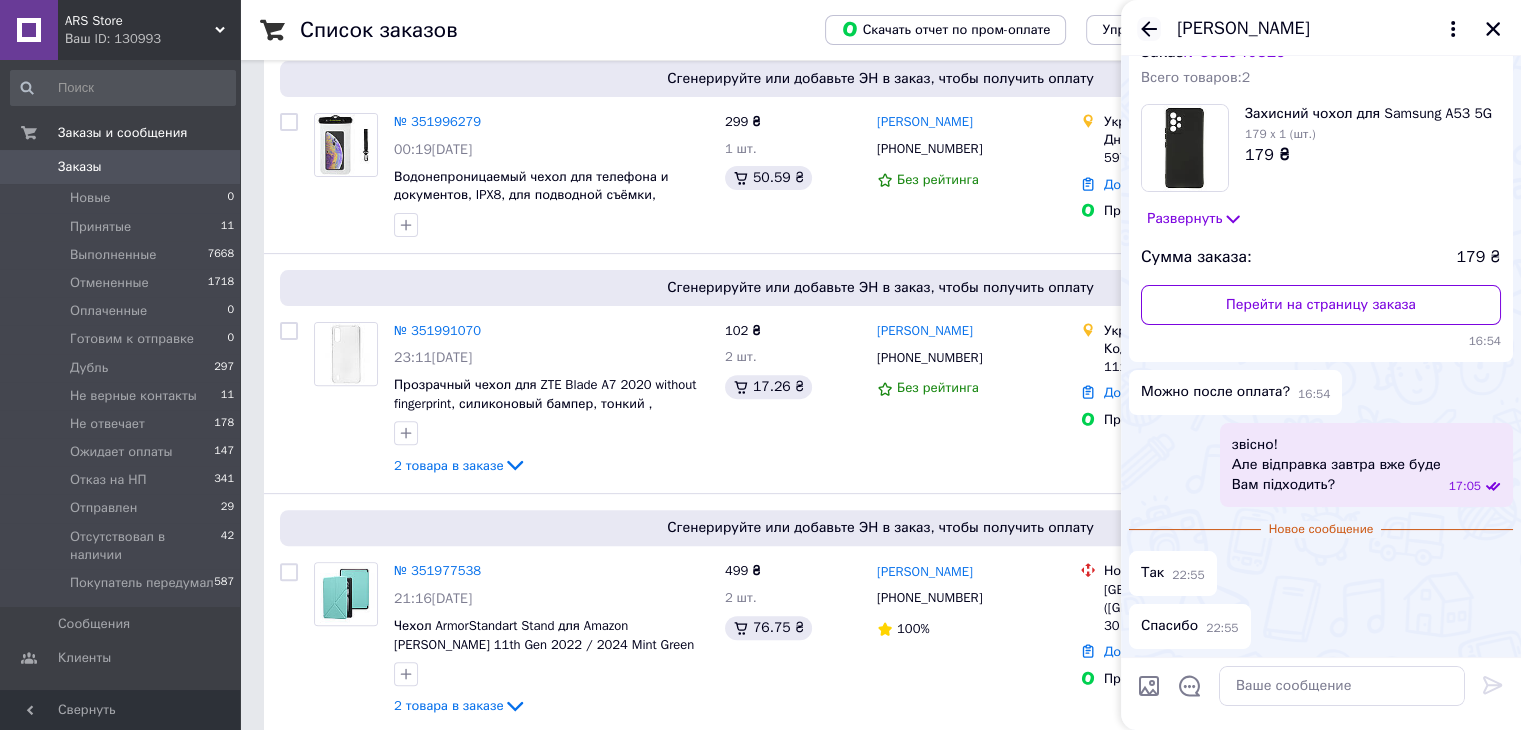 click 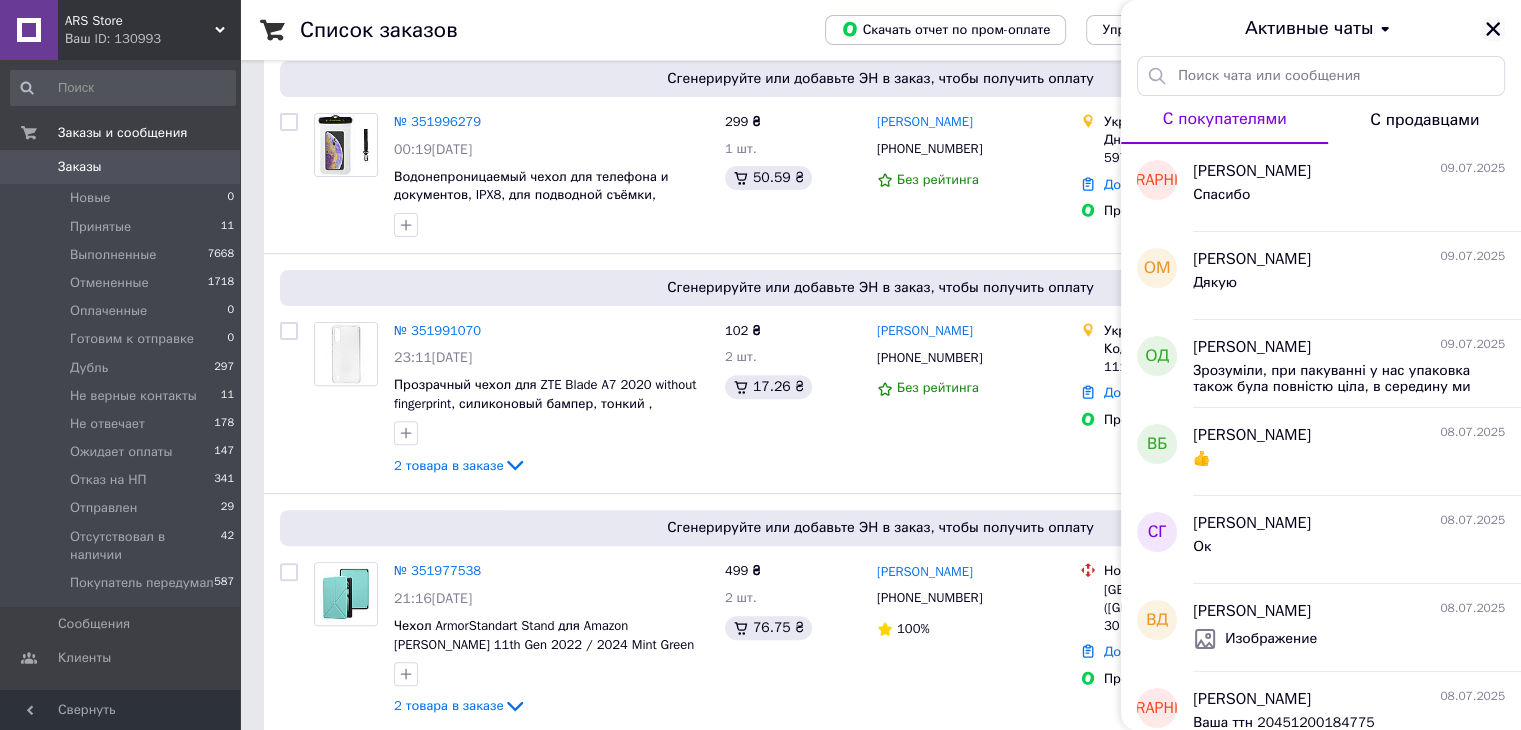 click 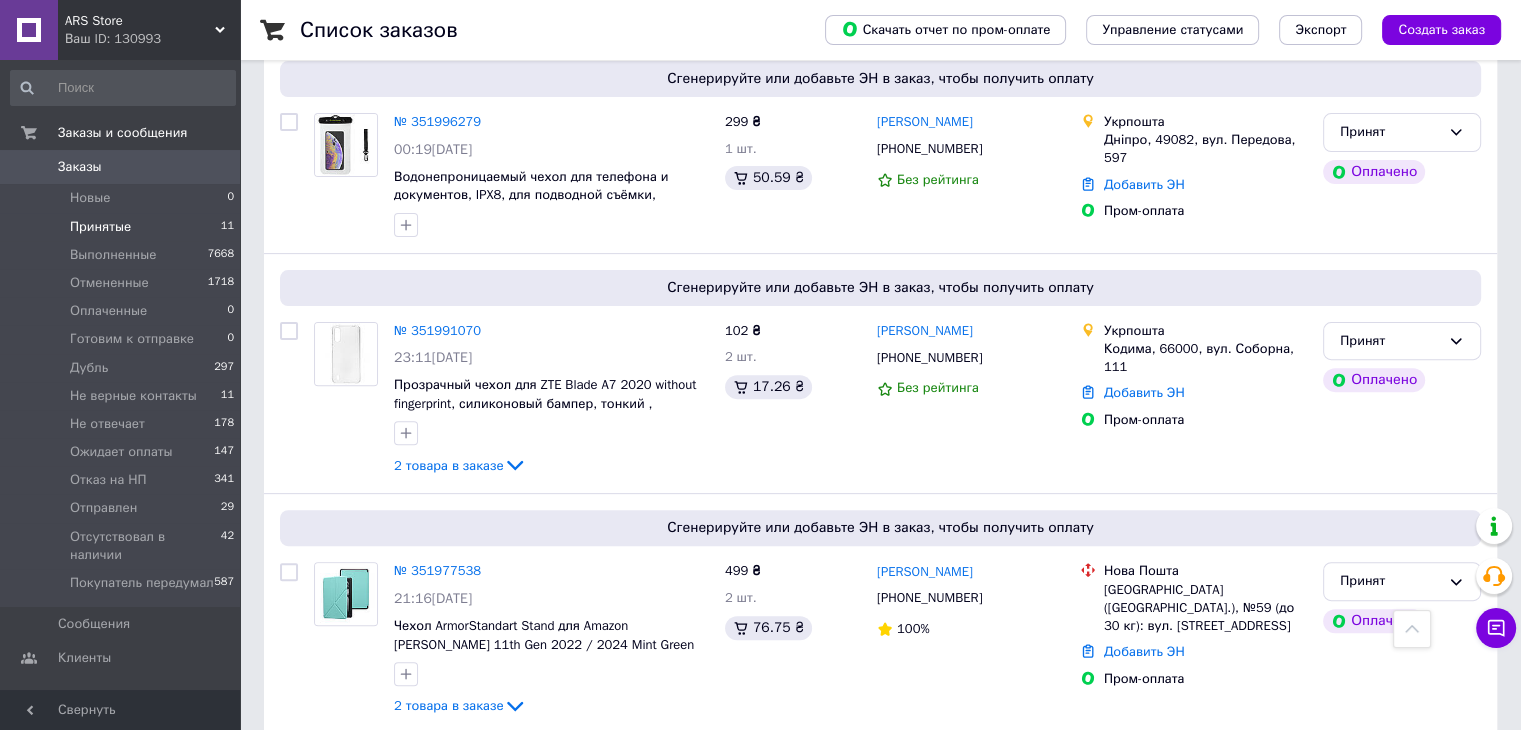 click on "Принятые" at bounding box center (100, 227) 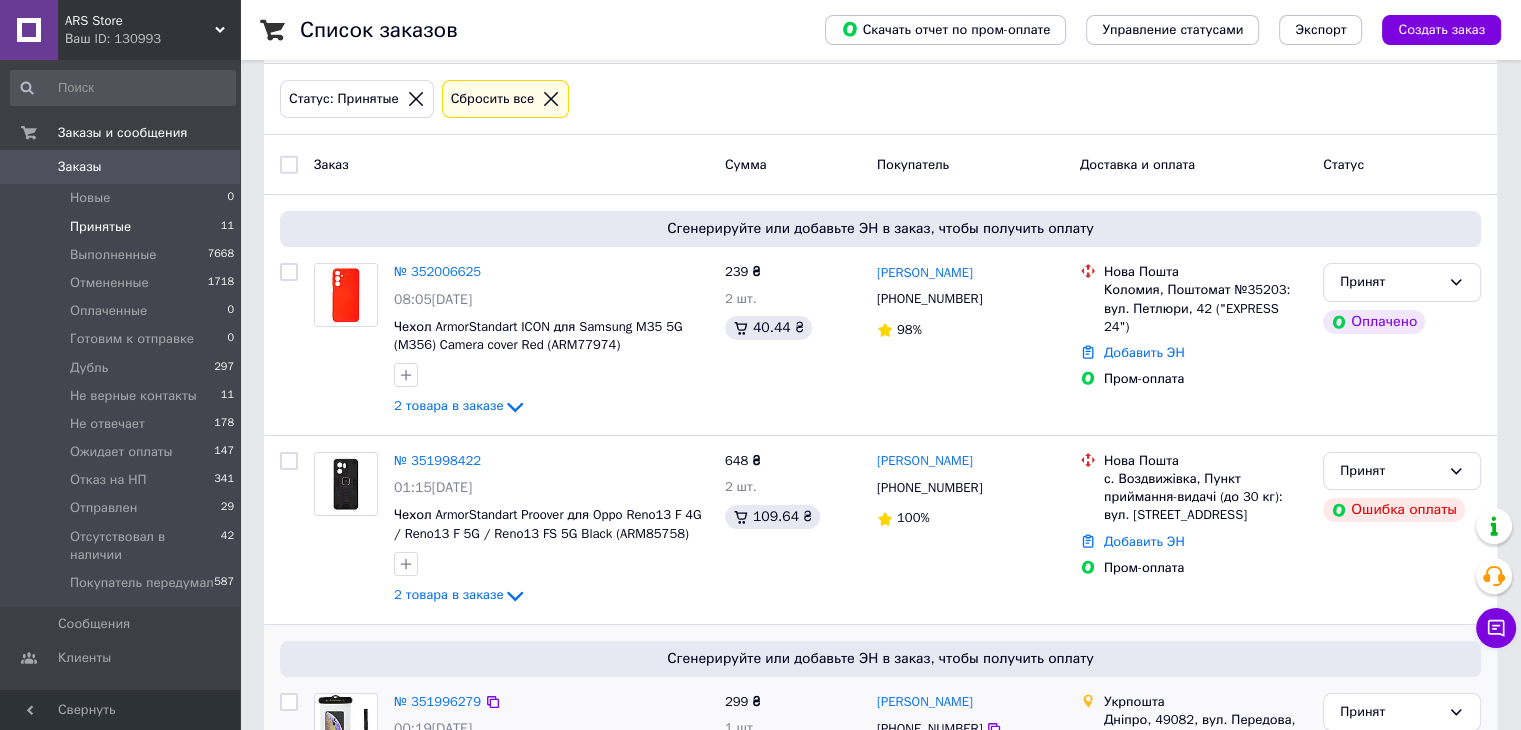 scroll, scrollTop: 300, scrollLeft: 0, axis: vertical 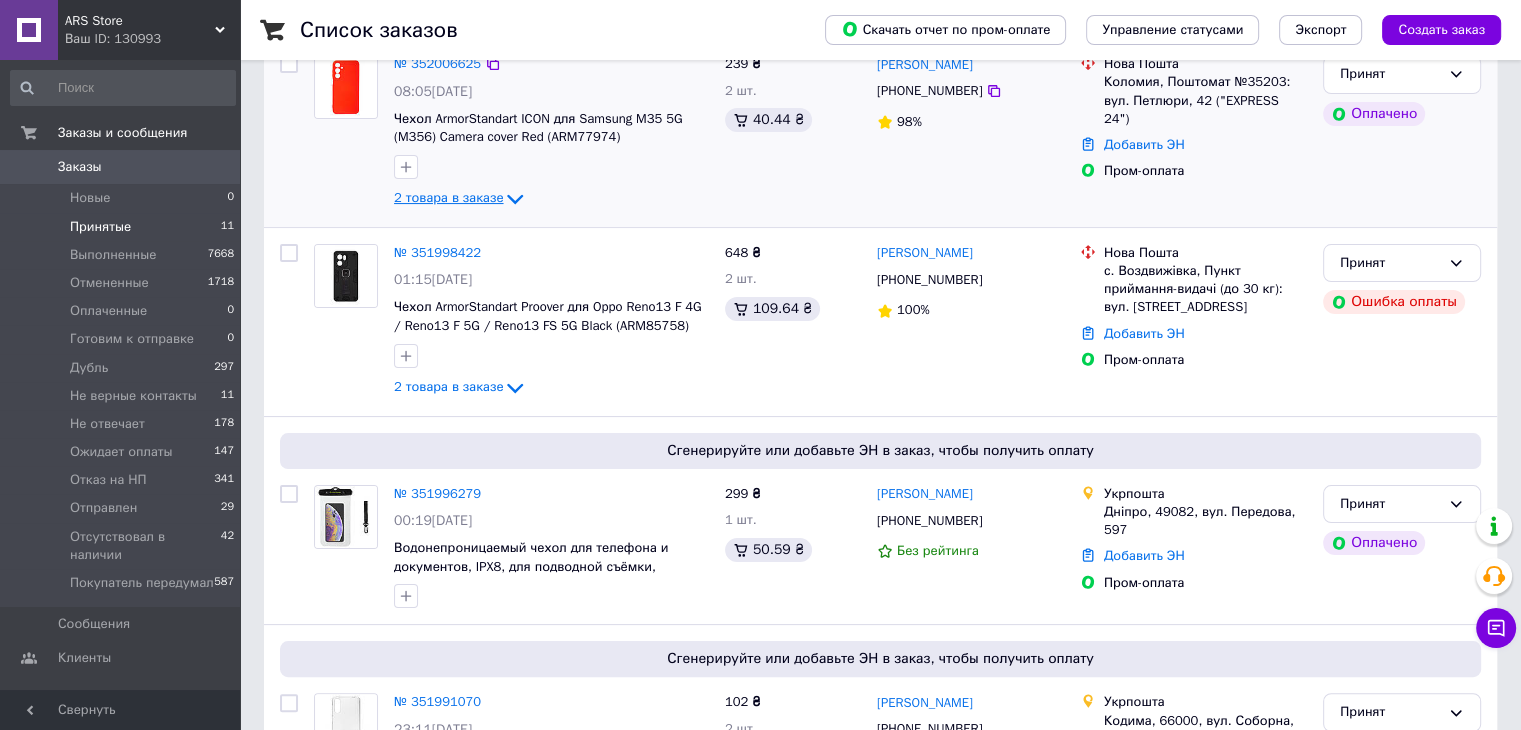 click on "2 товара в заказе" at bounding box center (448, 198) 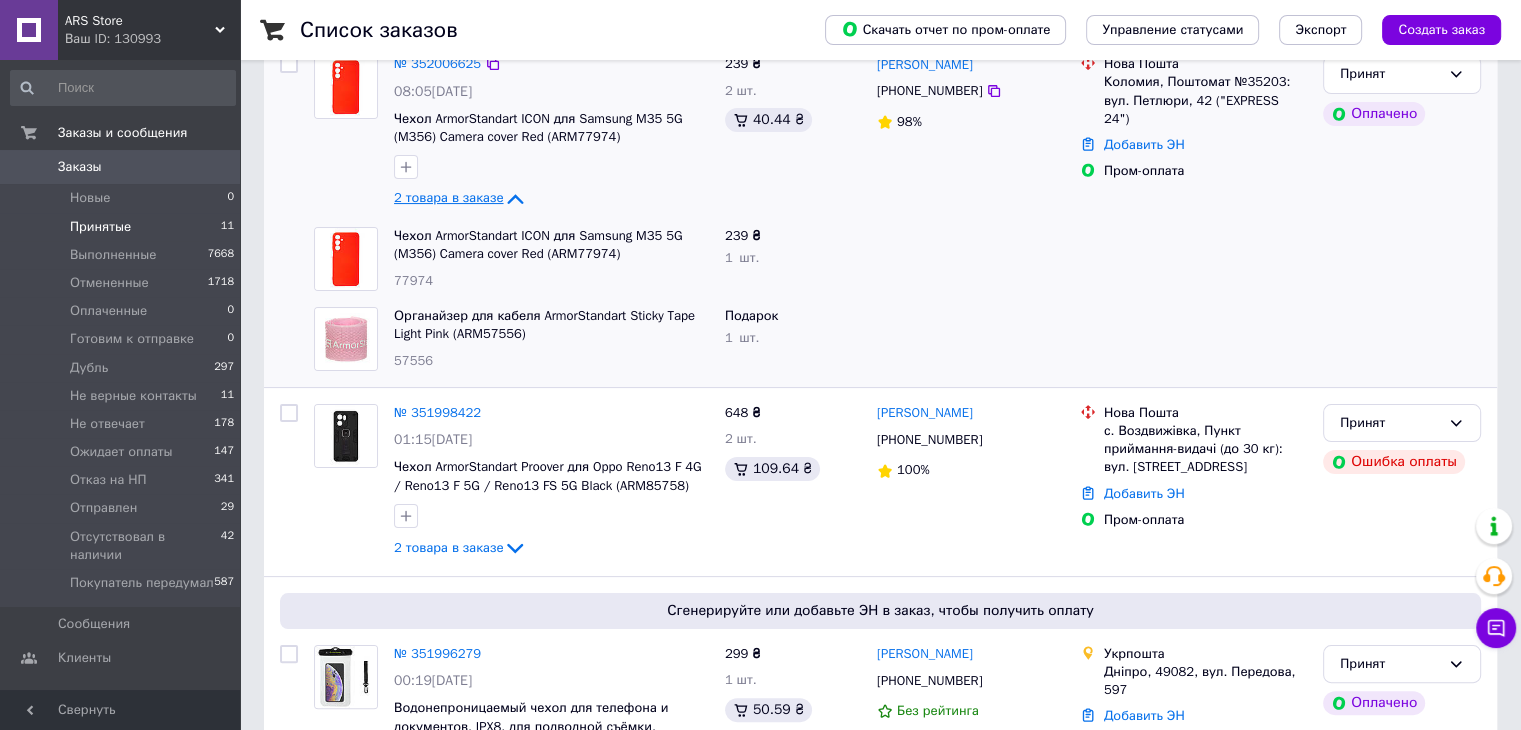 click on "2 товара в заказе" at bounding box center [448, 198] 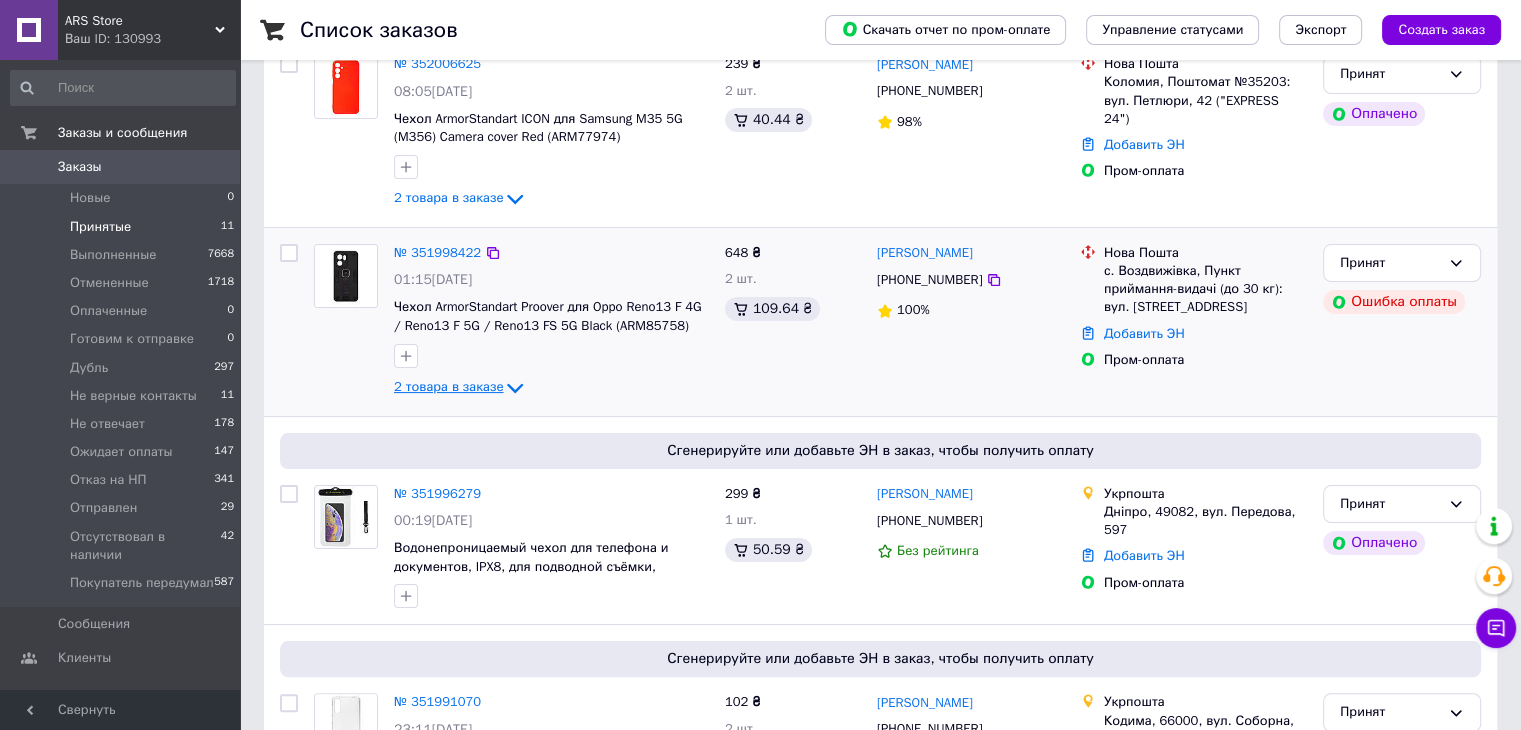 click on "2 товара в заказе" at bounding box center (448, 386) 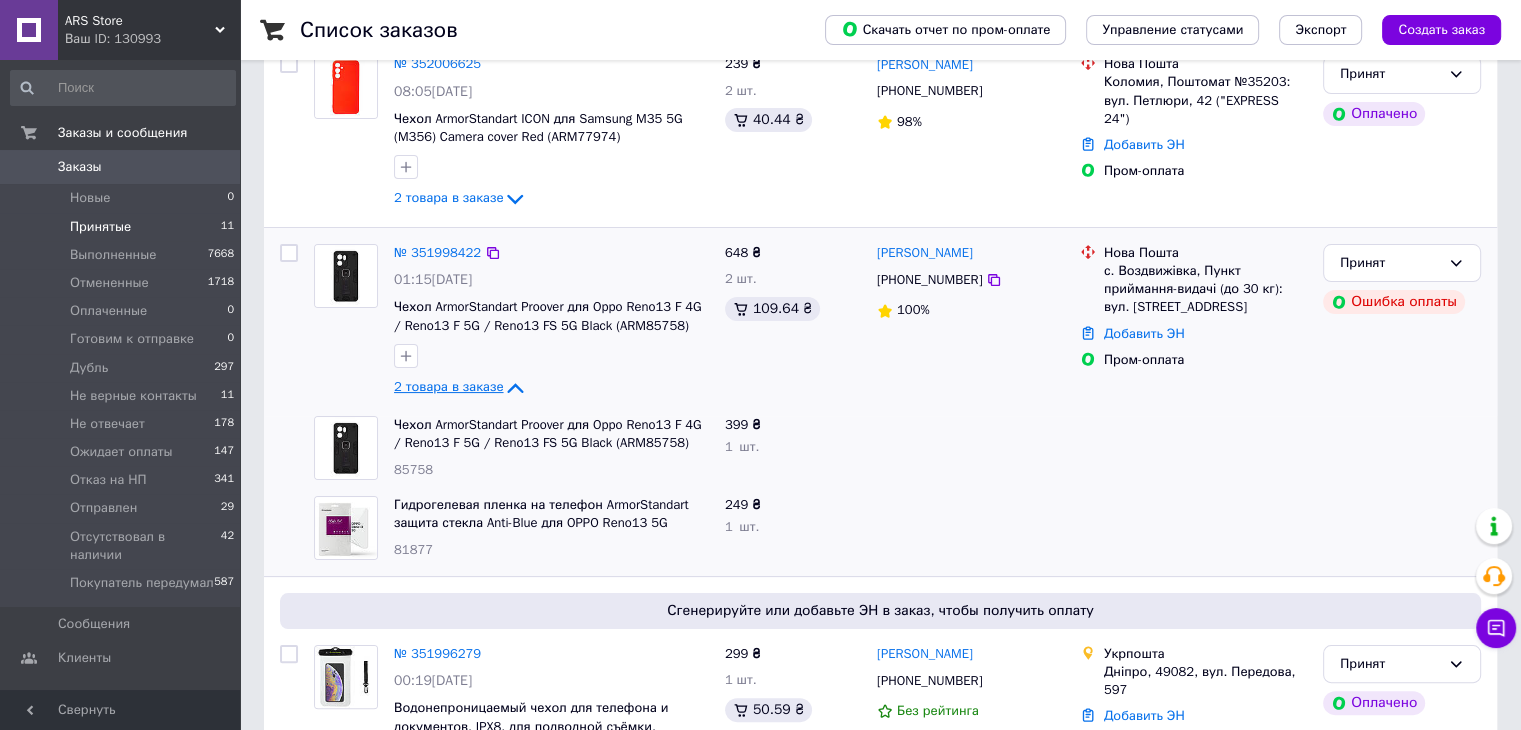 click on "2 товара в заказе" at bounding box center (448, 386) 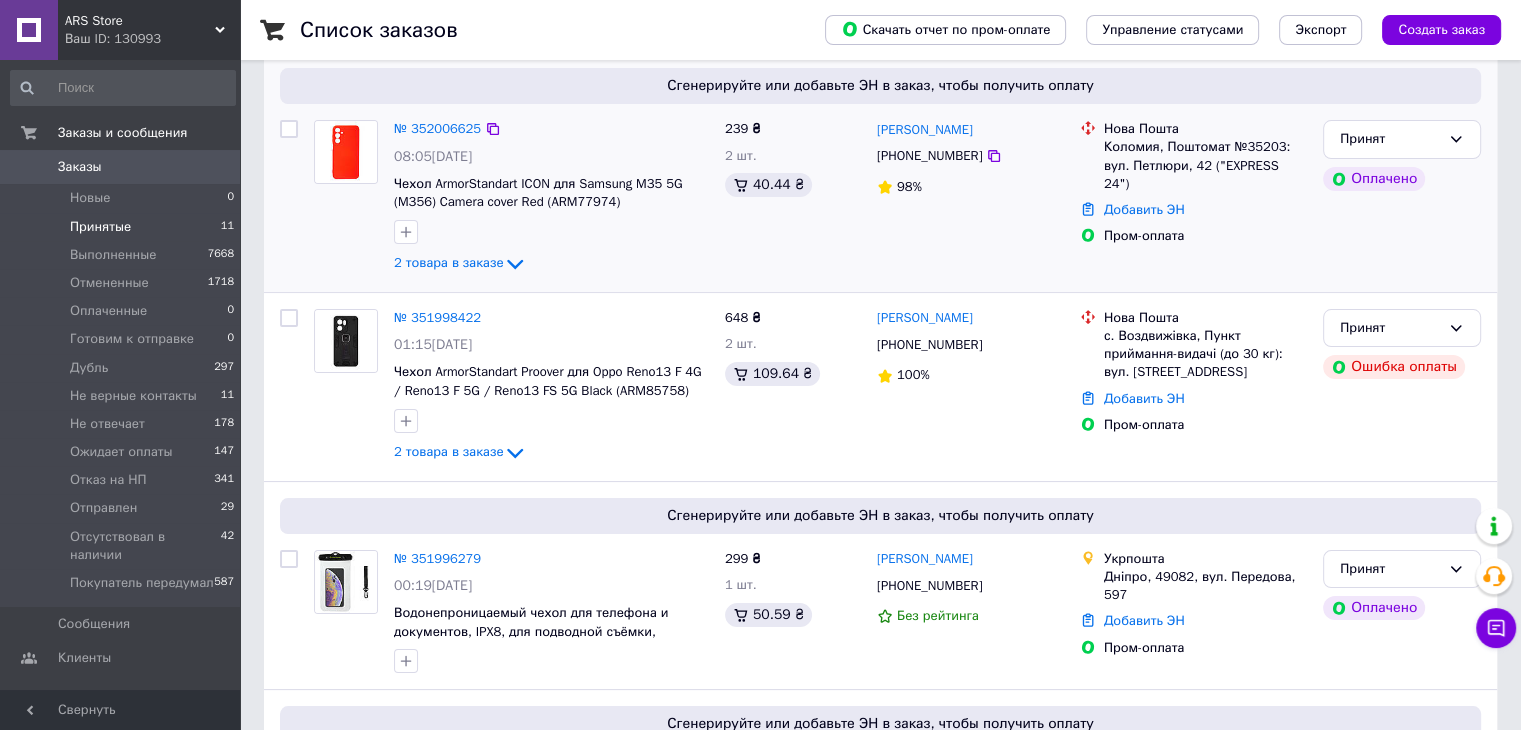 scroll, scrollTop: 200, scrollLeft: 0, axis: vertical 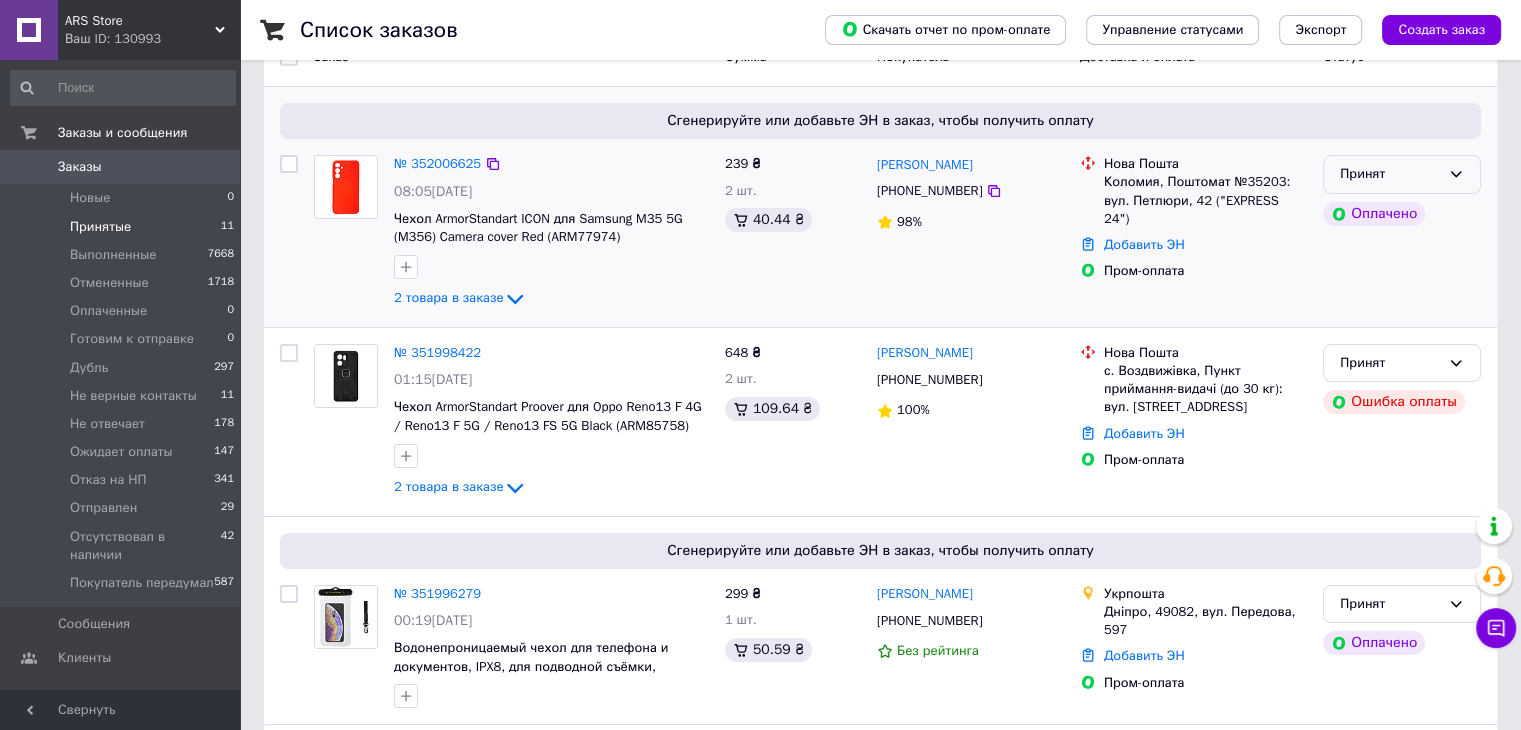 click on "Принят" at bounding box center [1402, 174] 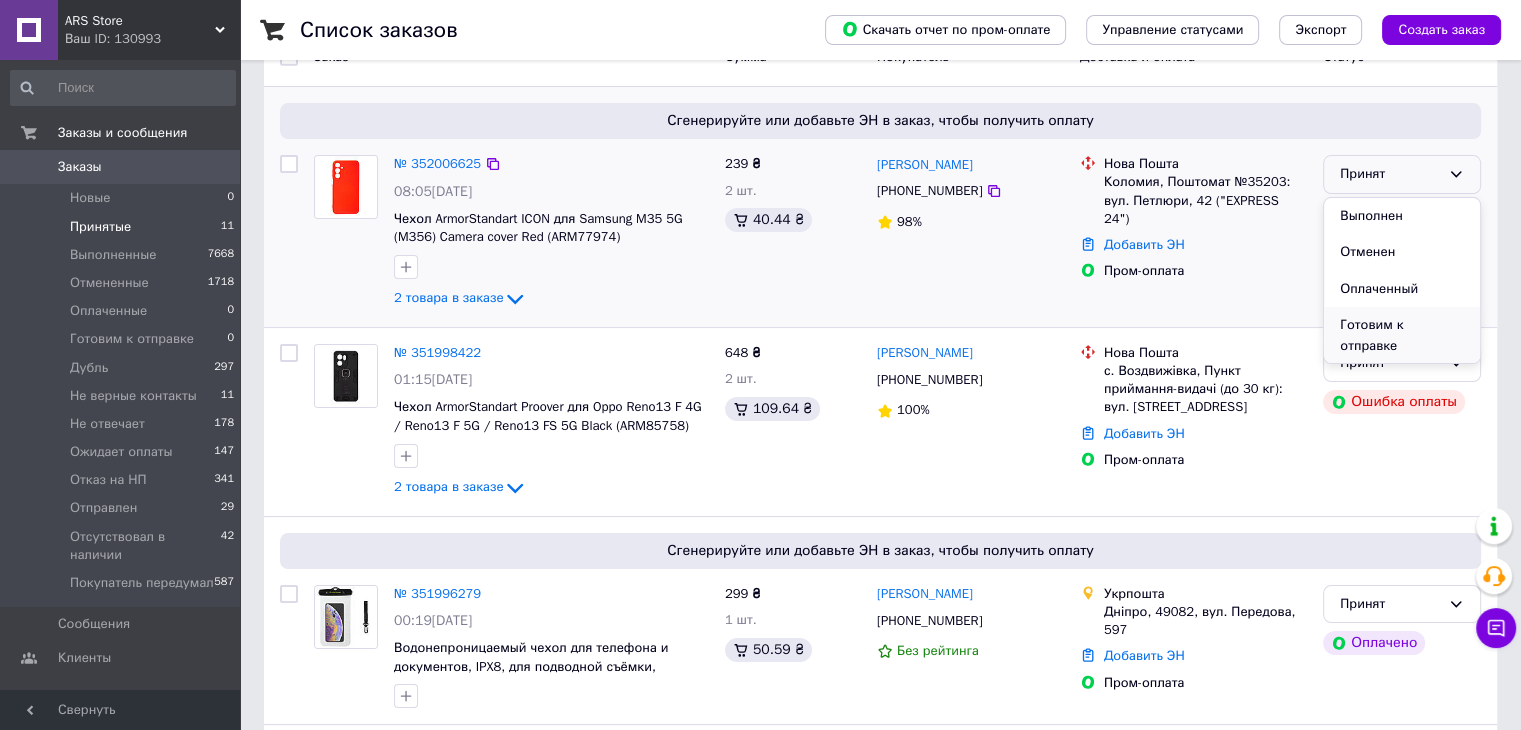 click on "Готовим к отправке" at bounding box center (1402, 335) 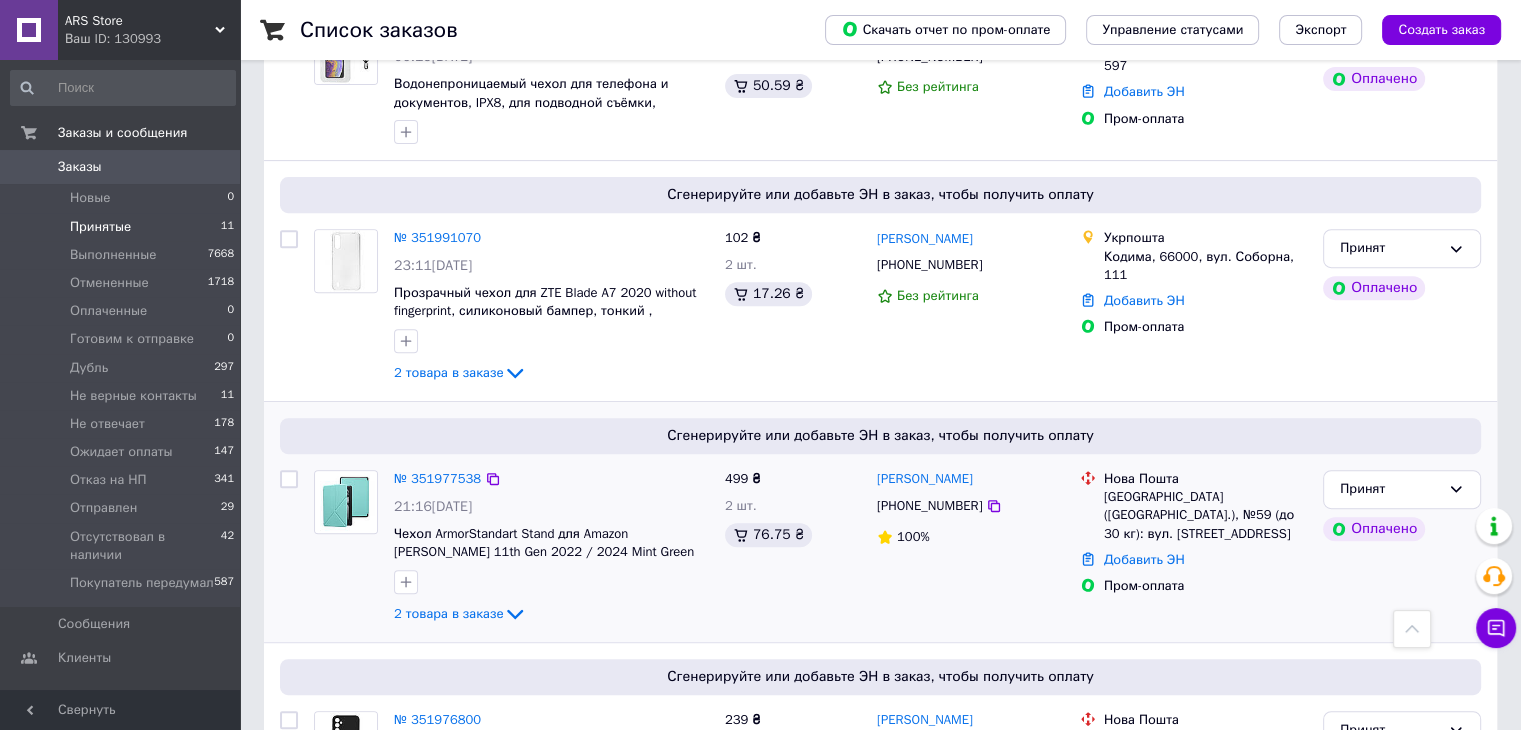 scroll, scrollTop: 800, scrollLeft: 0, axis: vertical 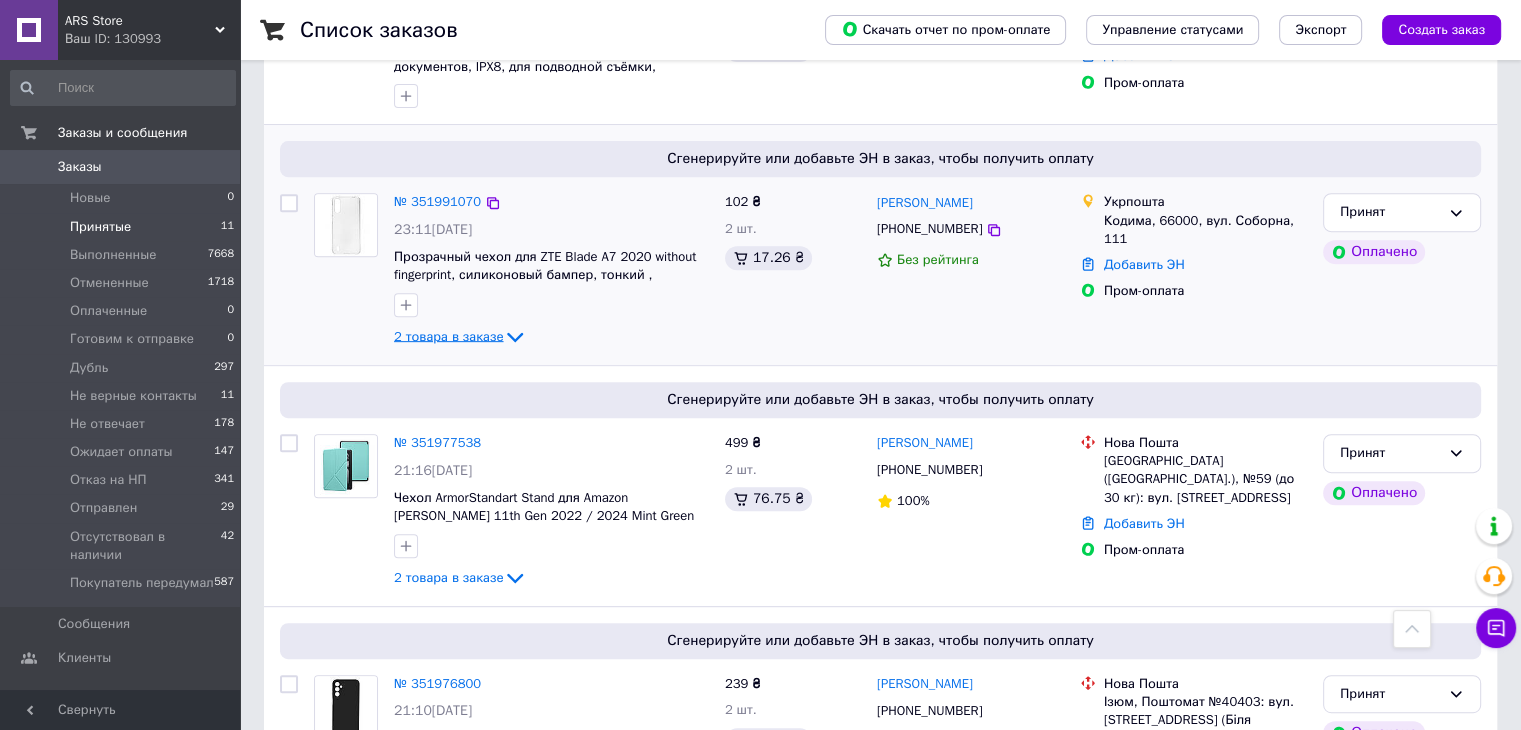 click on "2 товара в заказе" at bounding box center [448, 336] 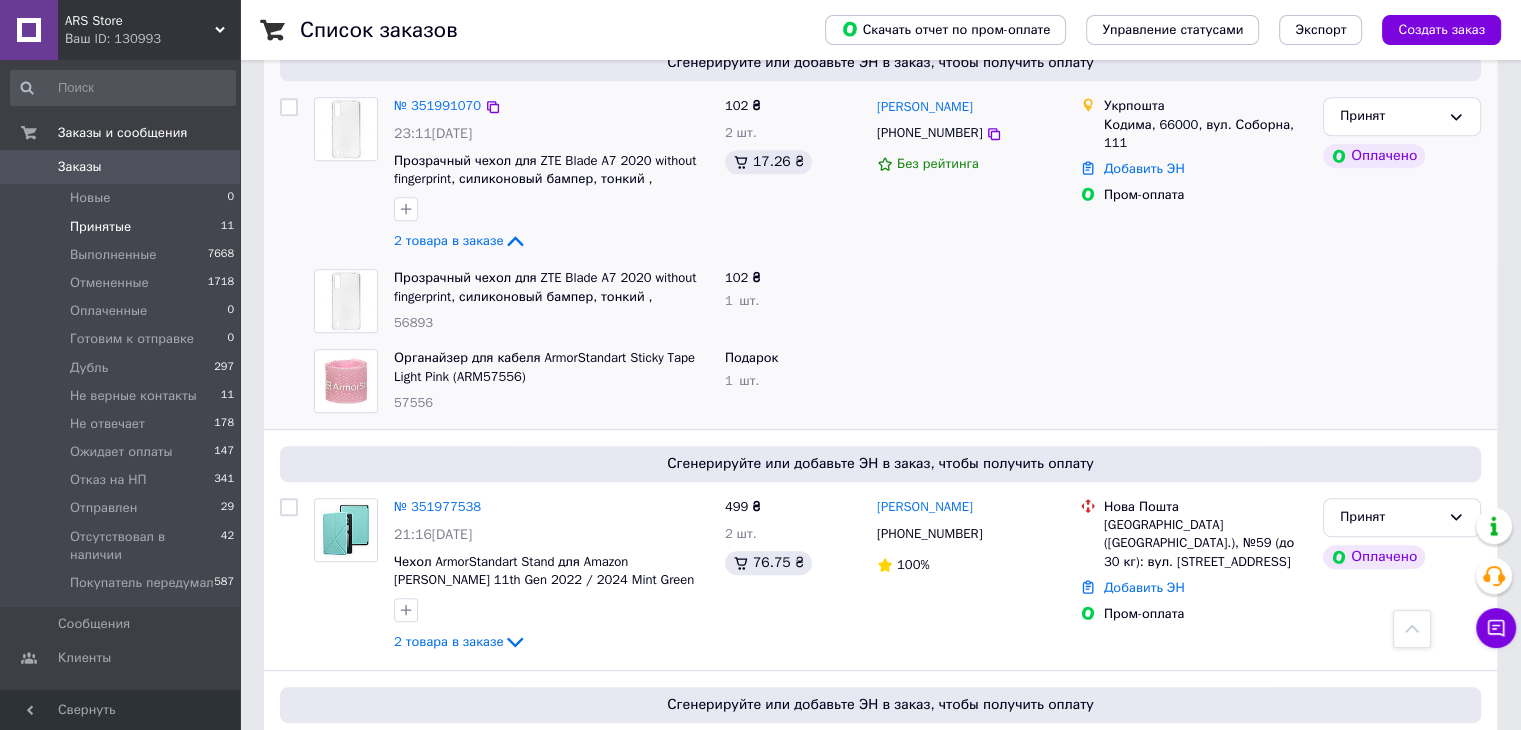 scroll, scrollTop: 1000, scrollLeft: 0, axis: vertical 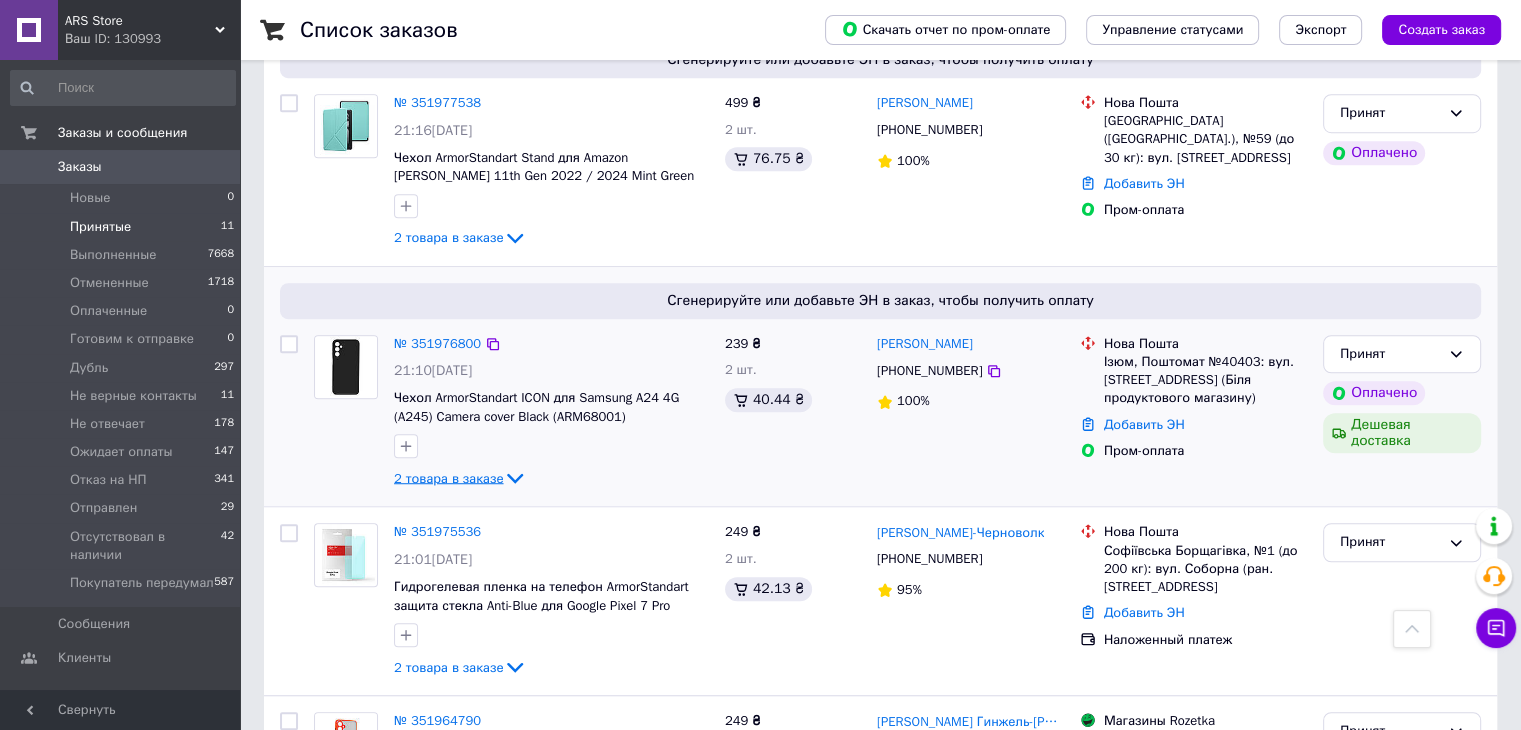 click 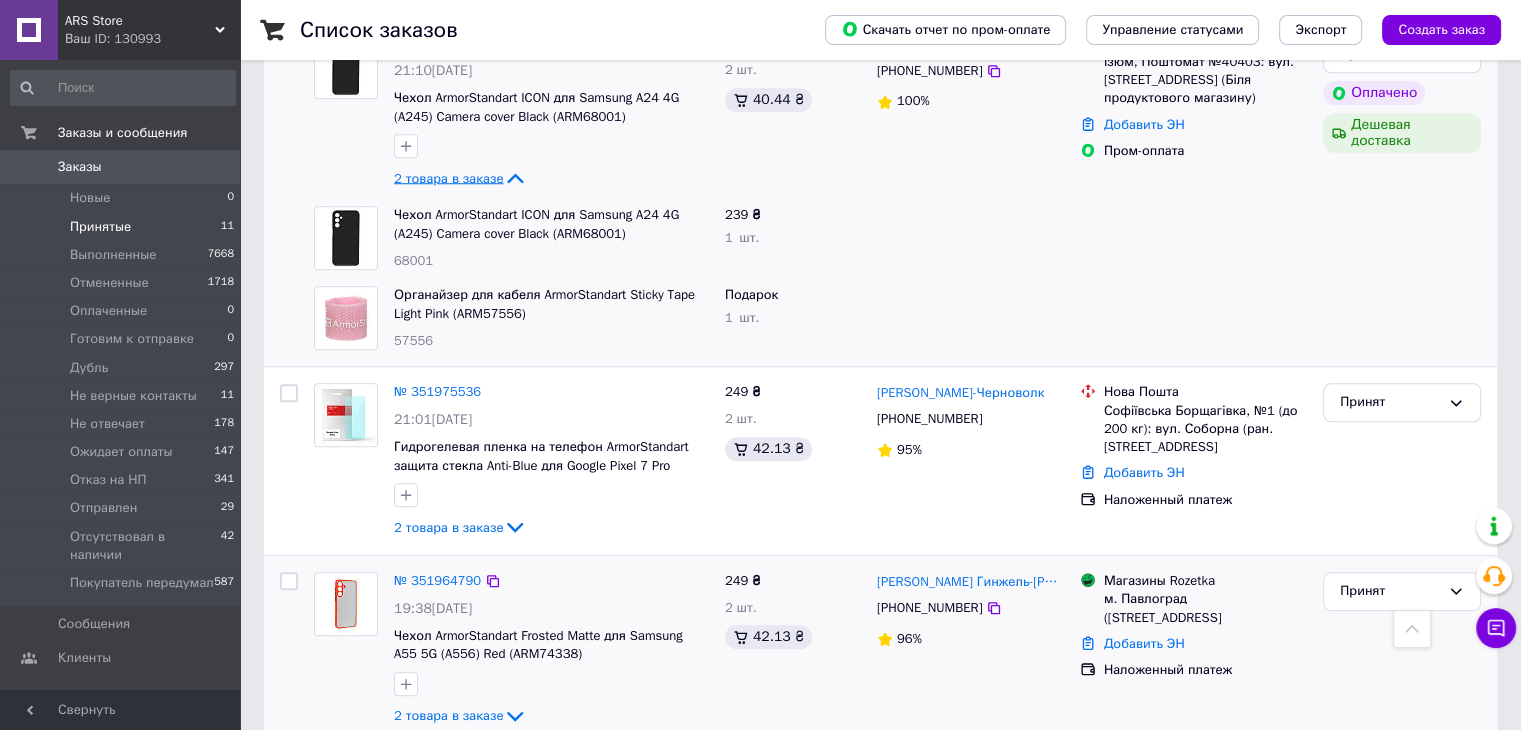 scroll, scrollTop: 1800, scrollLeft: 0, axis: vertical 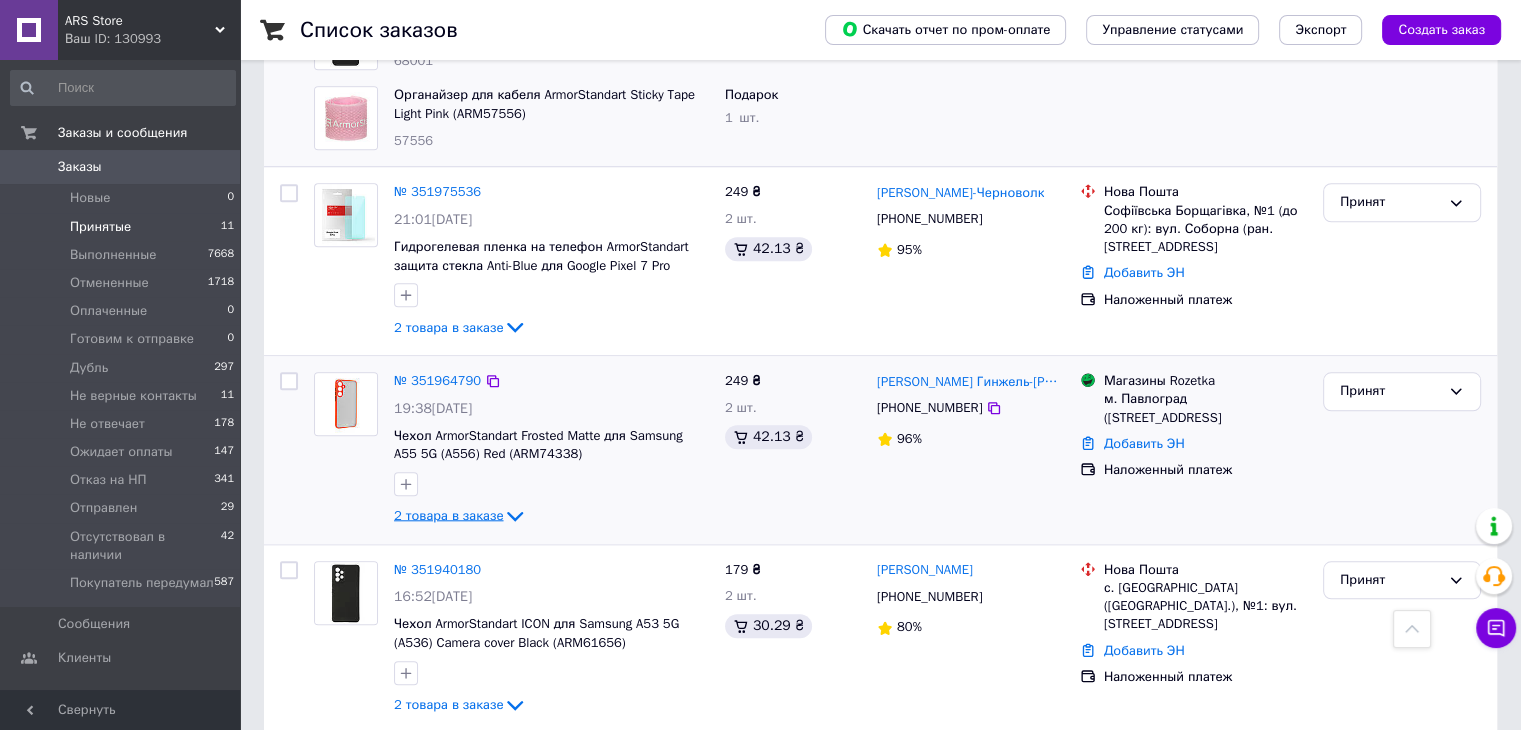 click on "2 товара в заказе" at bounding box center [448, 515] 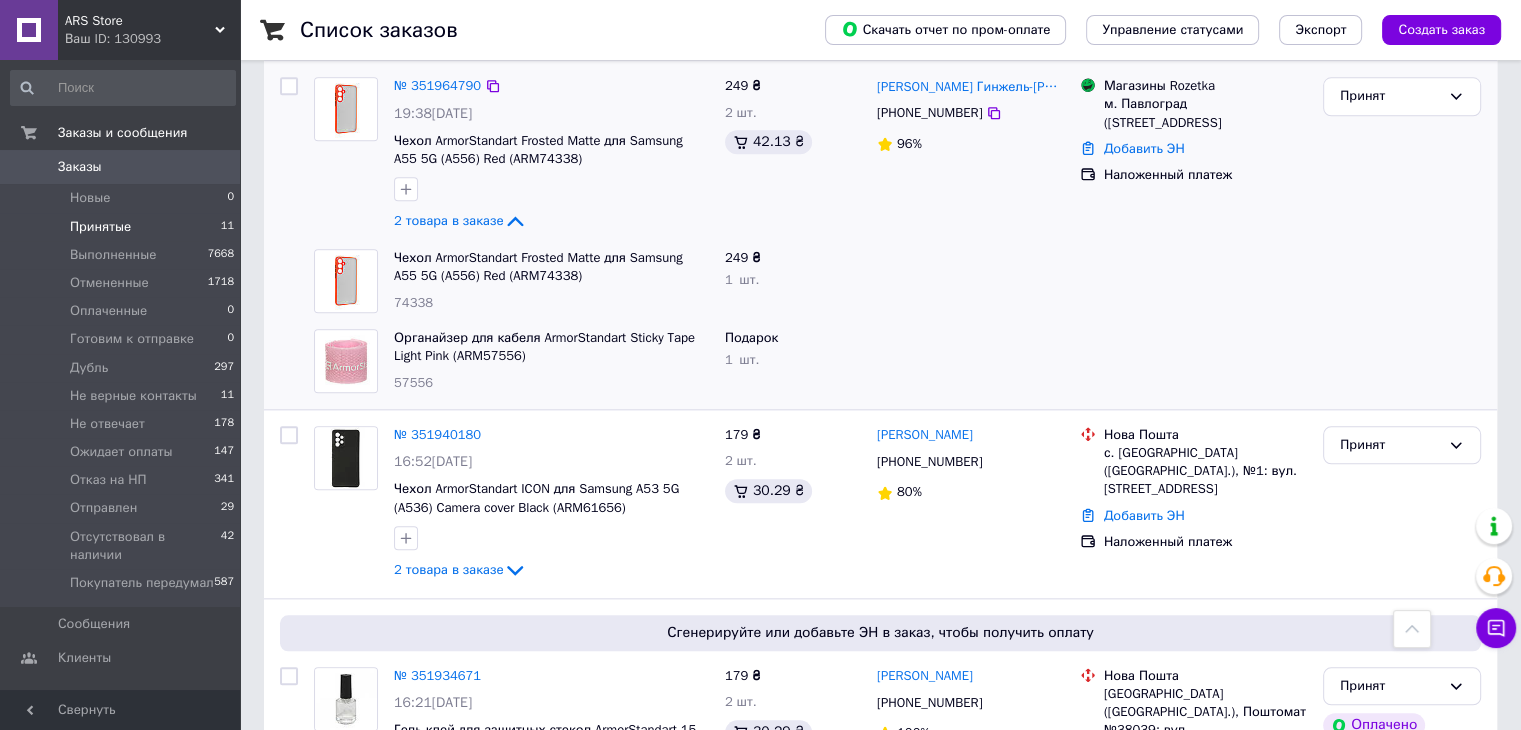 scroll, scrollTop: 2100, scrollLeft: 0, axis: vertical 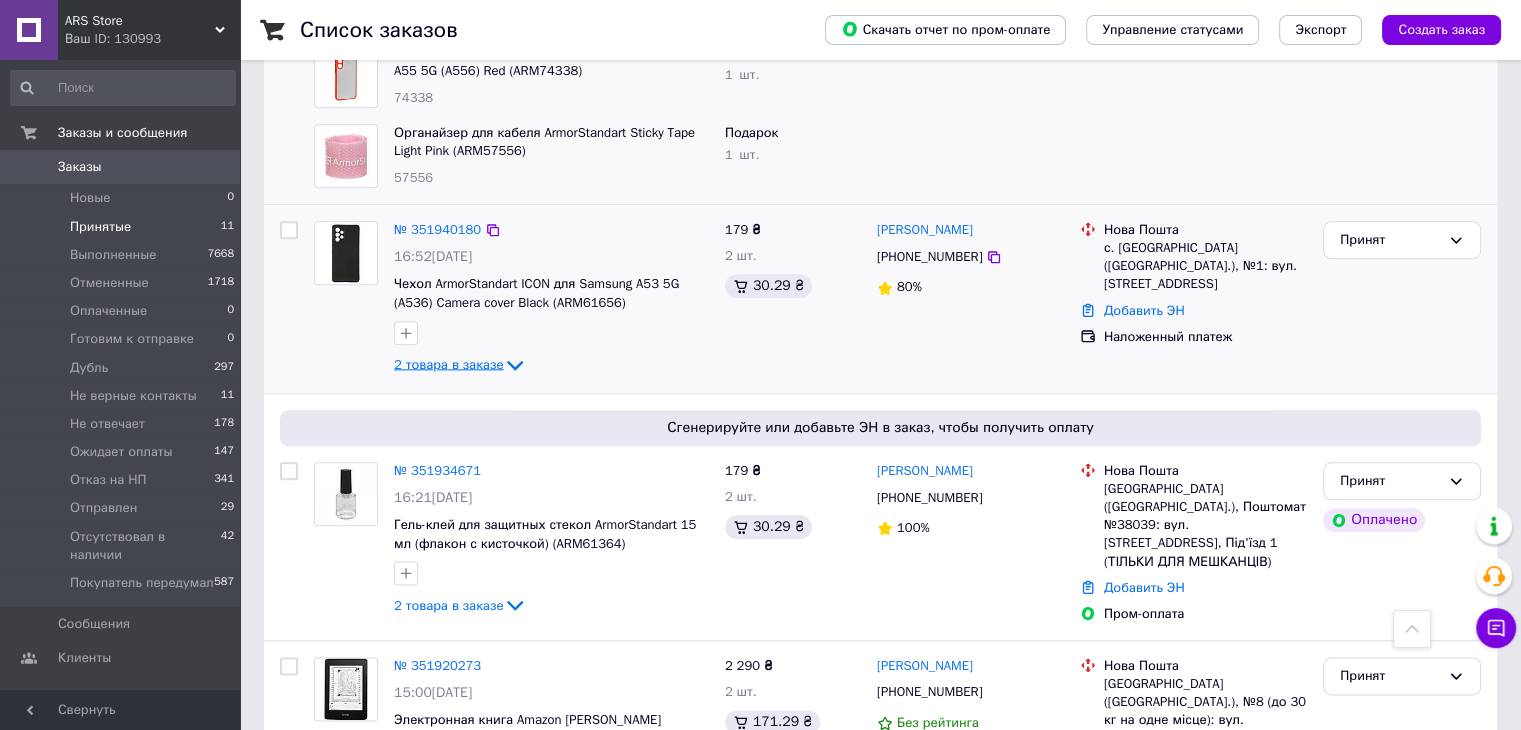 click on "2 товара в заказе" at bounding box center (448, 363) 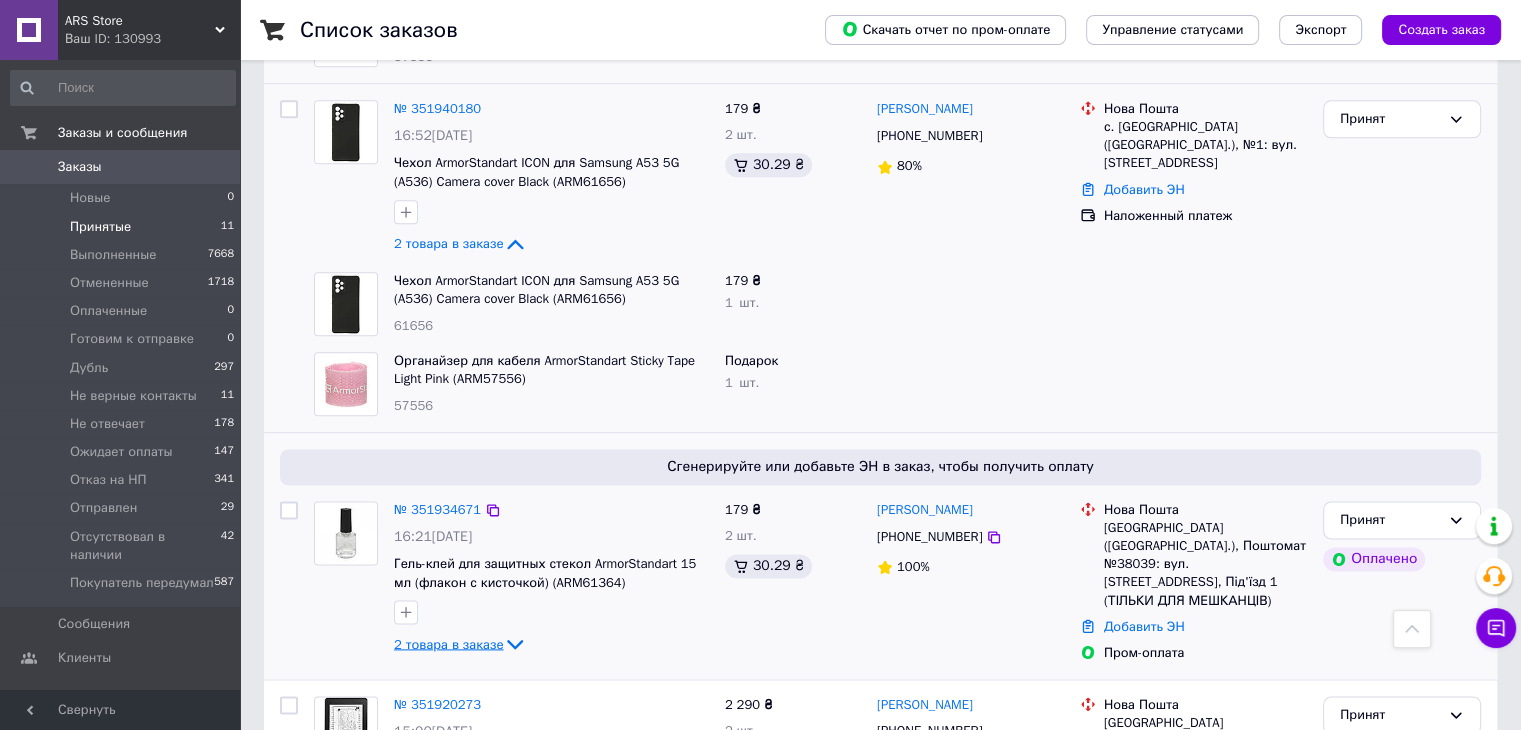 scroll, scrollTop: 2573, scrollLeft: 0, axis: vertical 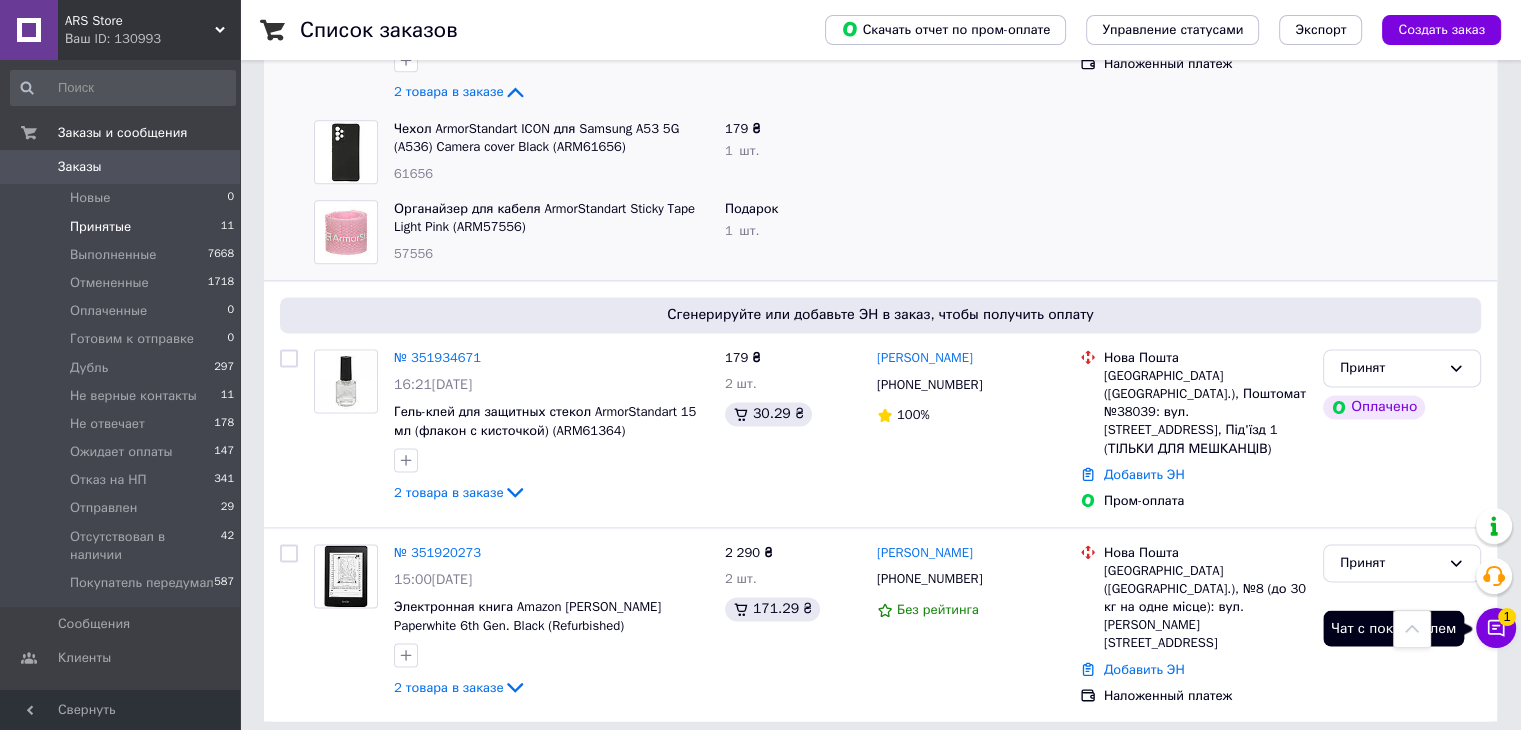 click 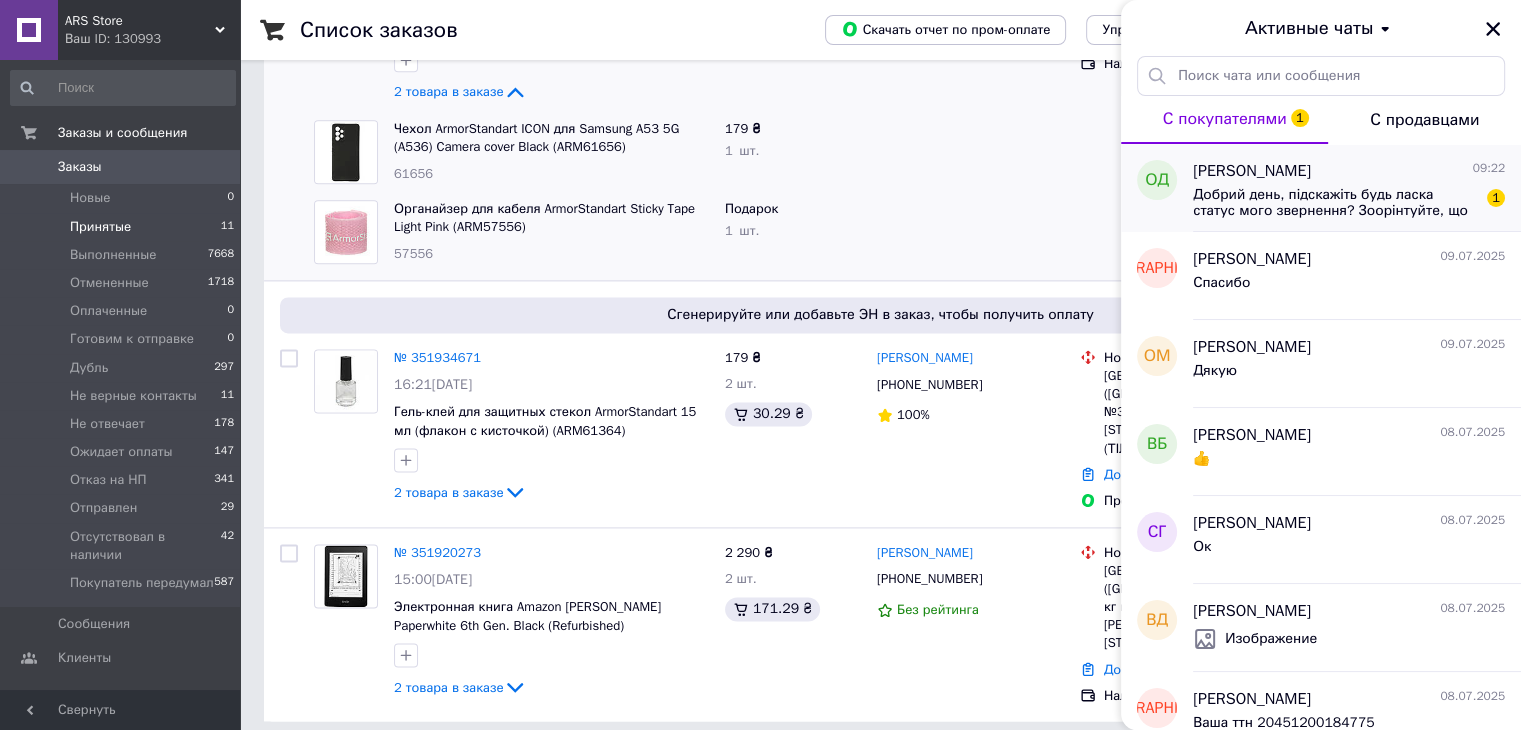 click on "Олексанр Дмитришин 09:22 Добрий день,
підскажіть будь ласка статус мого звернення? Зоорінтуйте, що мені робити з товаром? Оформлювати зворотню доставку? 1" at bounding box center [1357, 188] 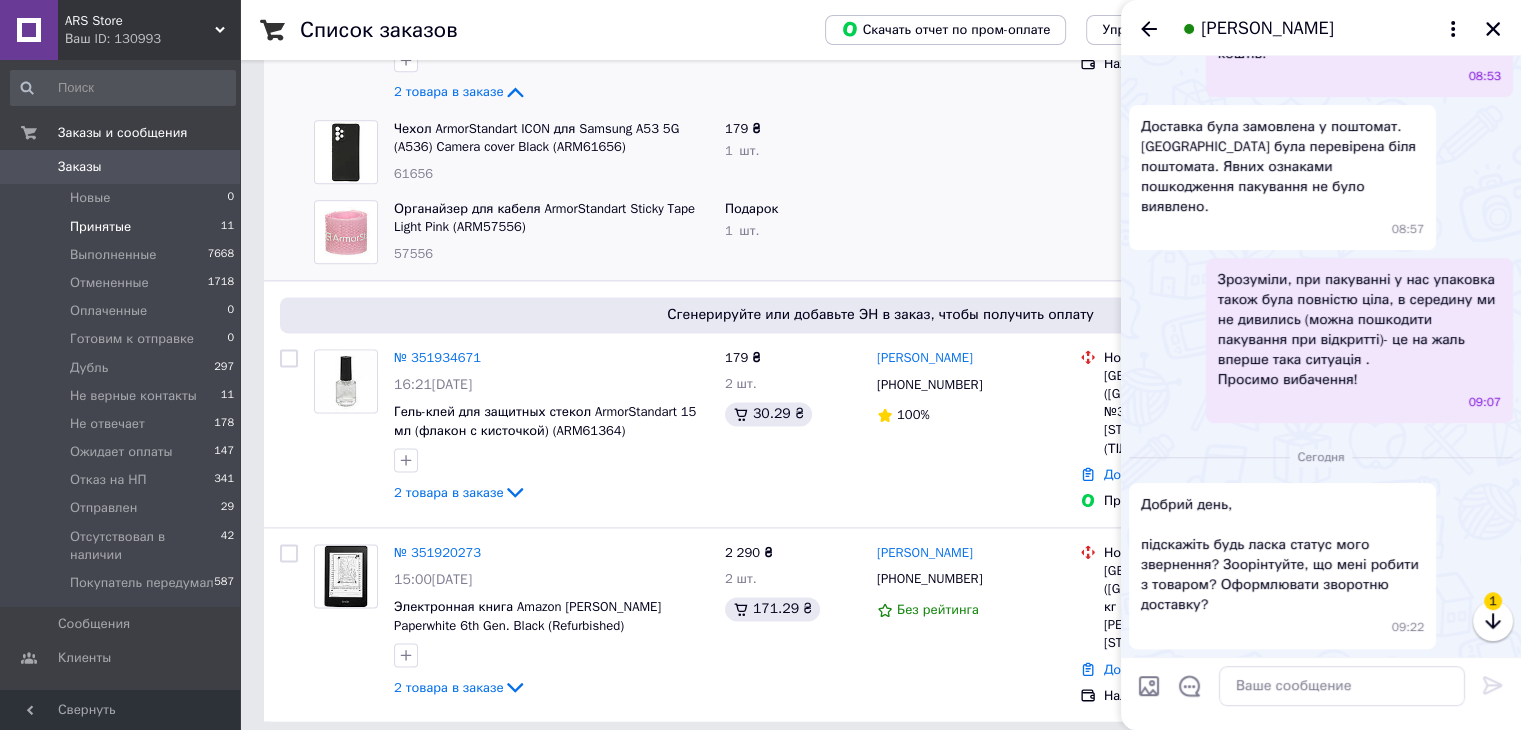 scroll, scrollTop: 2725, scrollLeft: 0, axis: vertical 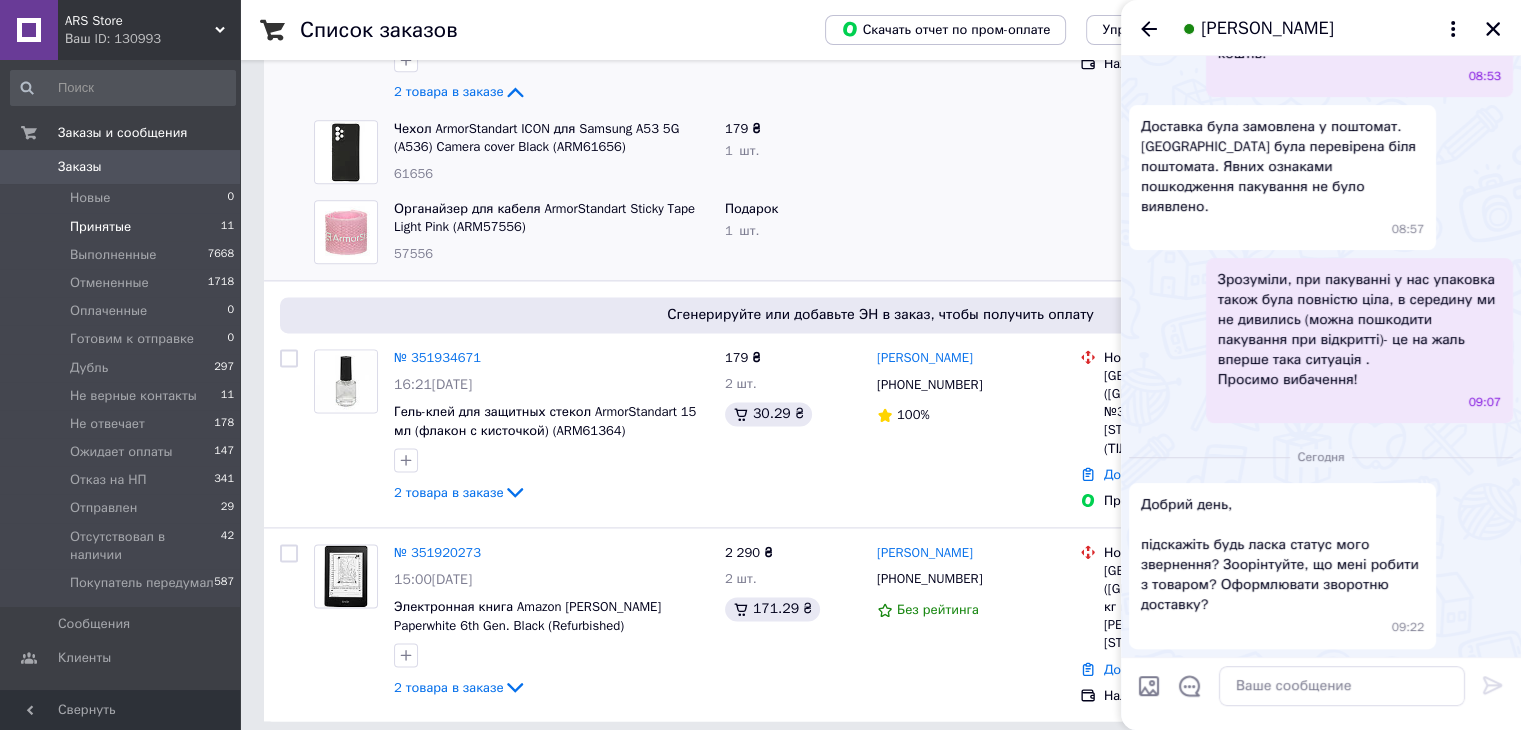 click at bounding box center (1493, 29) 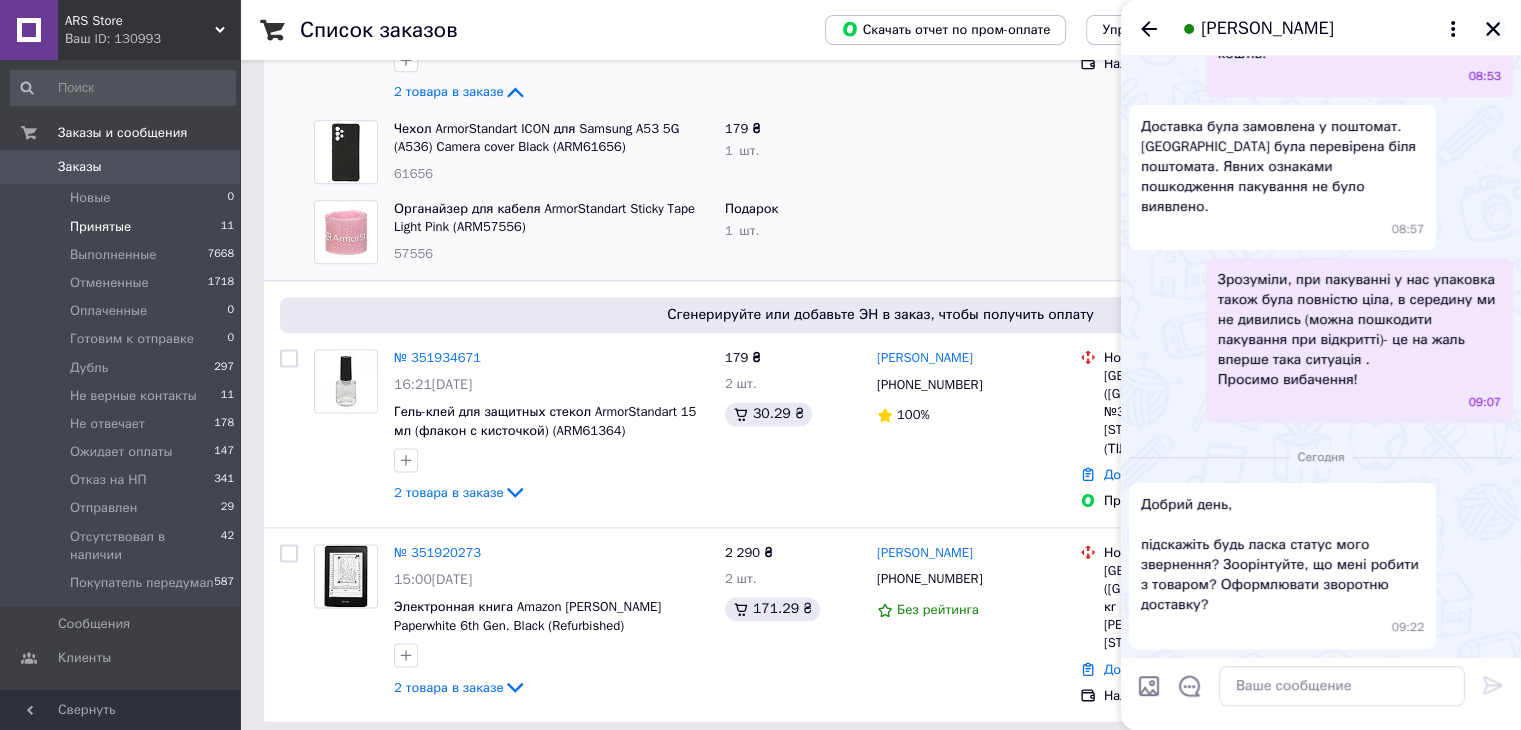 click 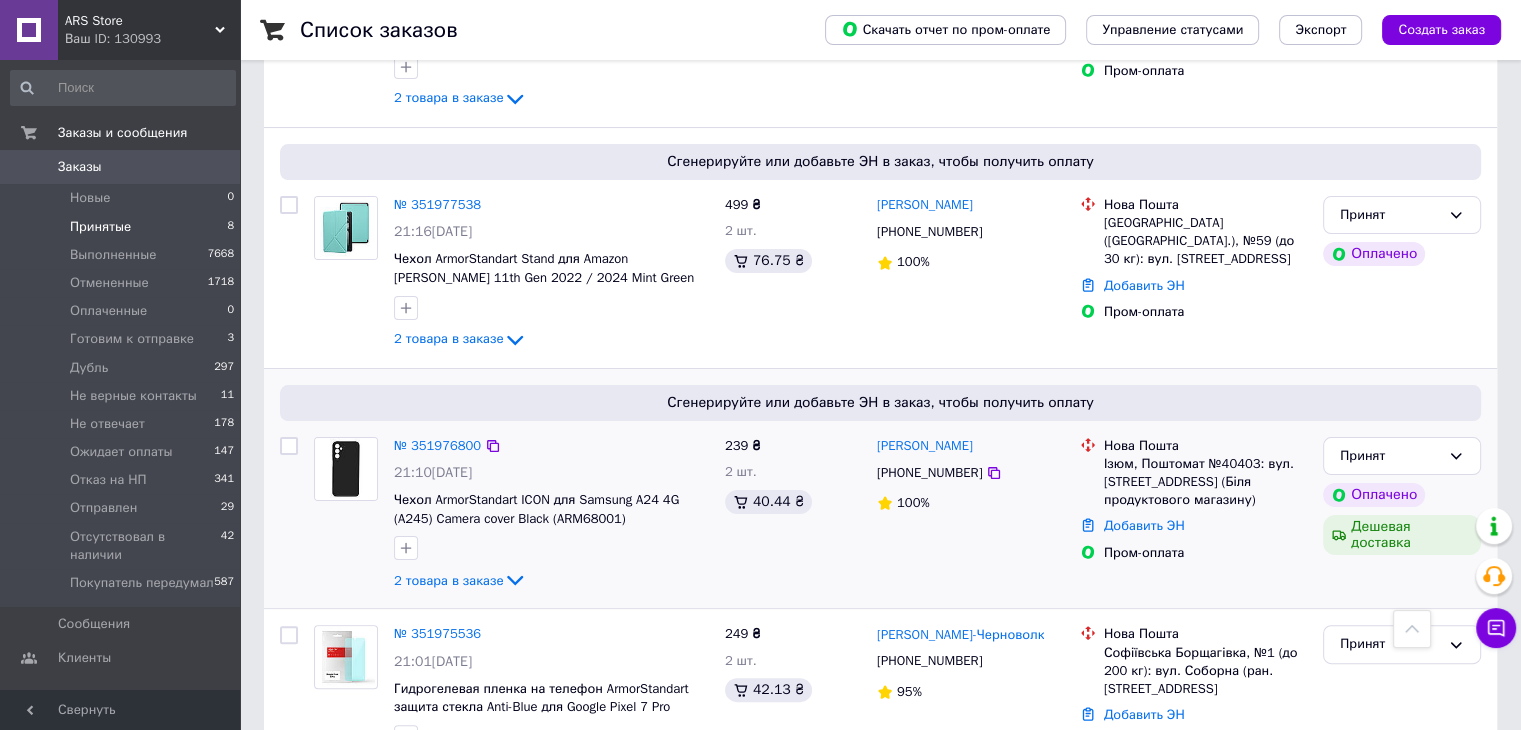 scroll, scrollTop: 300, scrollLeft: 0, axis: vertical 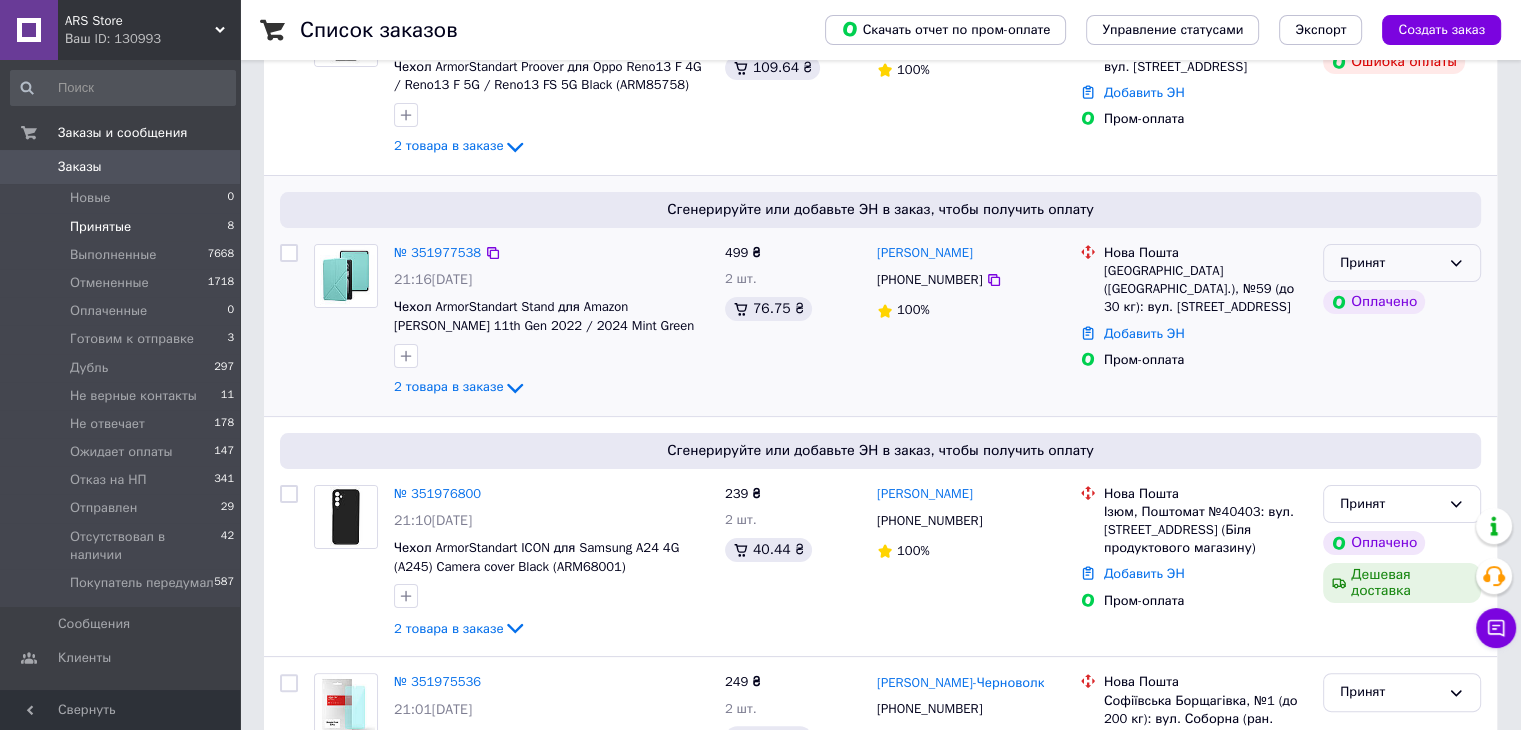click on "Принят" at bounding box center (1390, 263) 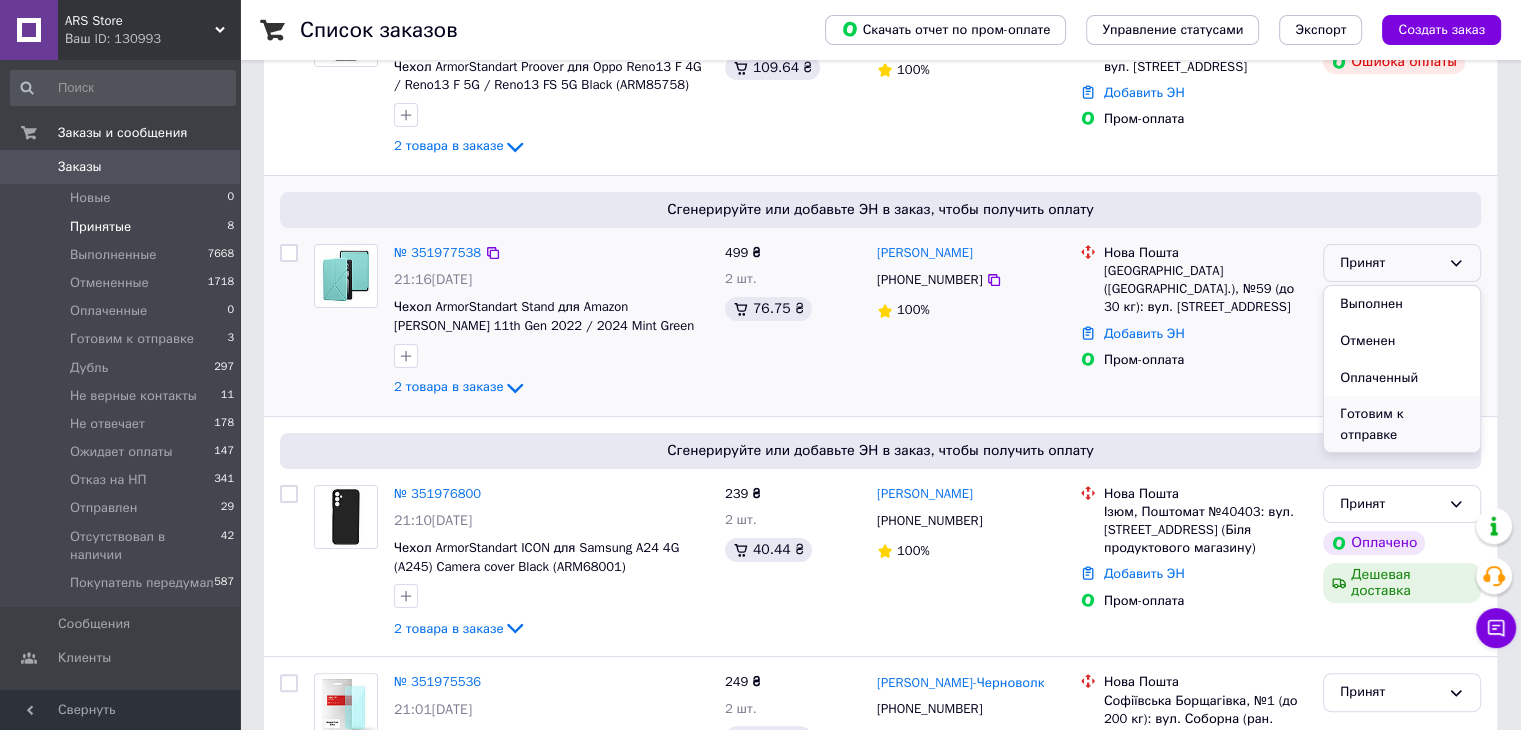 click on "Готовим к отправке" at bounding box center (1402, 424) 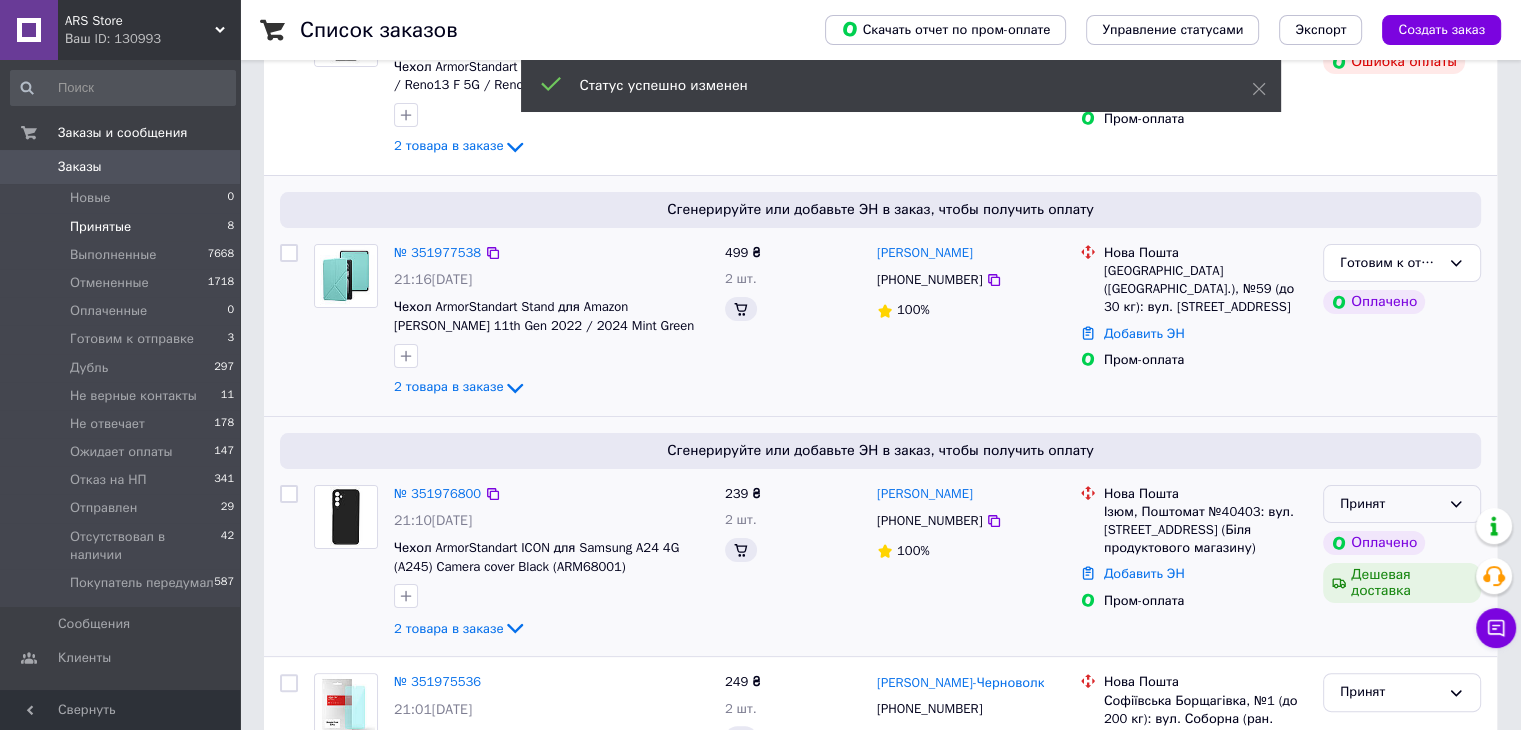 click on "Принят" at bounding box center (1390, 504) 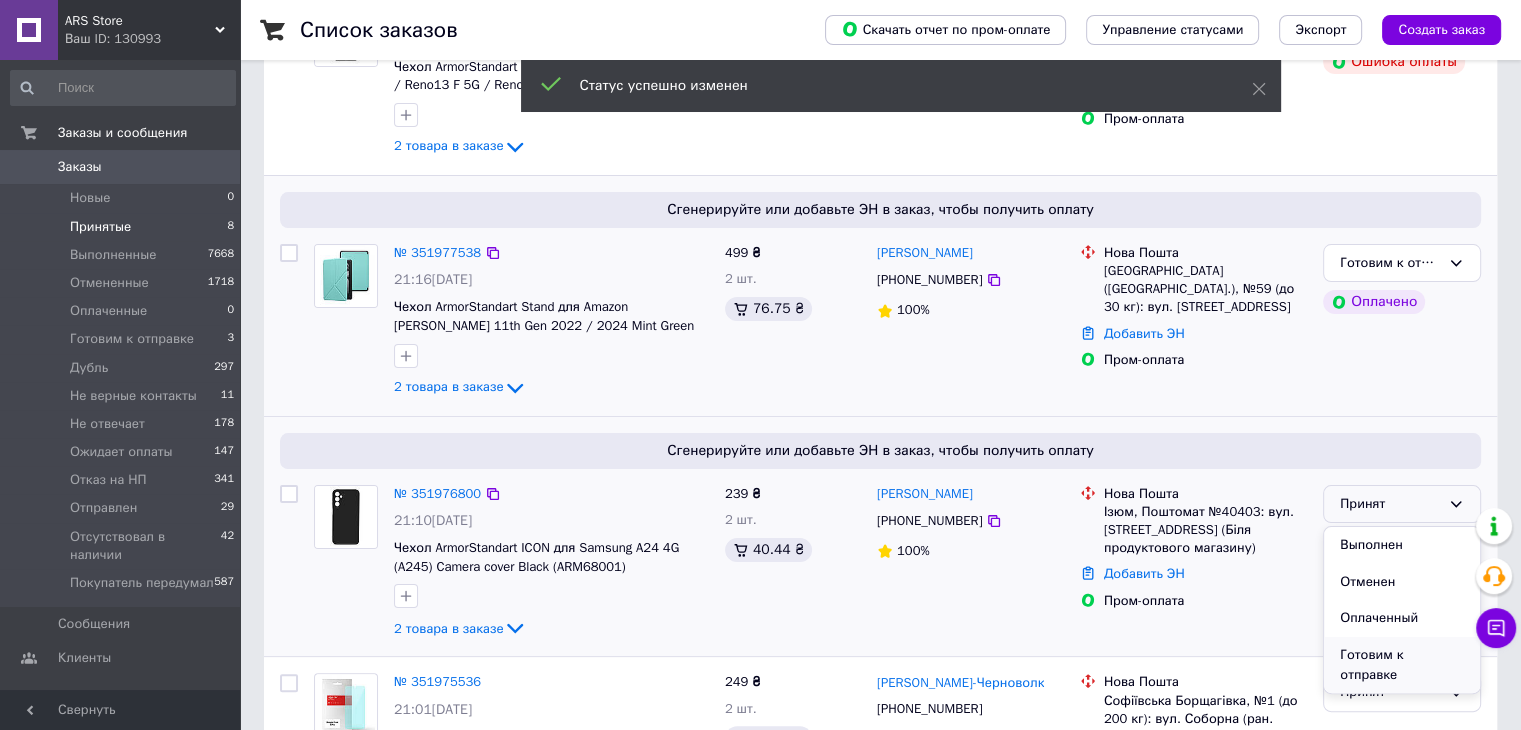 click on "Готовим к отправке" at bounding box center (1402, 665) 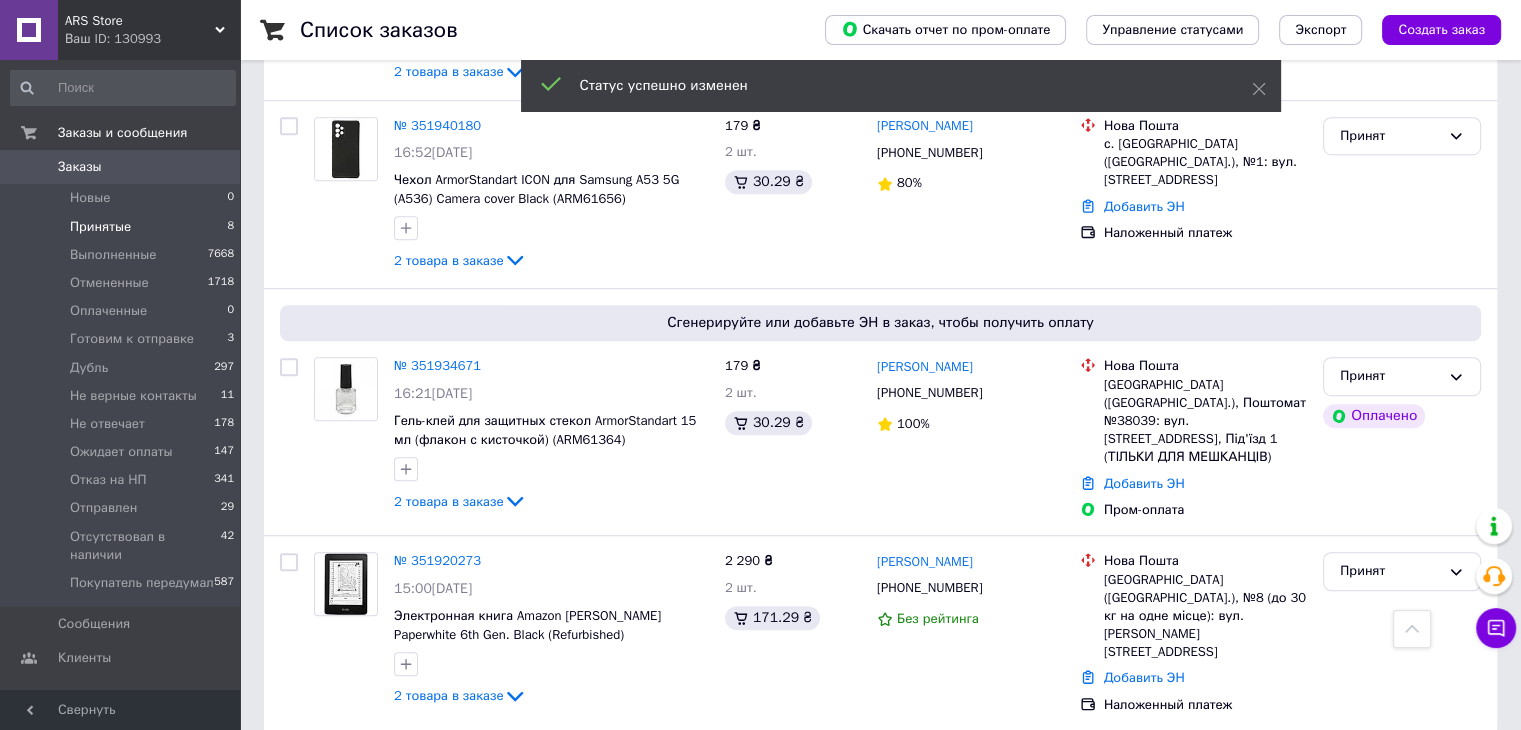 scroll, scrollTop: 1244, scrollLeft: 0, axis: vertical 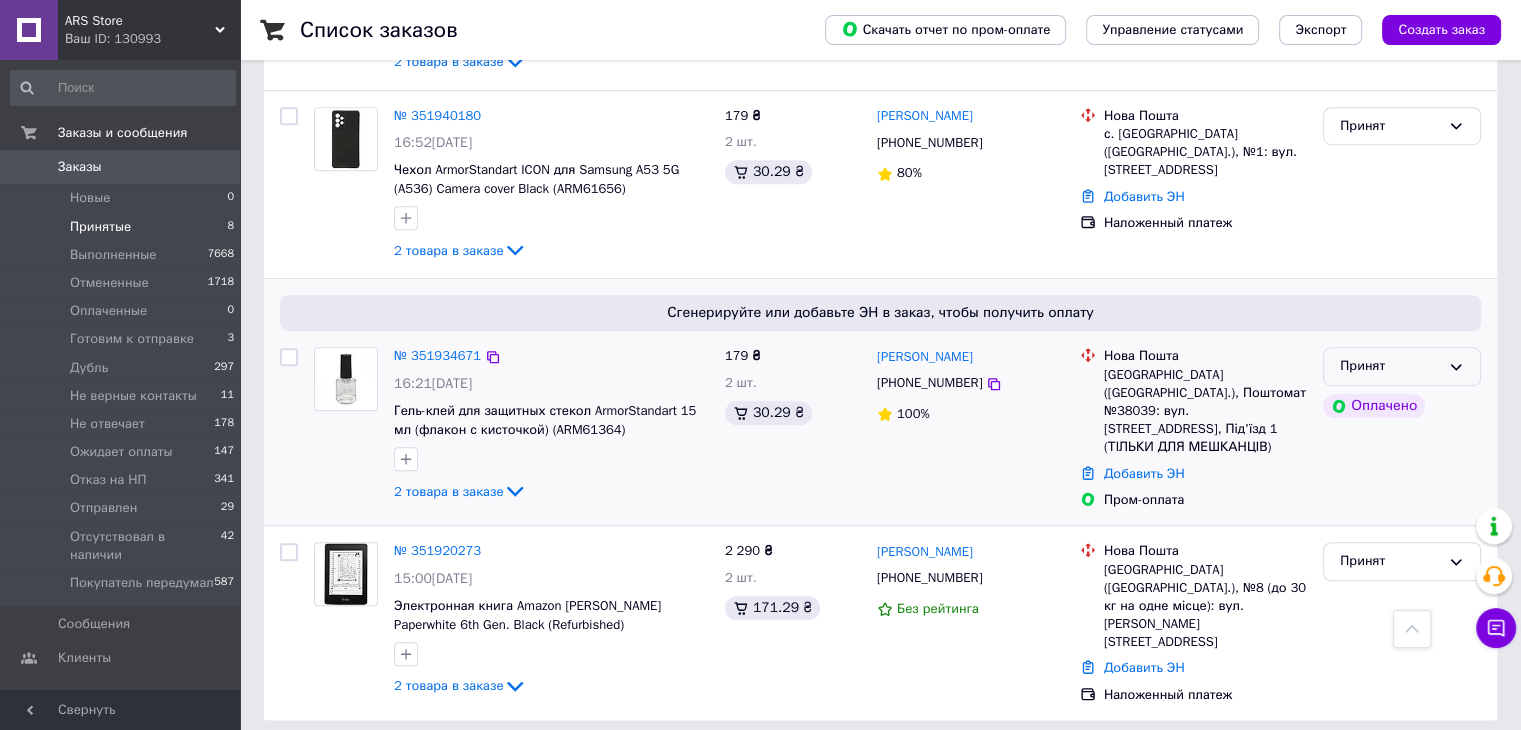 click on "Принят" at bounding box center [1390, 366] 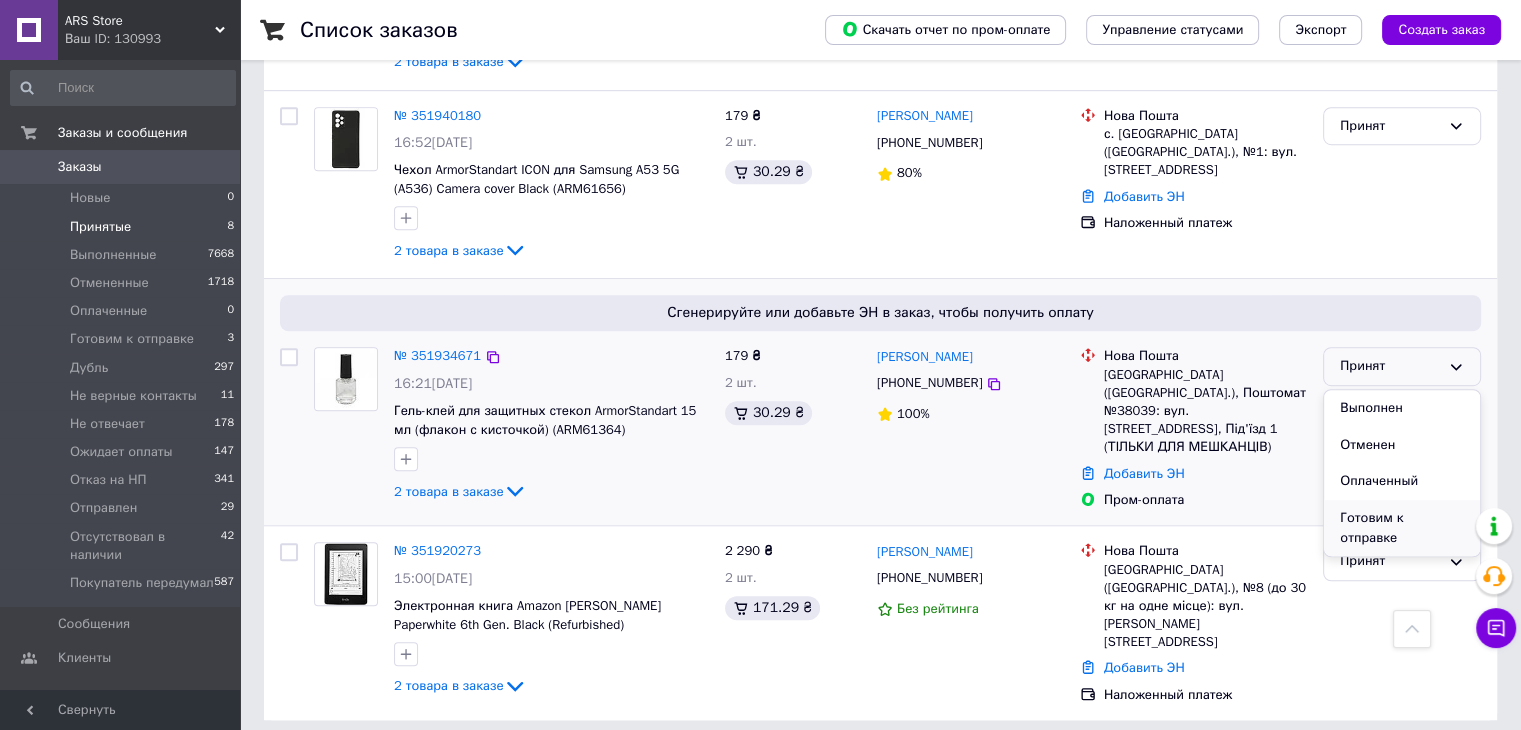 click on "Готовим к отправке" at bounding box center (1402, 528) 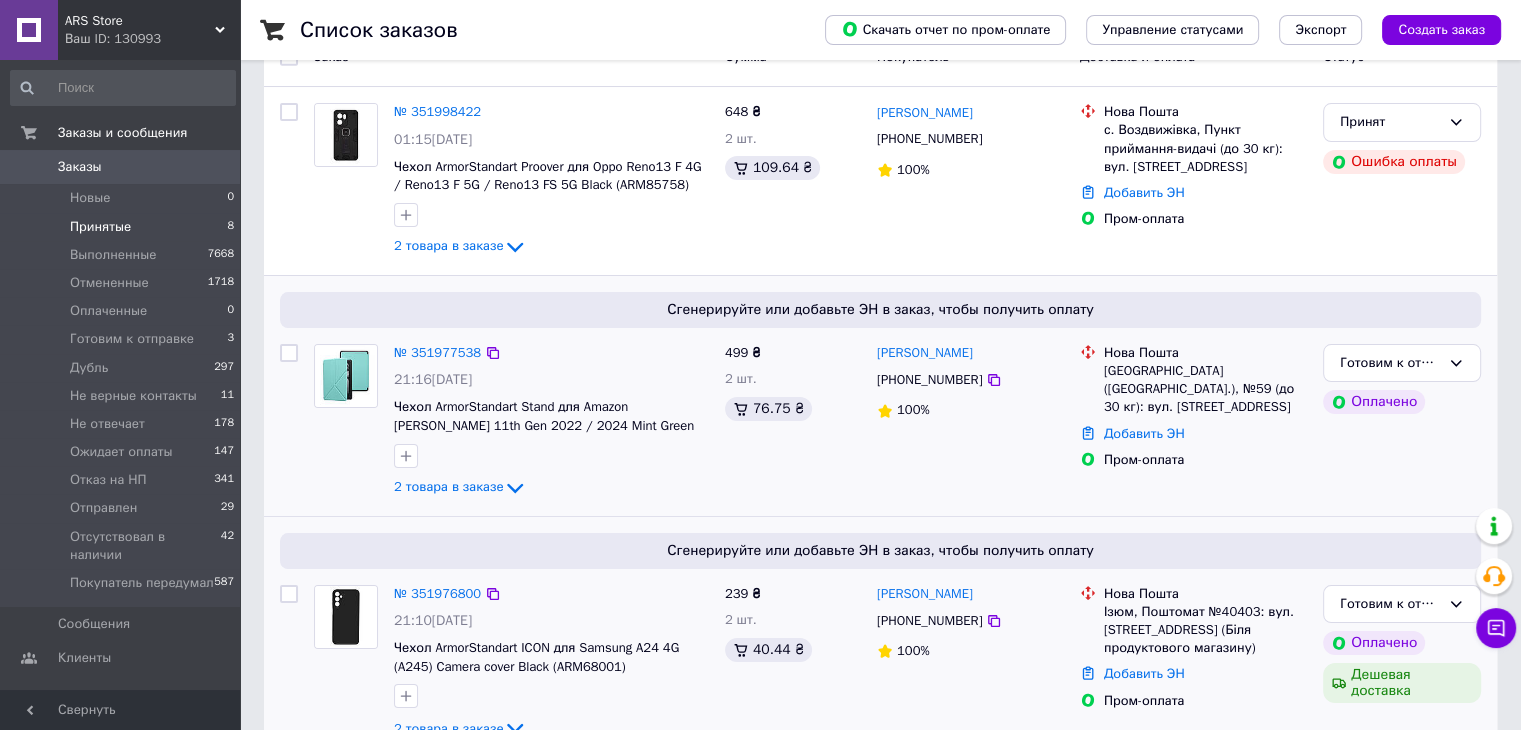 scroll, scrollTop: 0, scrollLeft: 0, axis: both 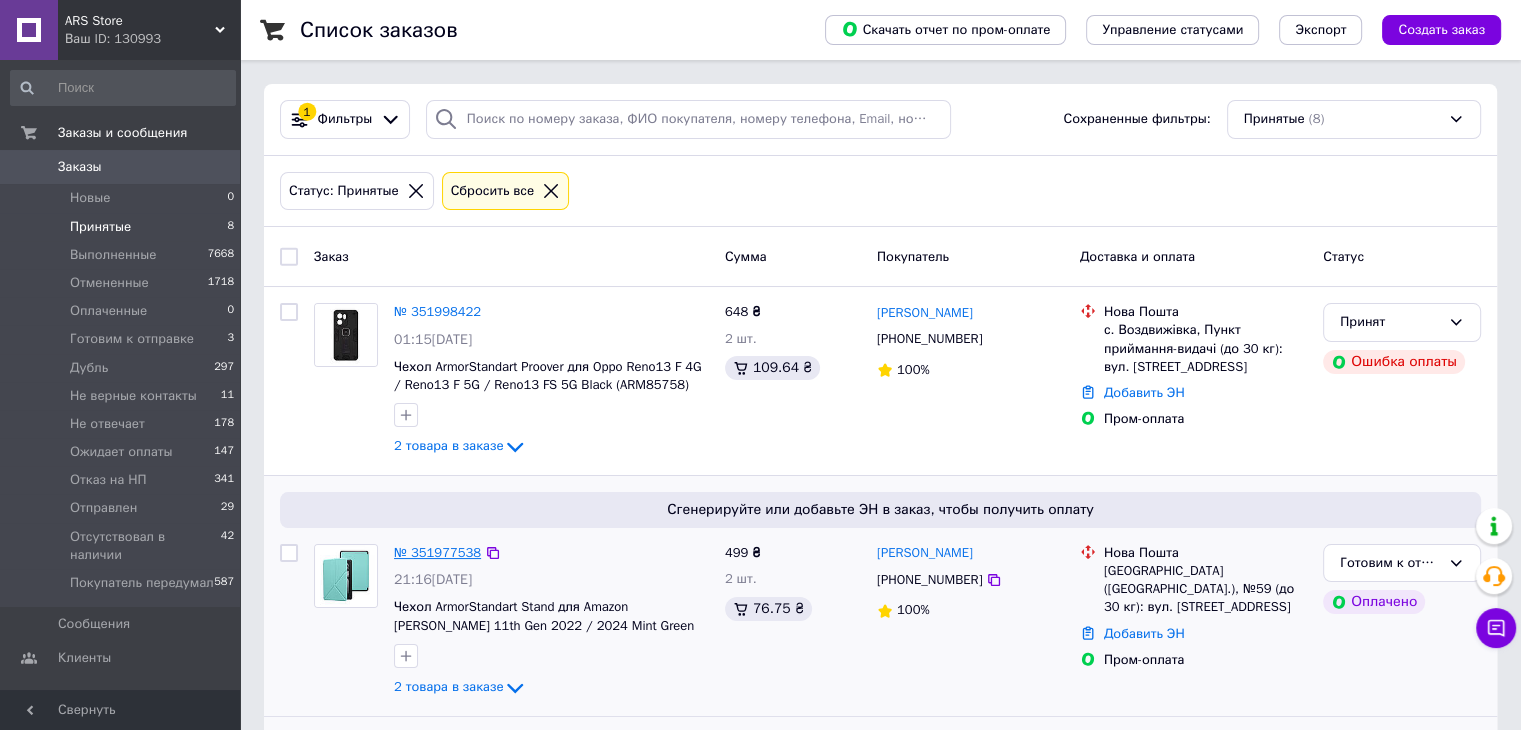 click on "№ 351977538" at bounding box center (437, 552) 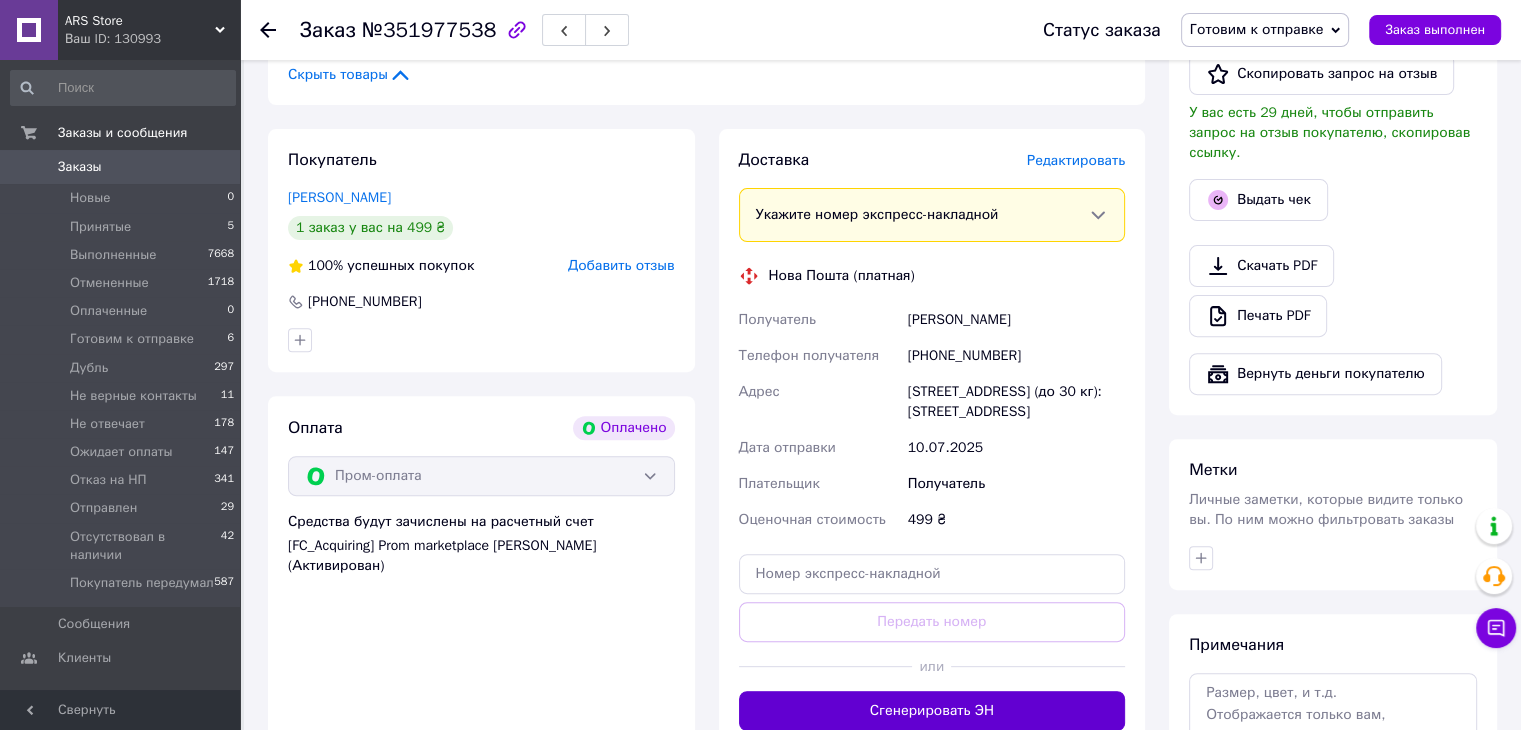 scroll, scrollTop: 900, scrollLeft: 0, axis: vertical 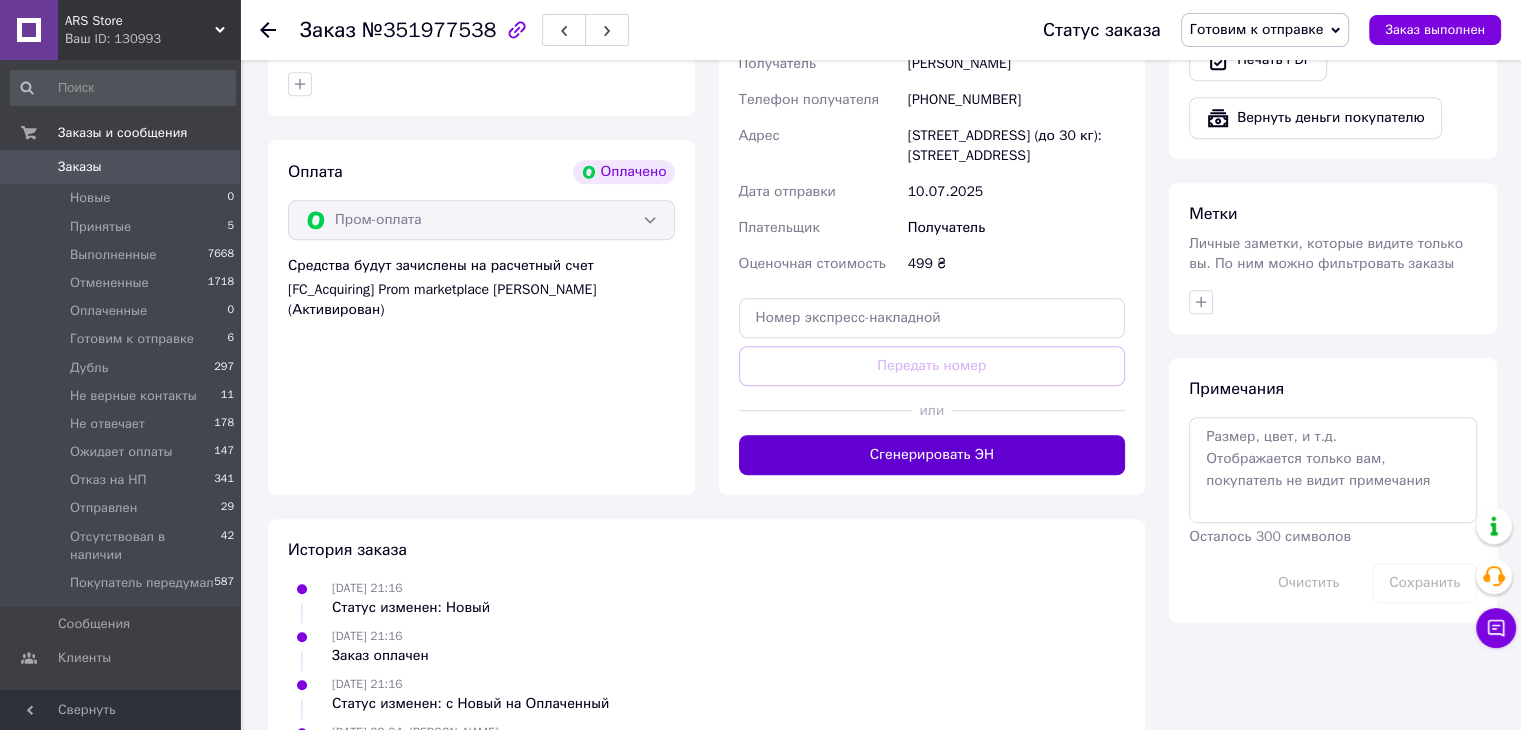 click on "Сгенерировать ЭН" at bounding box center (932, 455) 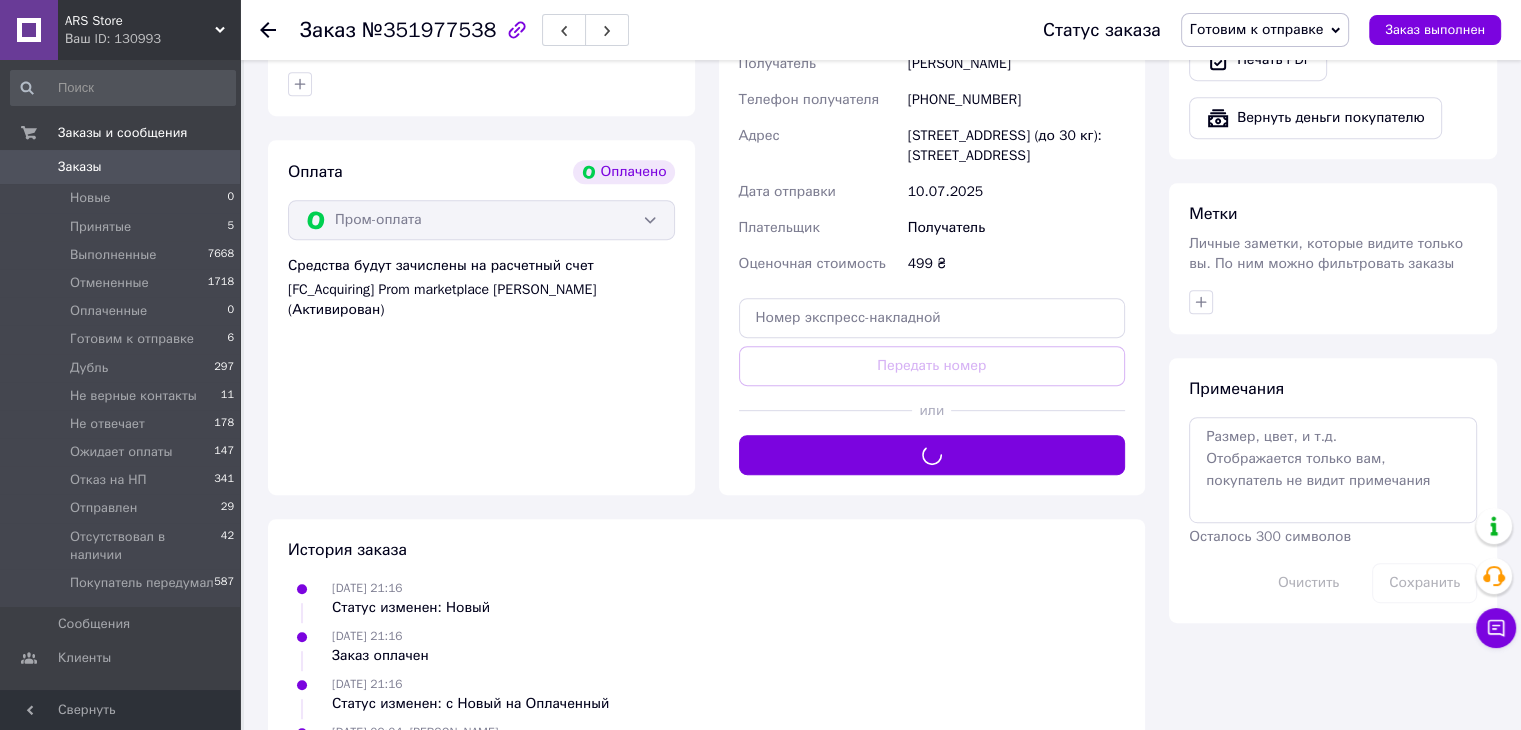 scroll, scrollTop: 600, scrollLeft: 0, axis: vertical 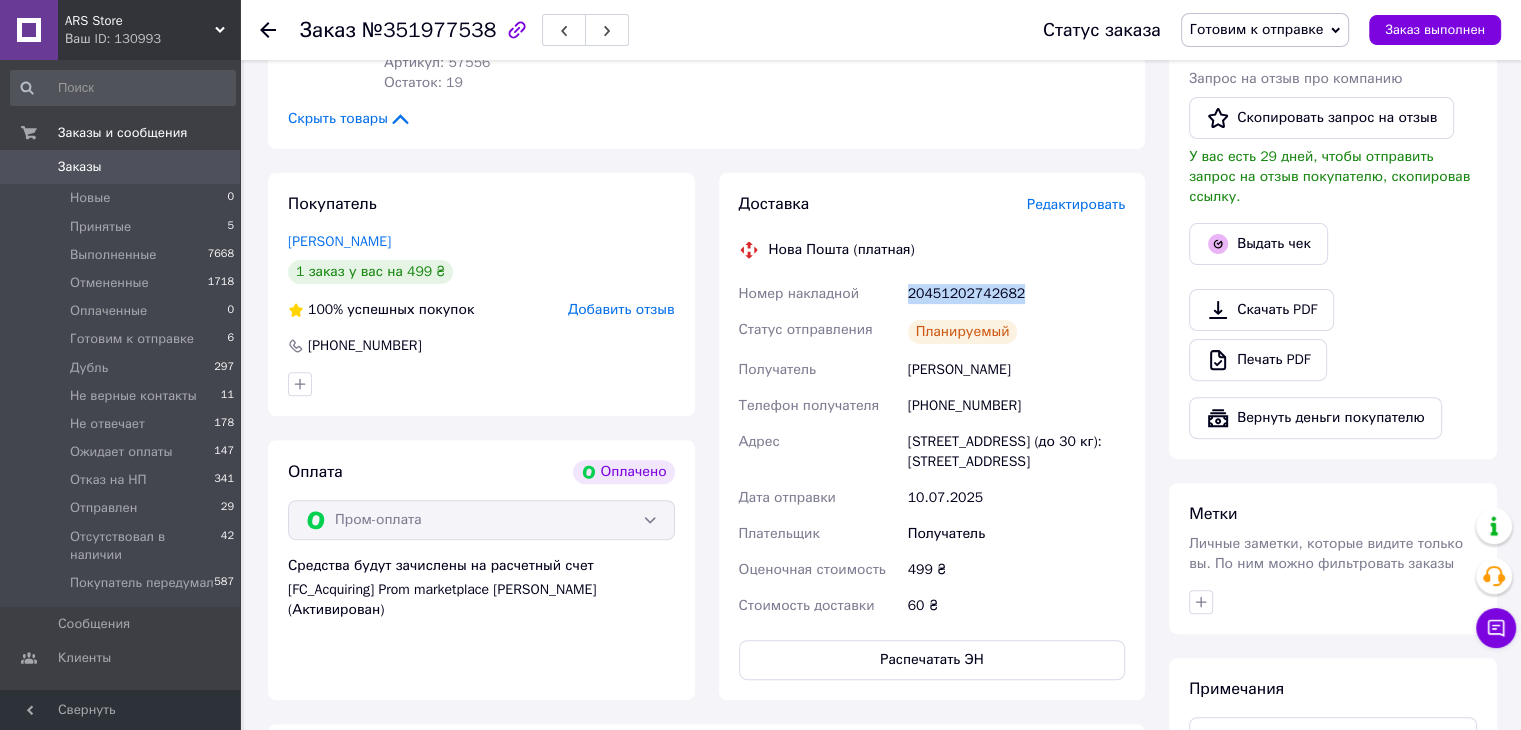 drag, startPoint x: 1007, startPoint y: 275, endPoint x: 908, endPoint y: 283, distance: 99.32271 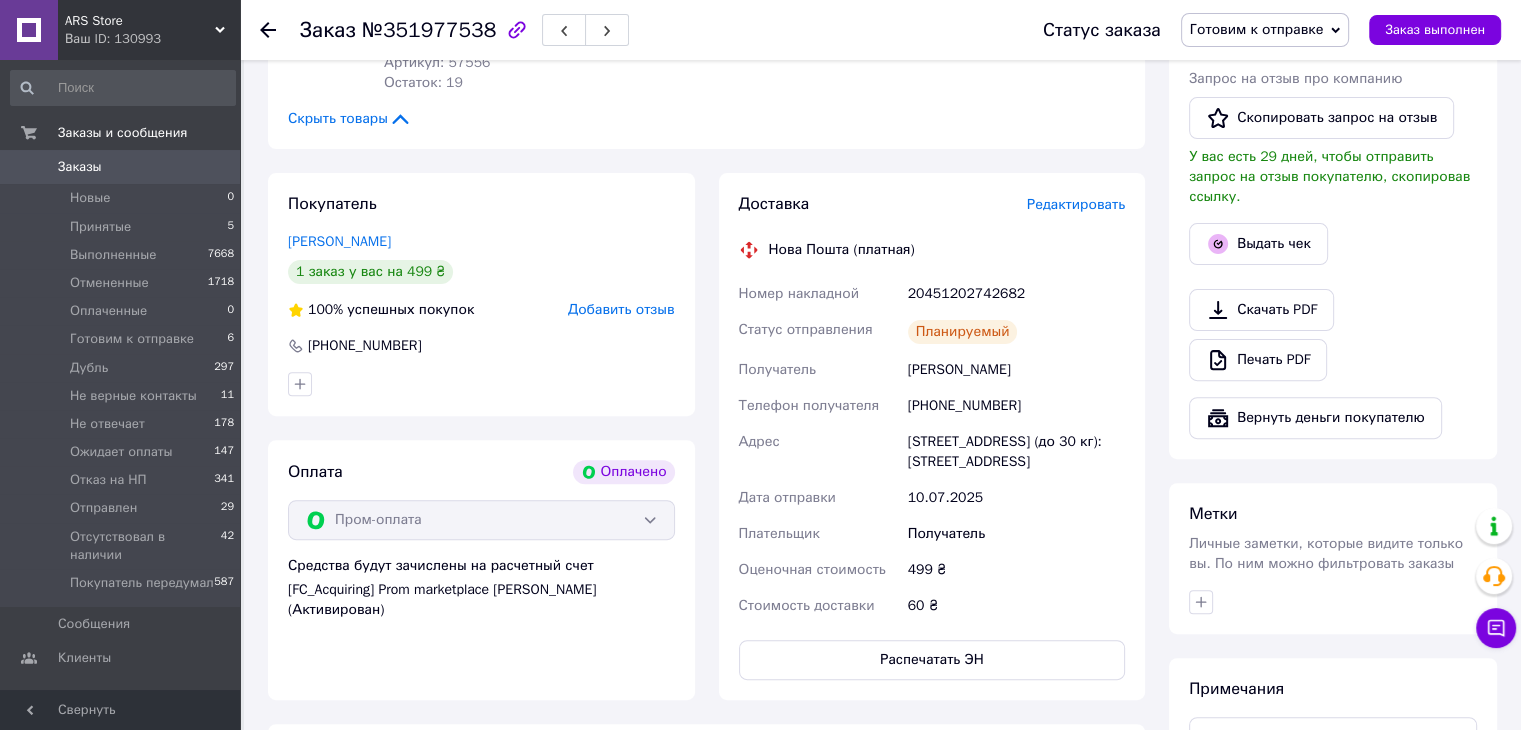 click 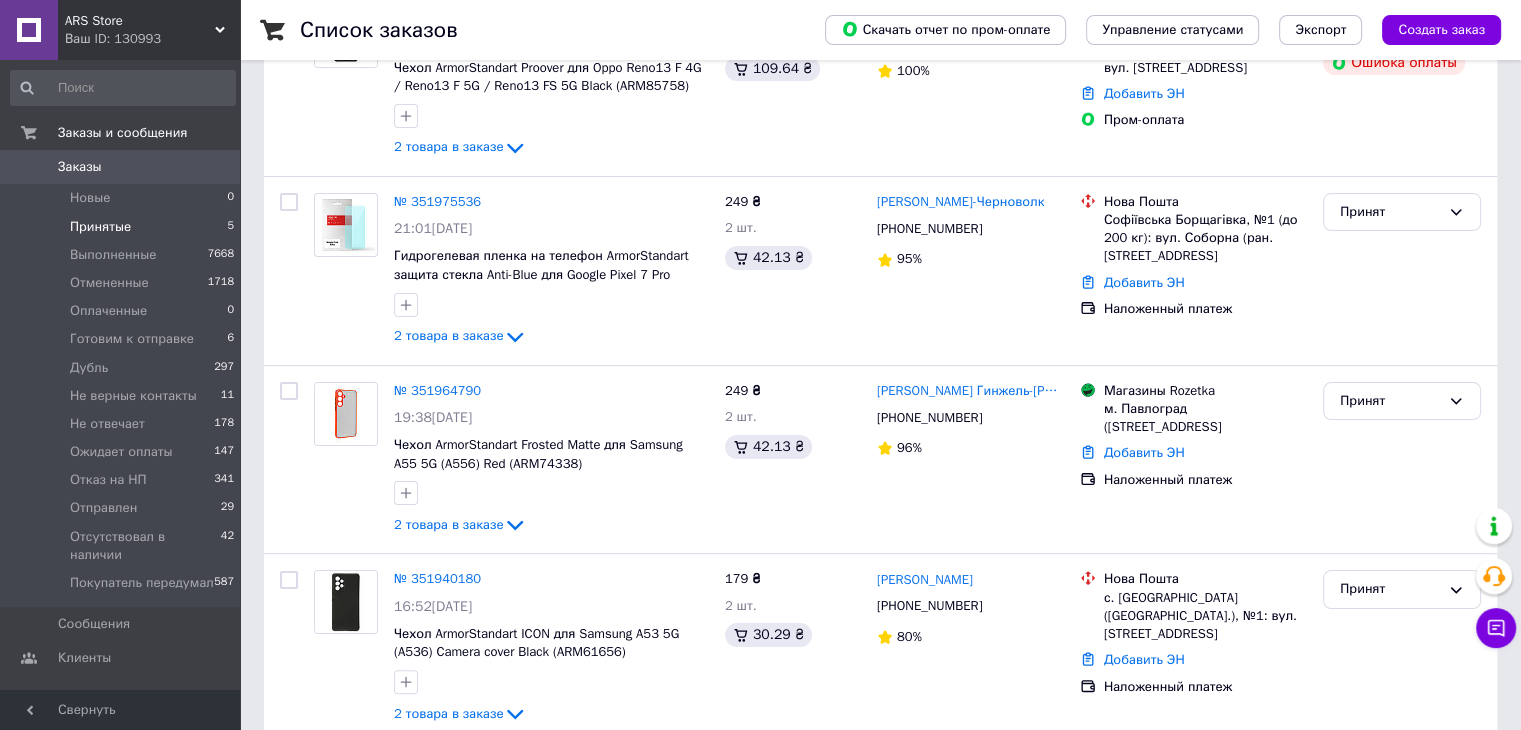 scroll, scrollTop: 300, scrollLeft: 0, axis: vertical 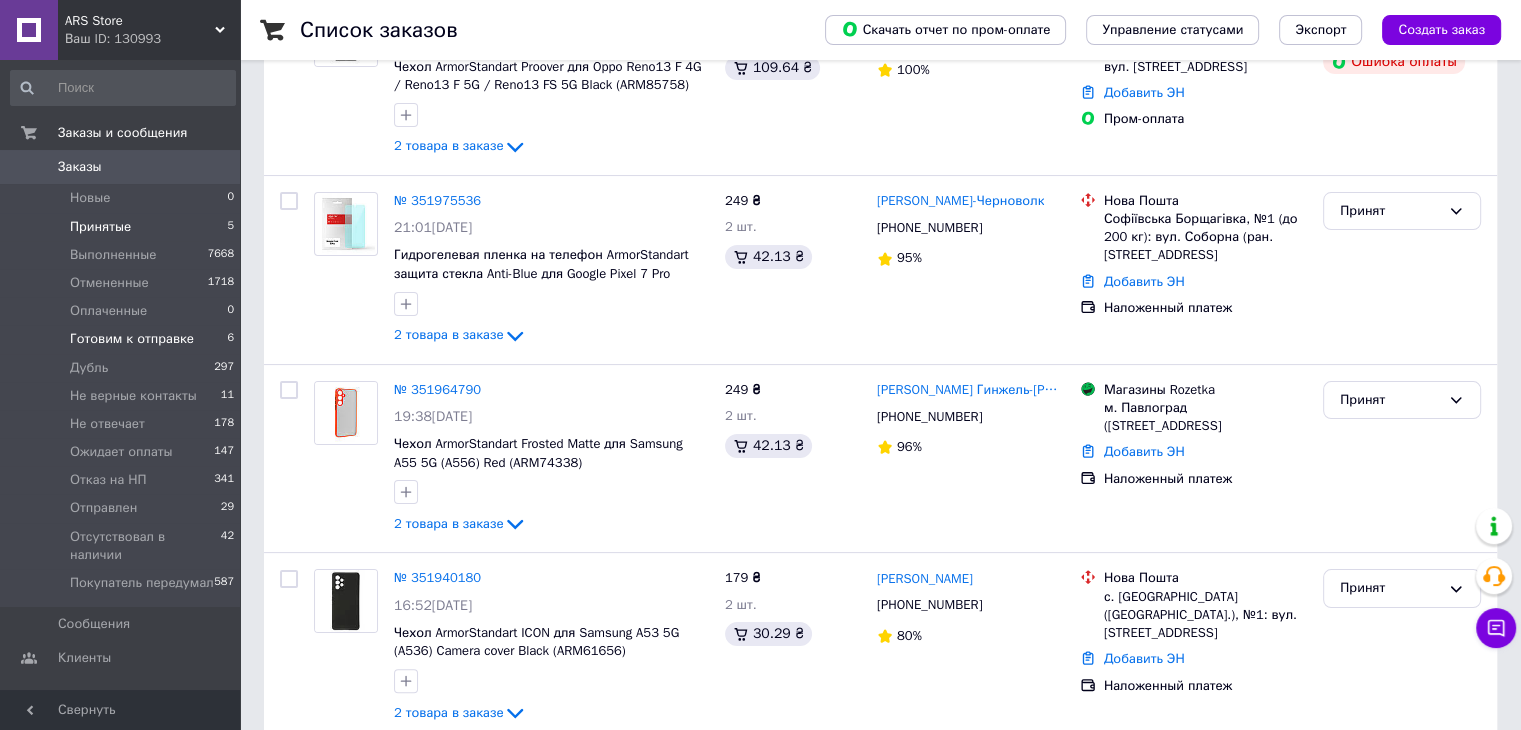 click on "Готовим к отправке" at bounding box center [132, 339] 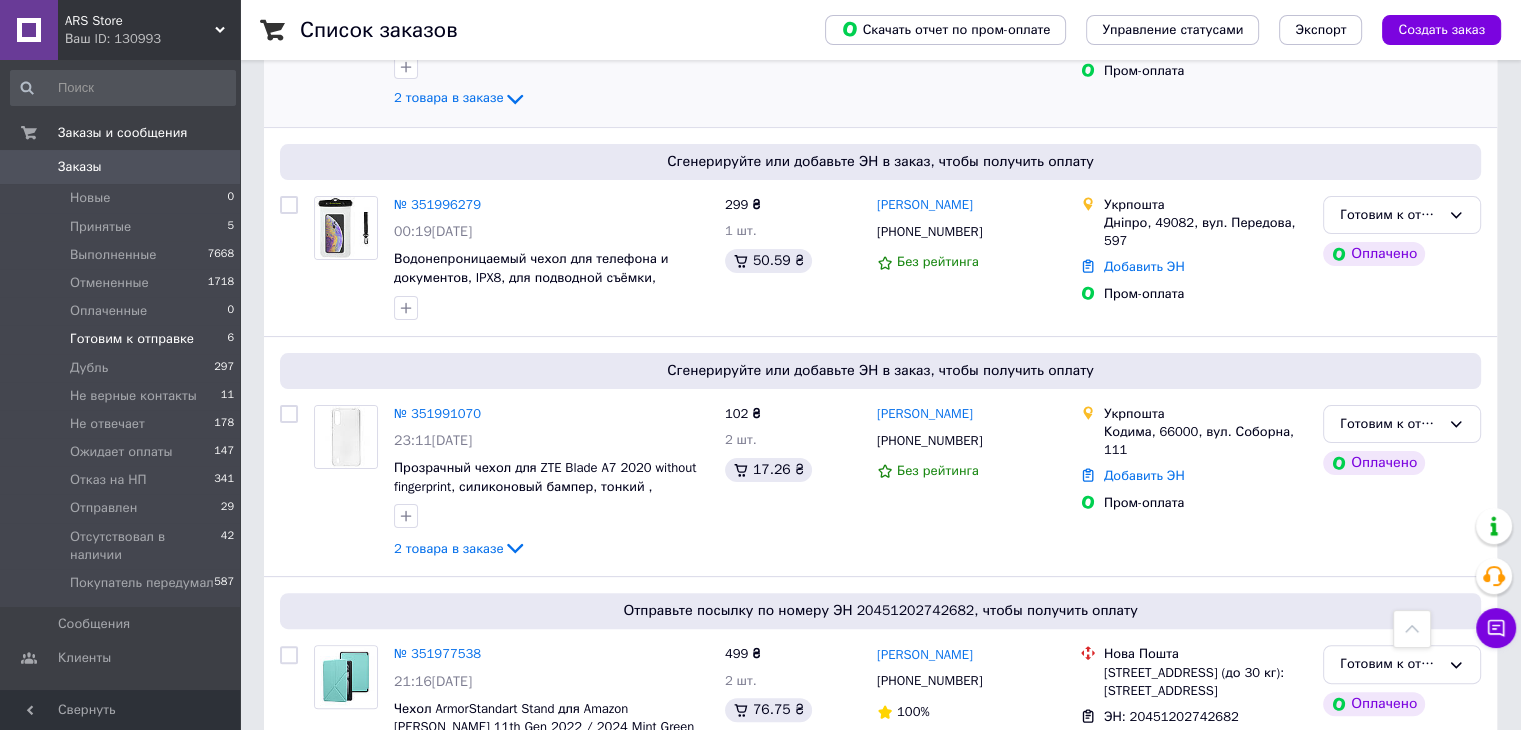 scroll, scrollTop: 200, scrollLeft: 0, axis: vertical 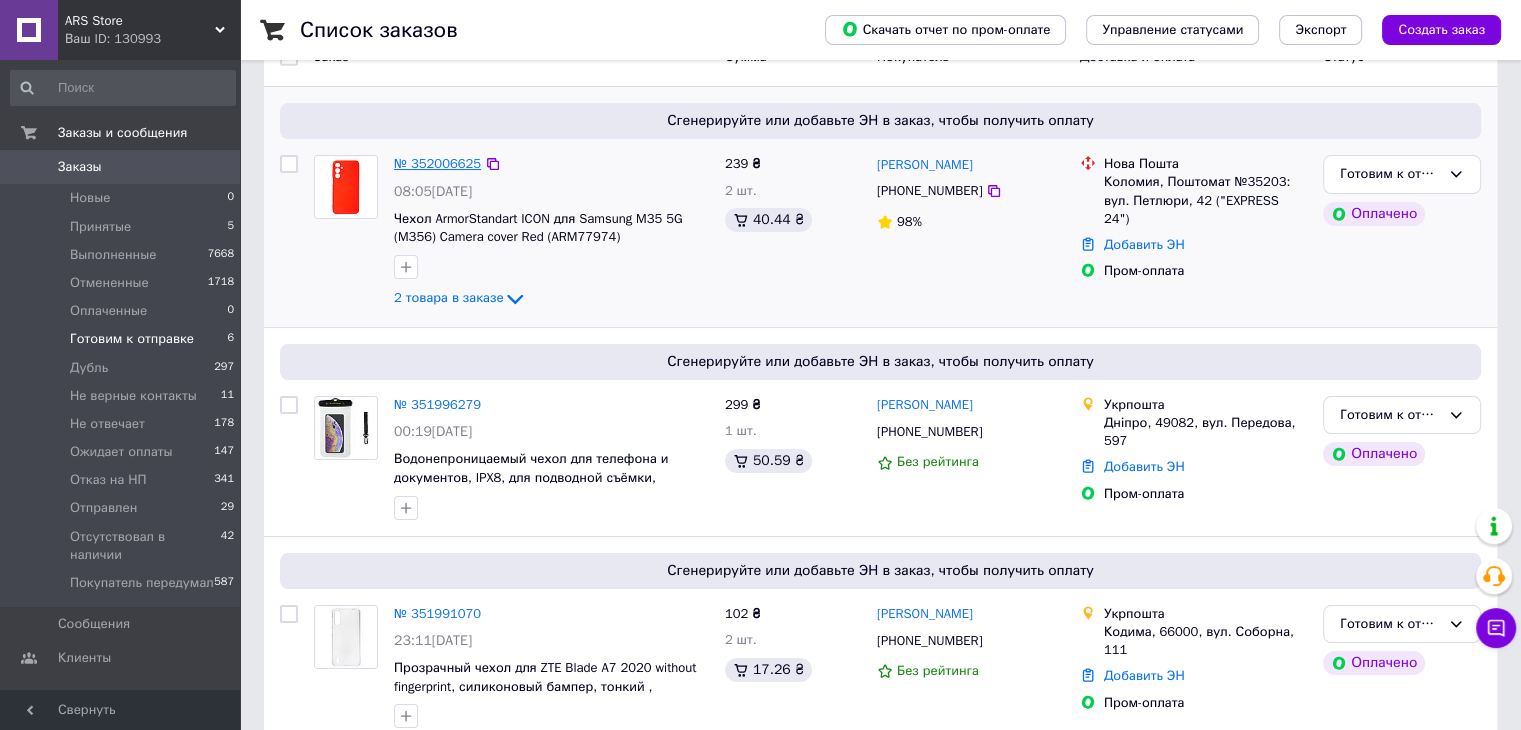click on "№ 352006625" at bounding box center [437, 163] 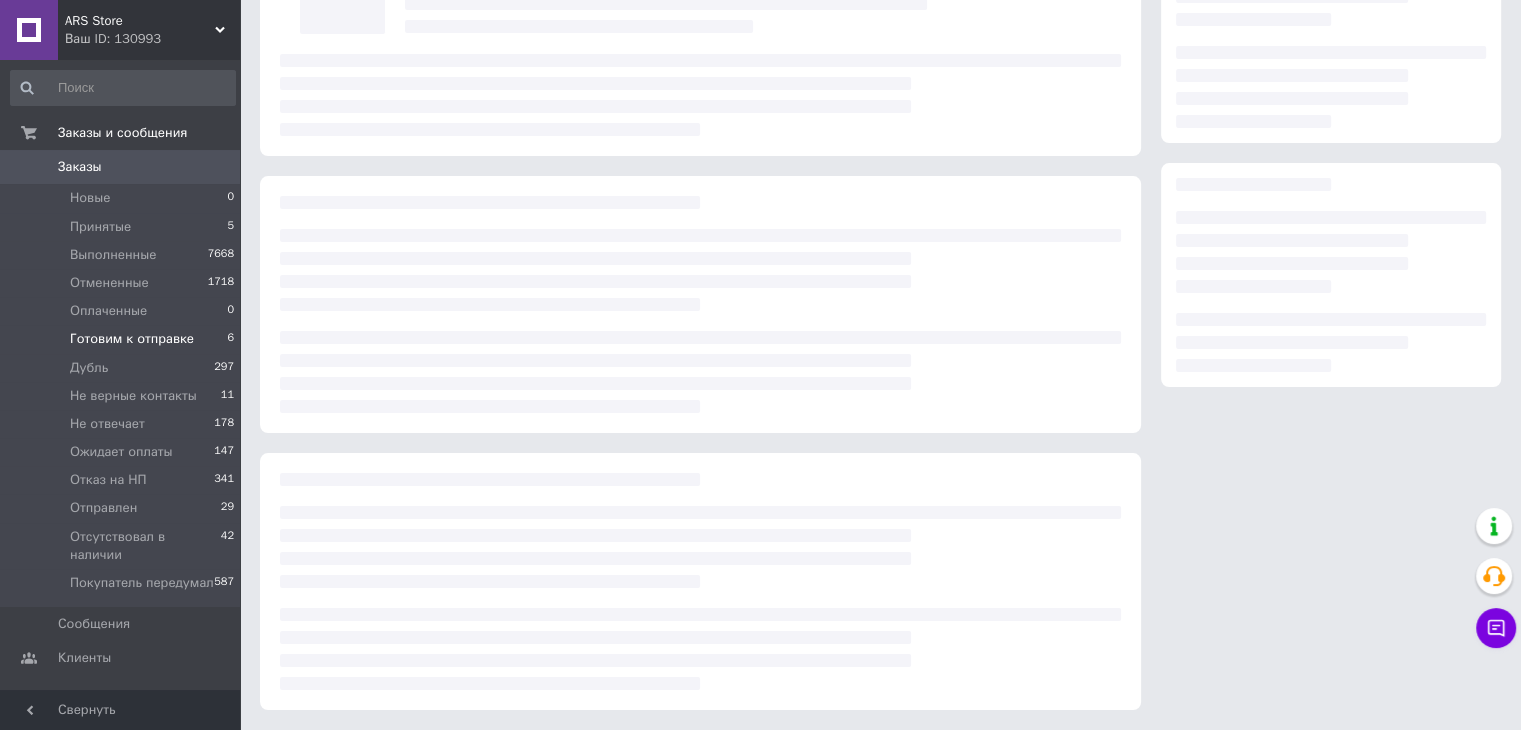 scroll, scrollTop: 184, scrollLeft: 0, axis: vertical 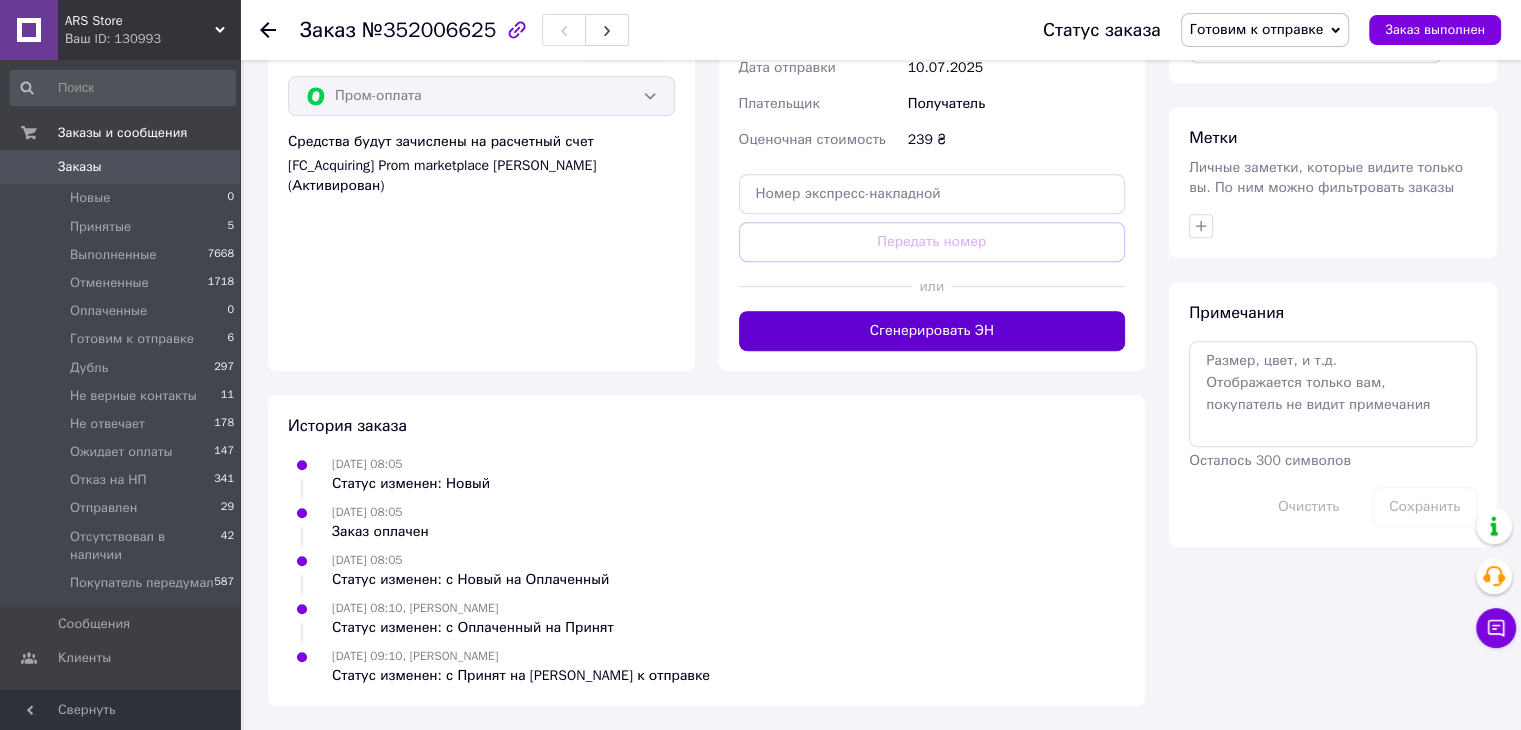 click on "Сгенерировать ЭН" at bounding box center [932, 331] 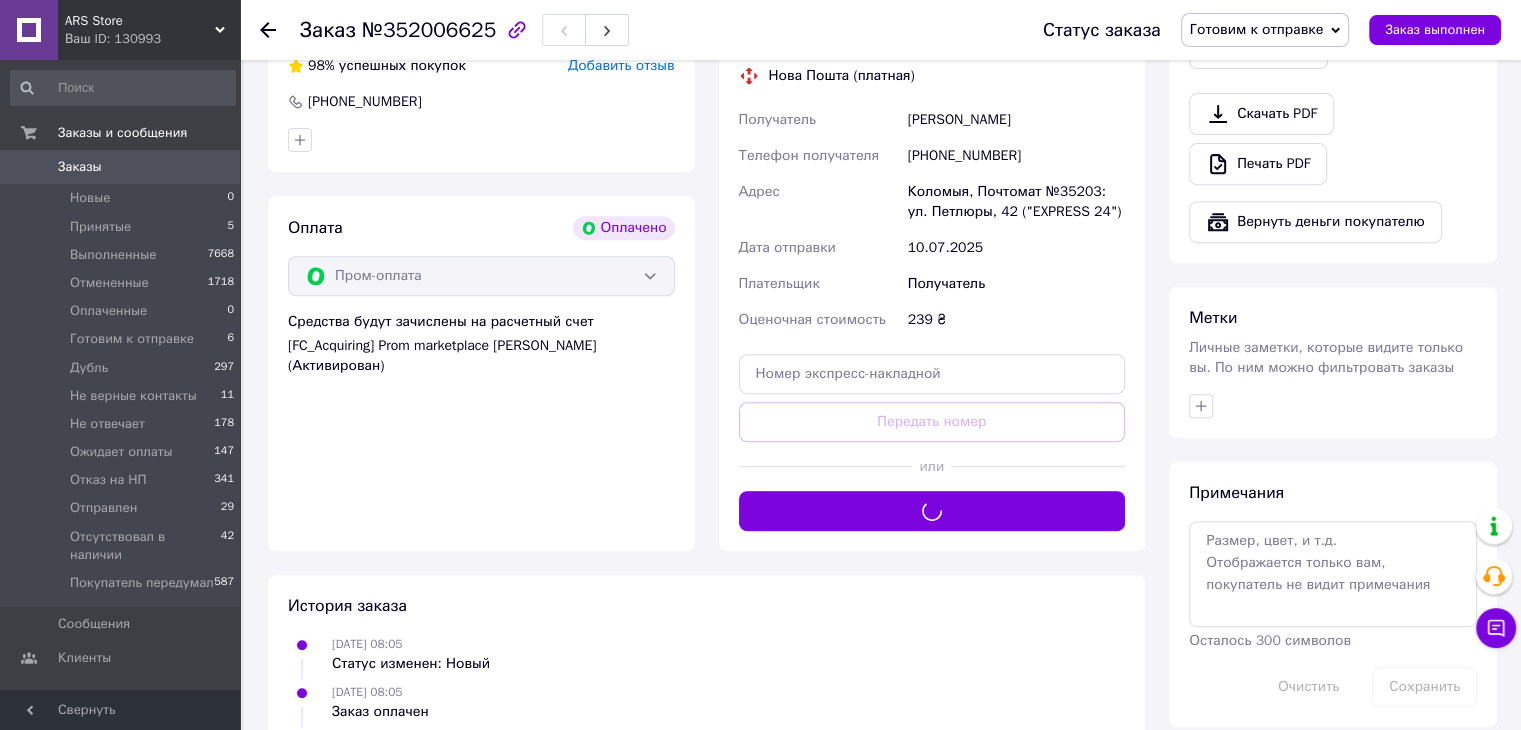 scroll, scrollTop: 678, scrollLeft: 0, axis: vertical 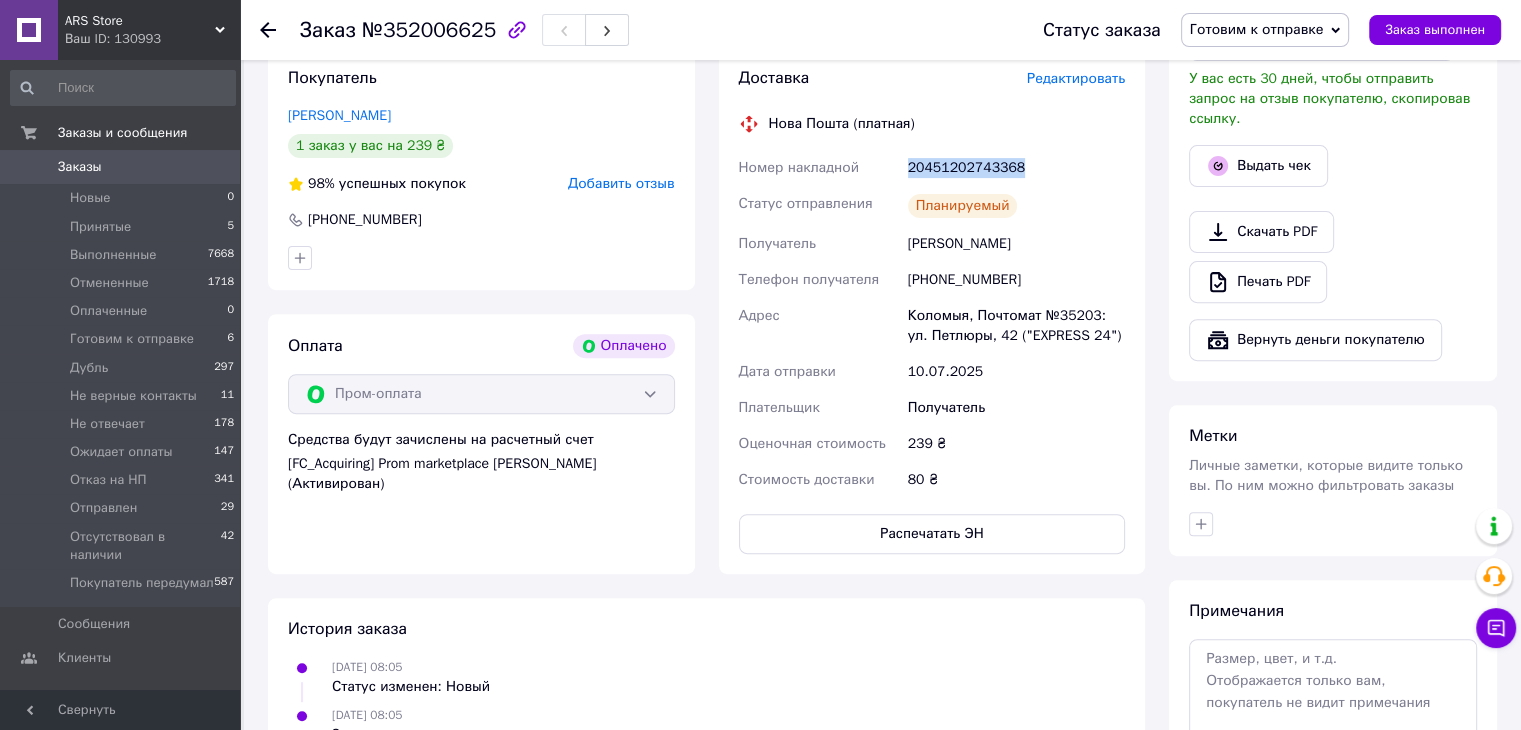 copy on "Номер накладной 20451202743368" 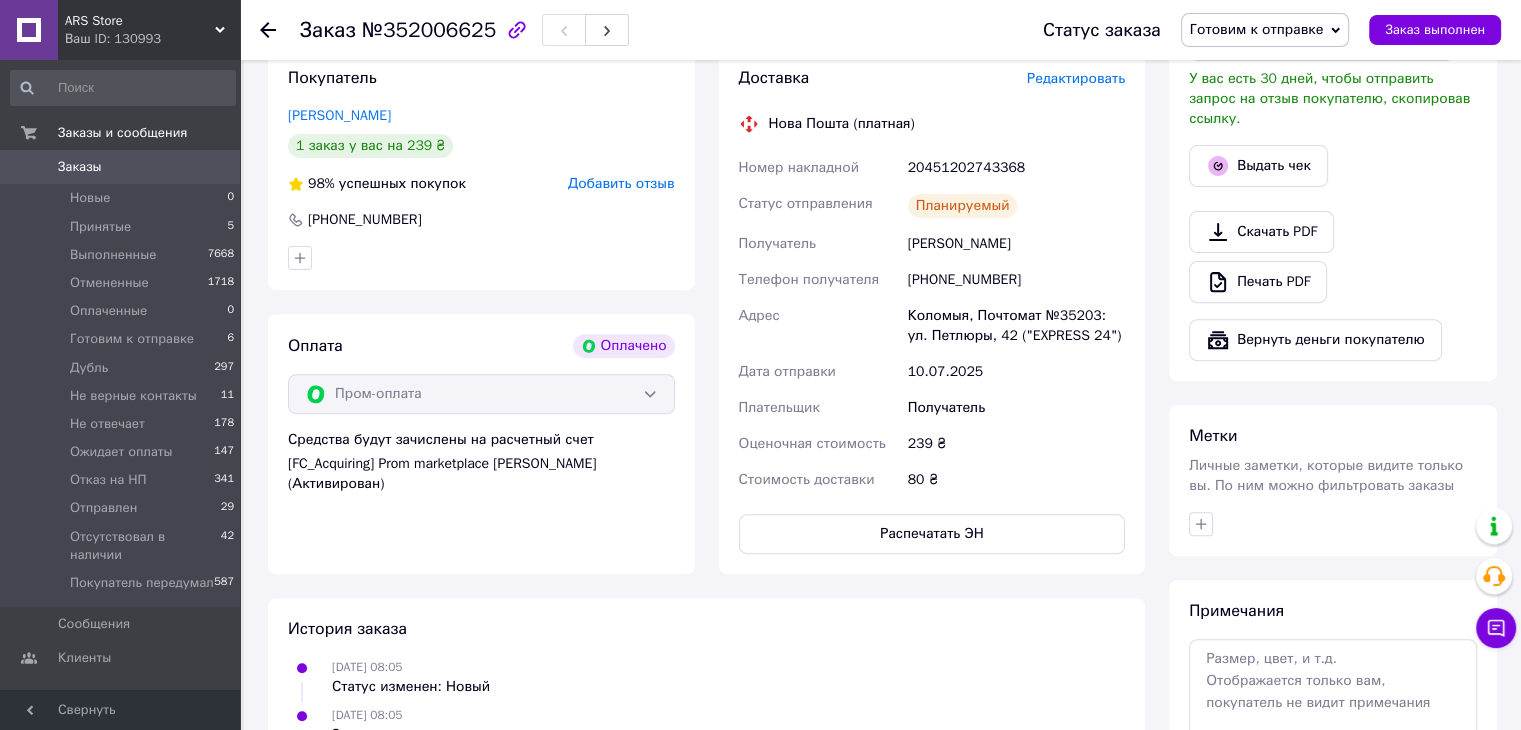 click 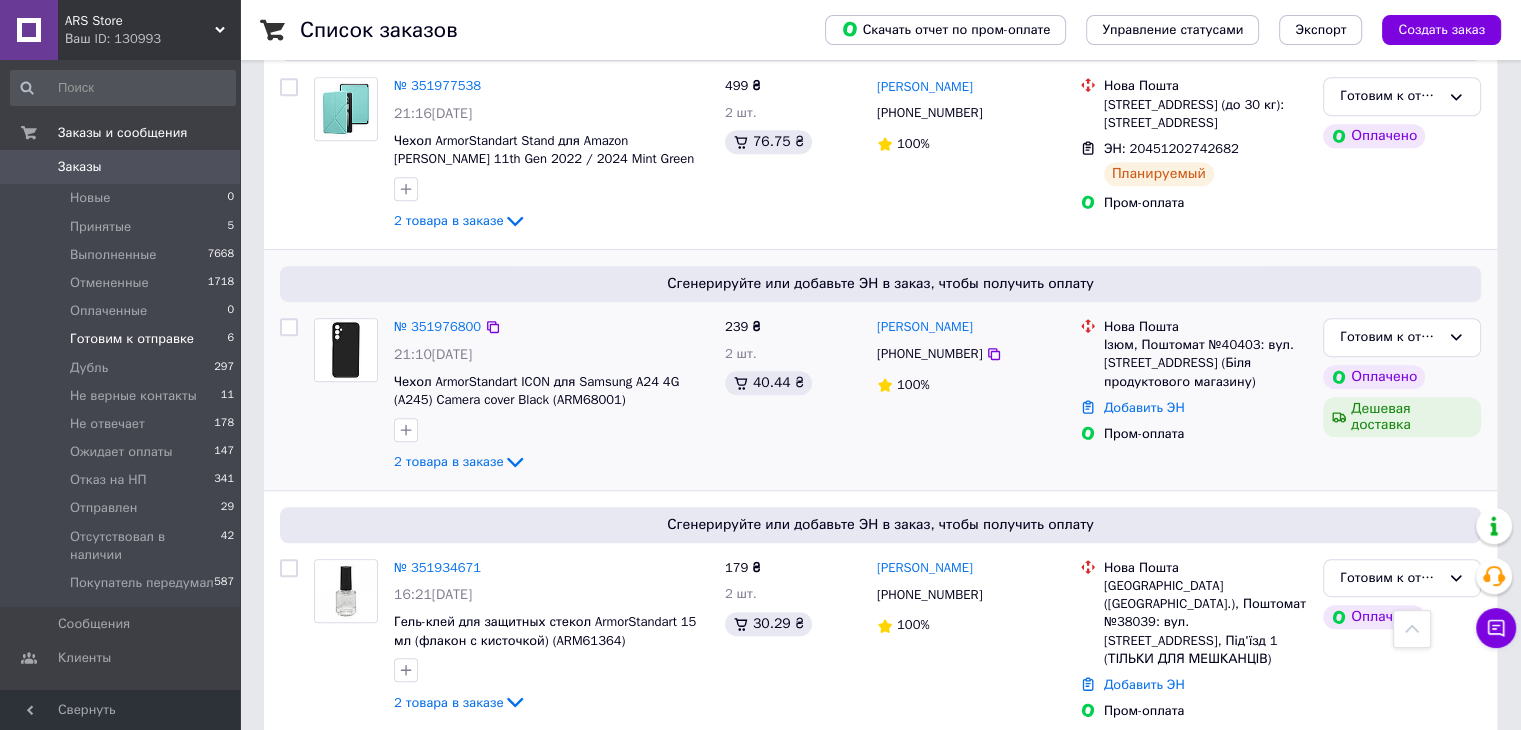 scroll, scrollTop: 990, scrollLeft: 0, axis: vertical 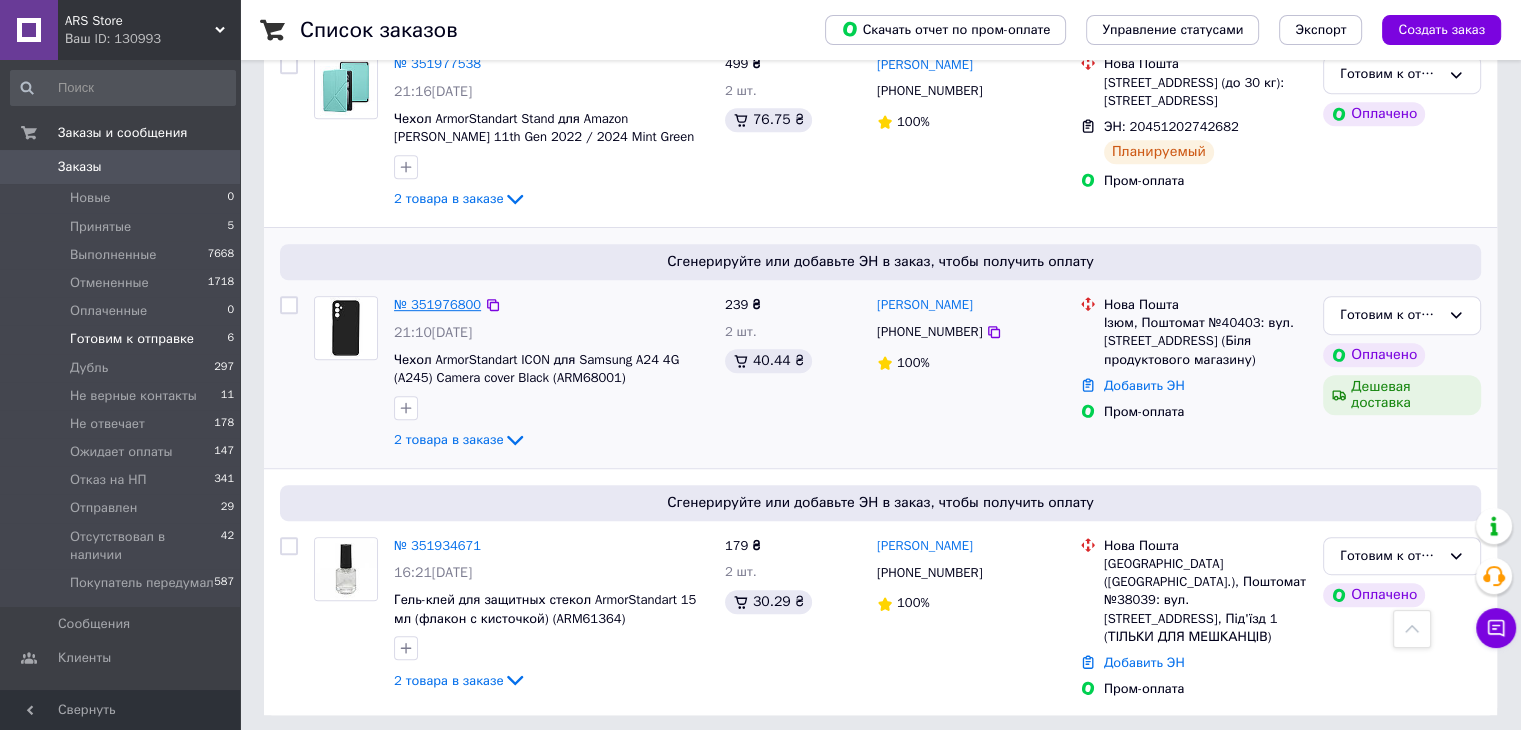 click on "№ 351976800" at bounding box center [437, 304] 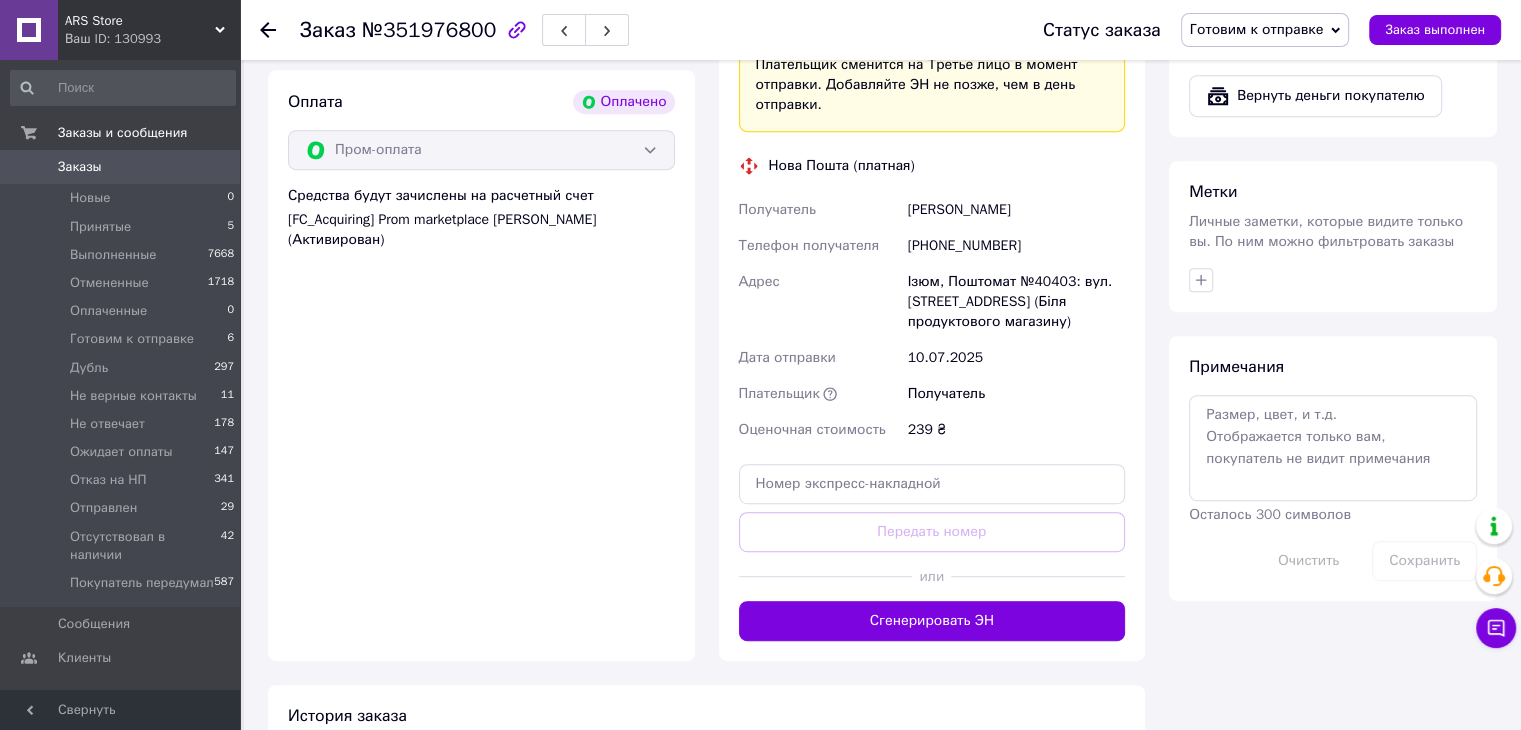 scroll, scrollTop: 990, scrollLeft: 0, axis: vertical 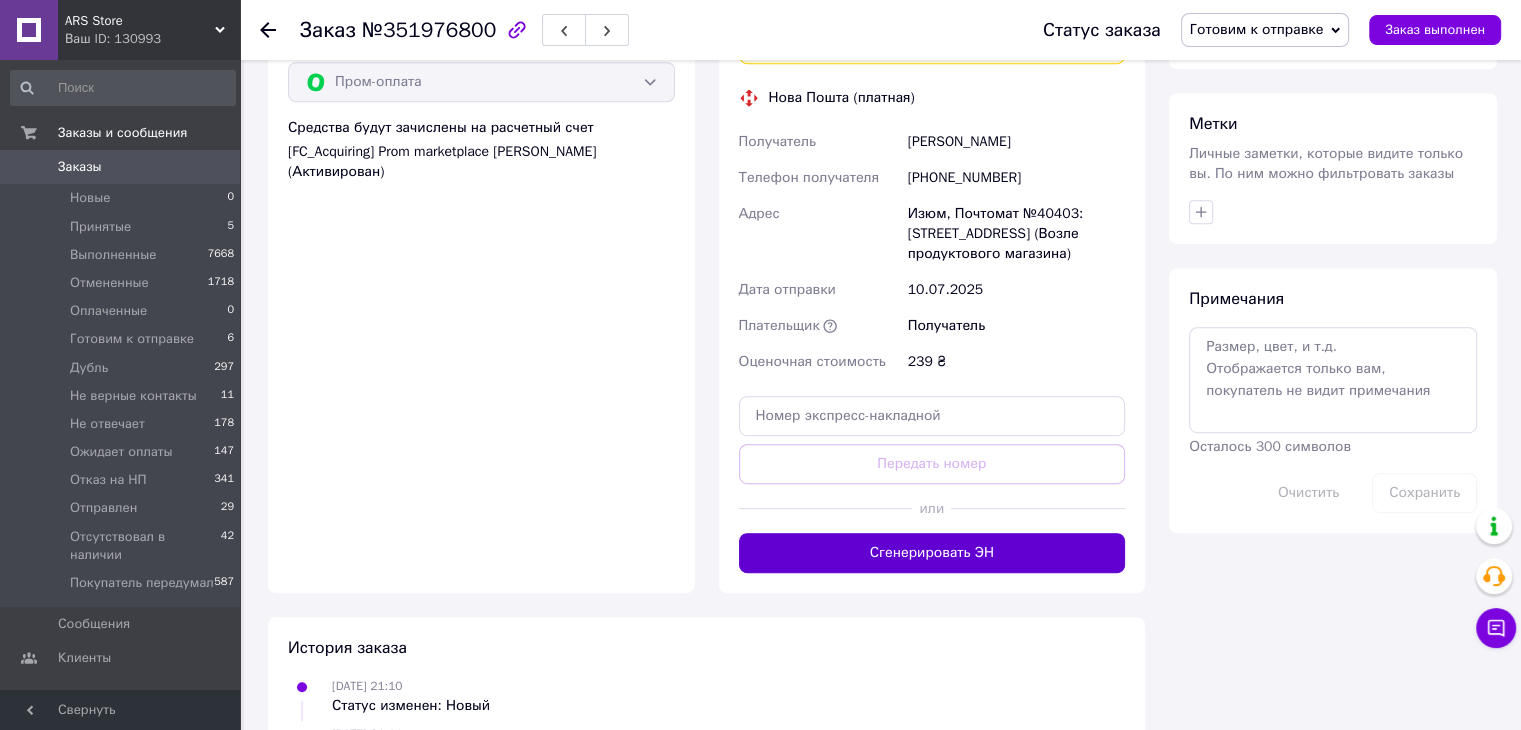 click on "Сгенерировать ЭН" at bounding box center [932, 553] 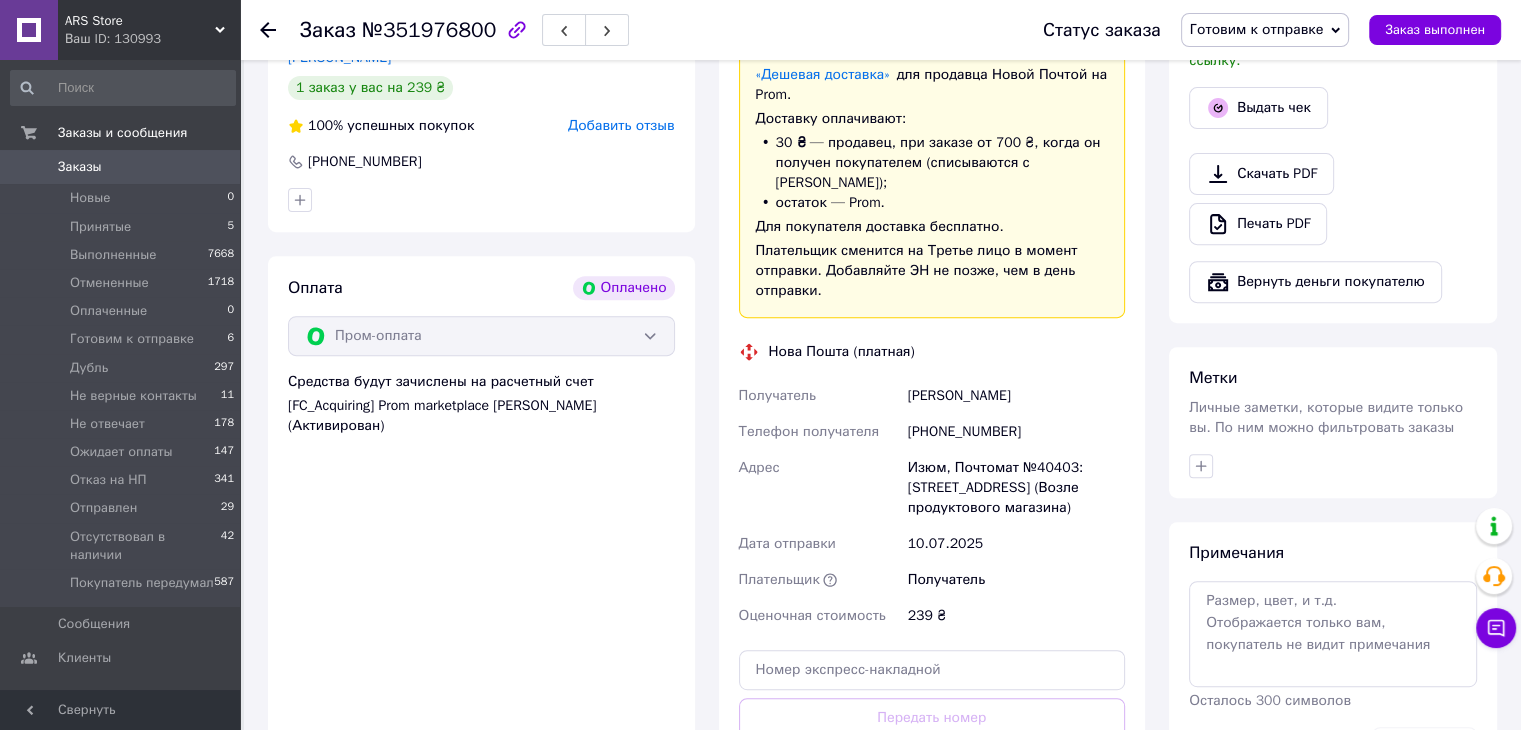 scroll, scrollTop: 690, scrollLeft: 0, axis: vertical 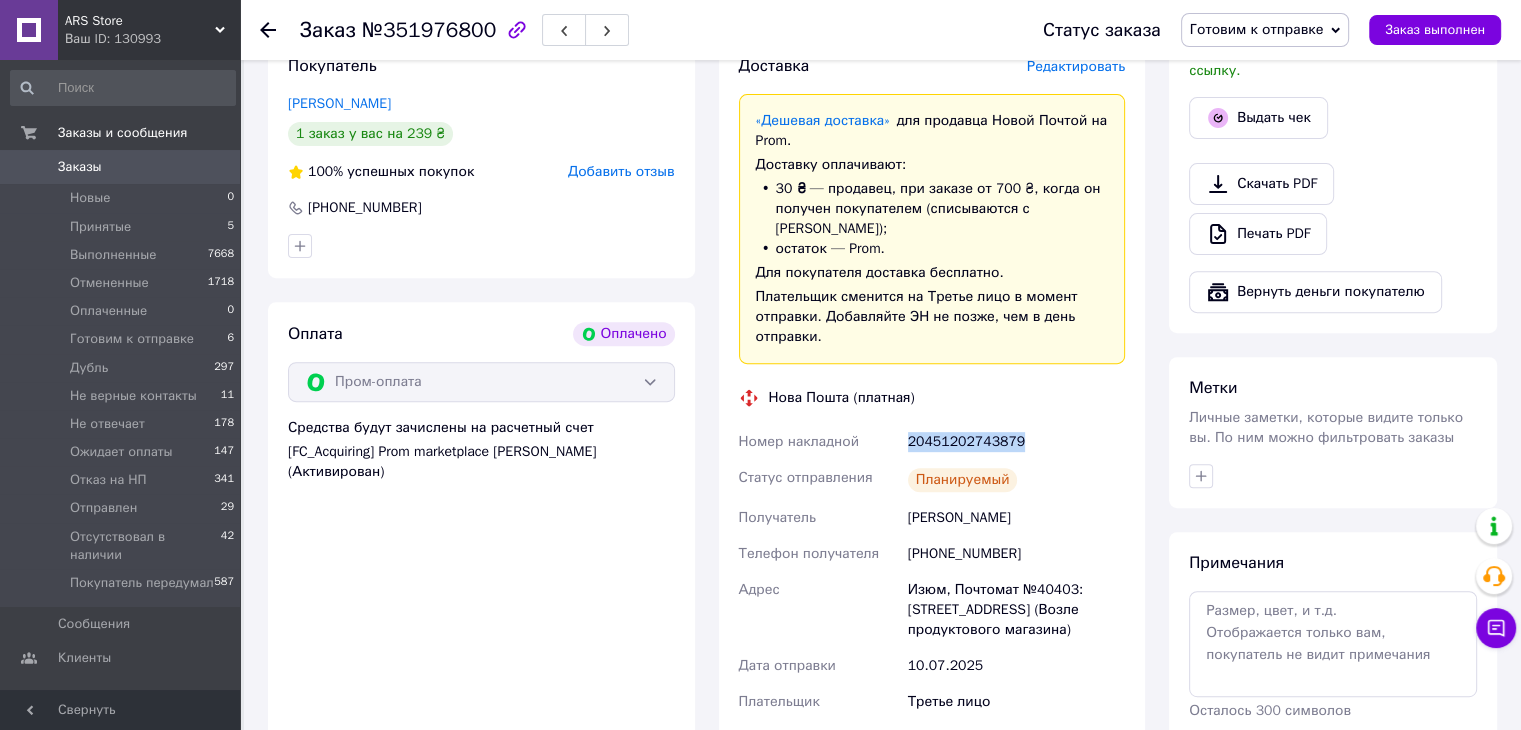 copy on "Номер накладной 20451202743879" 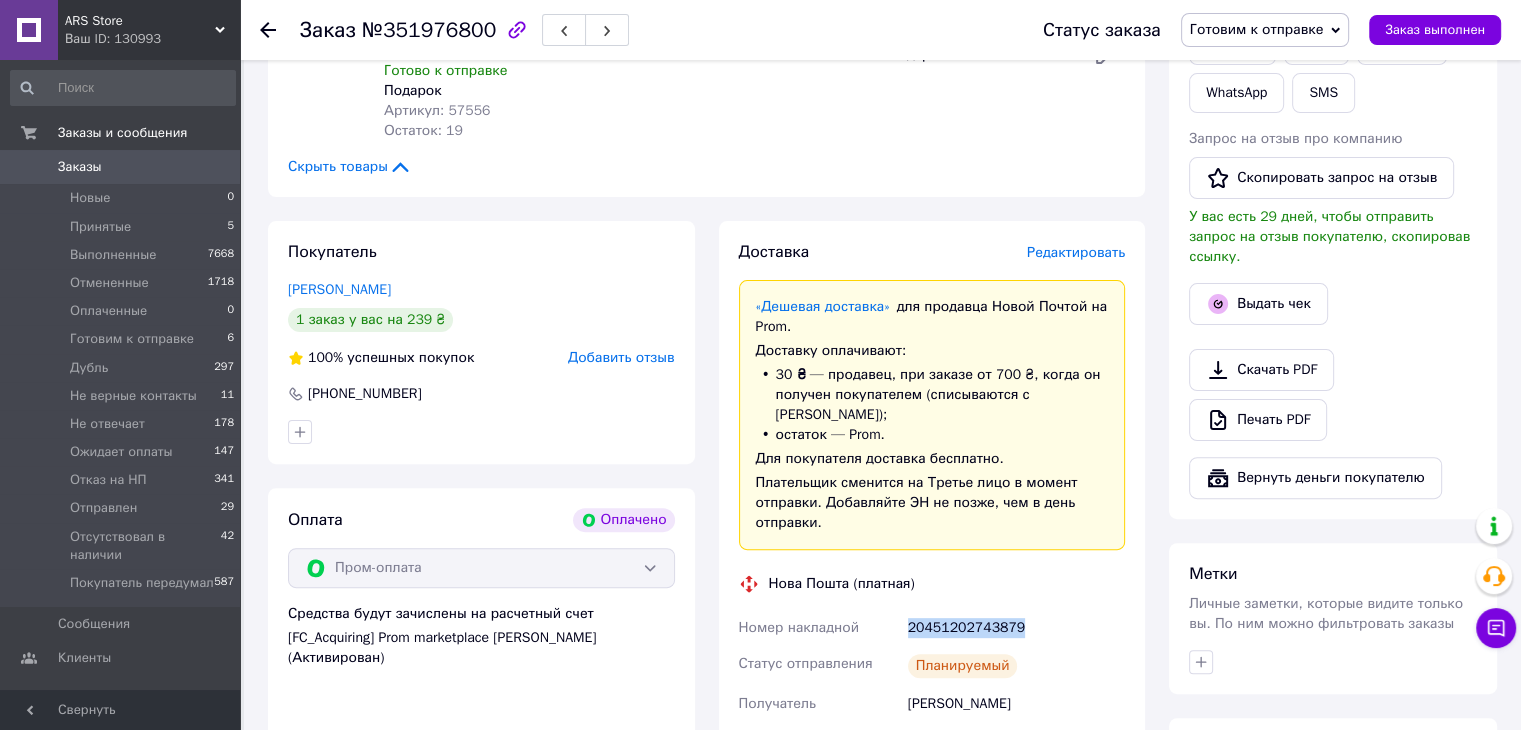 scroll, scrollTop: 390, scrollLeft: 0, axis: vertical 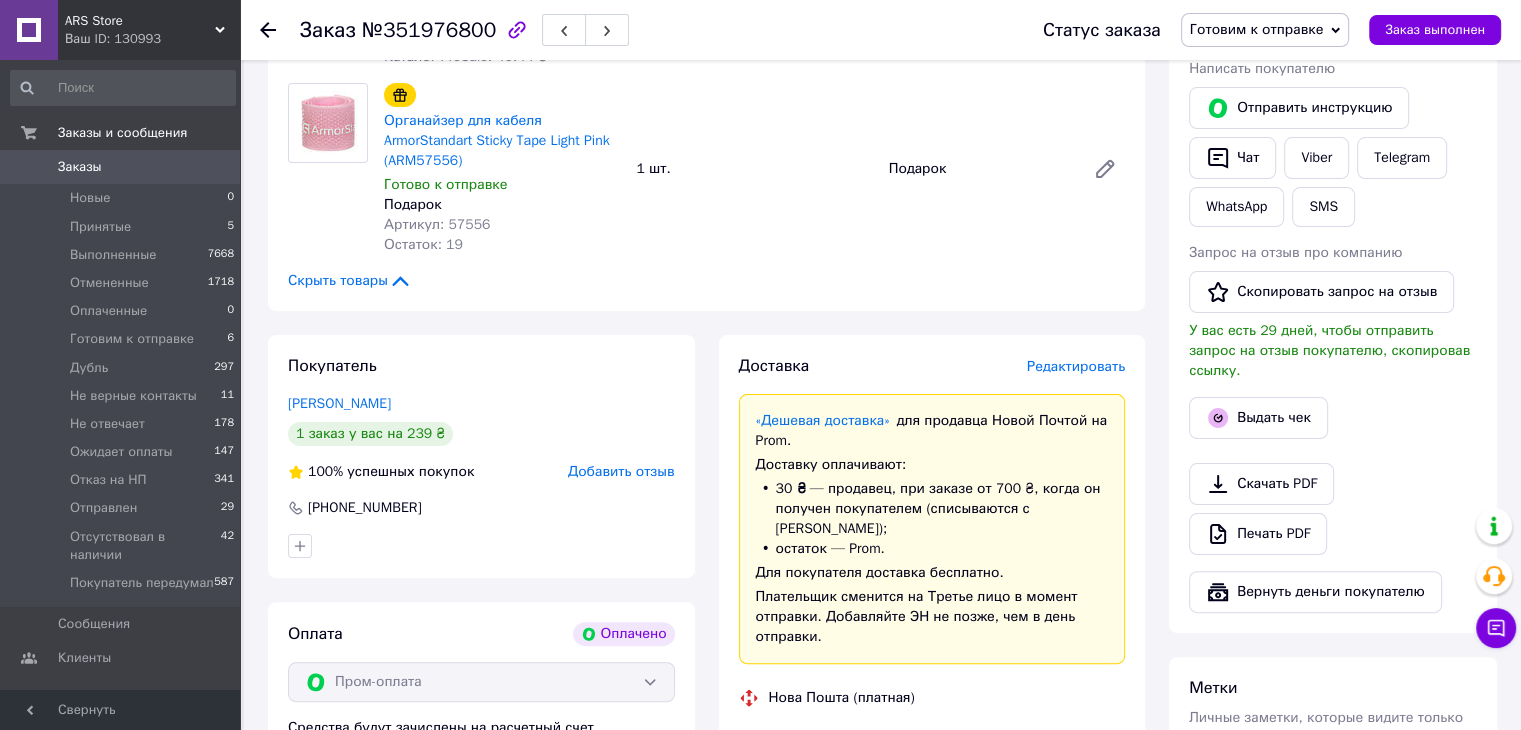 click 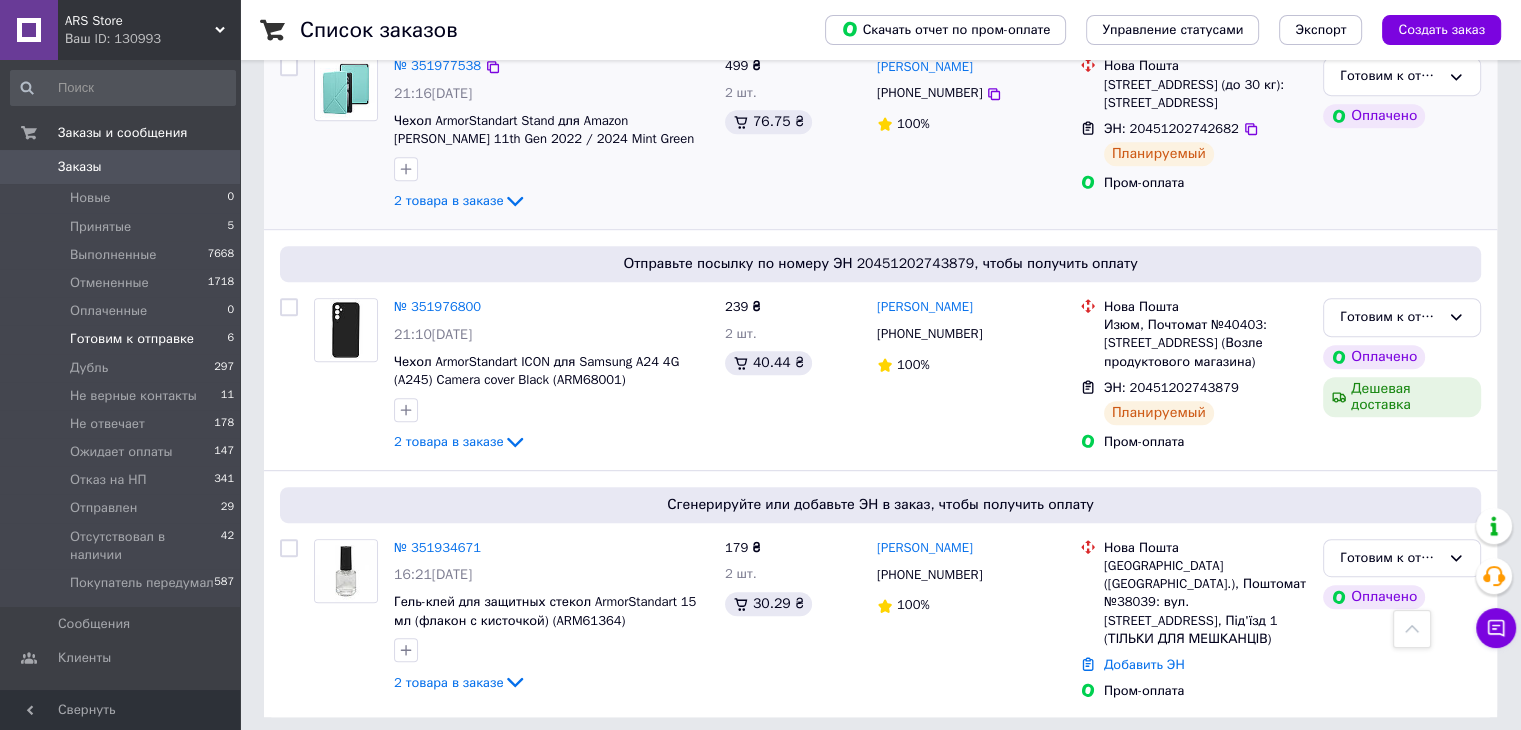 scroll, scrollTop: 990, scrollLeft: 0, axis: vertical 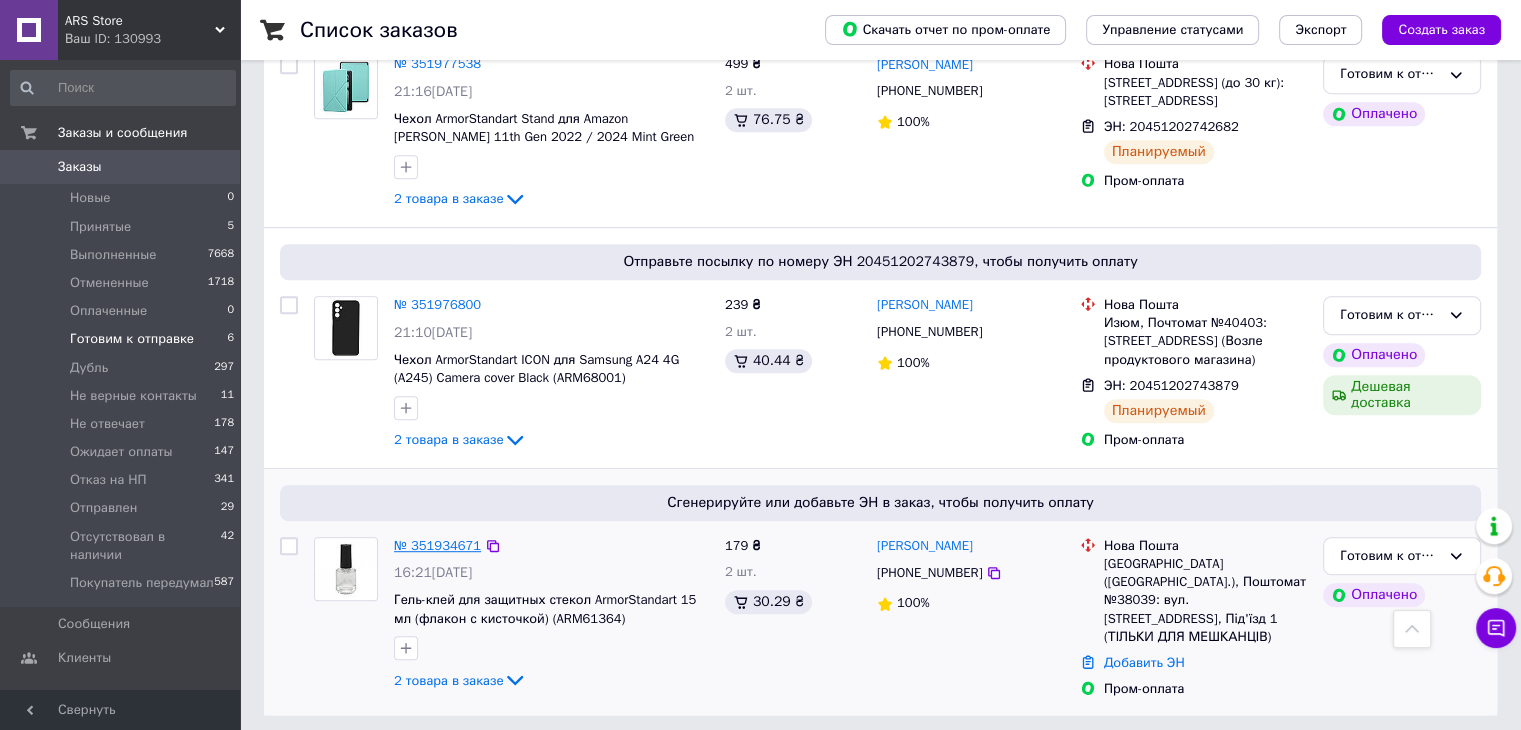 click on "№ 351934671" at bounding box center [437, 545] 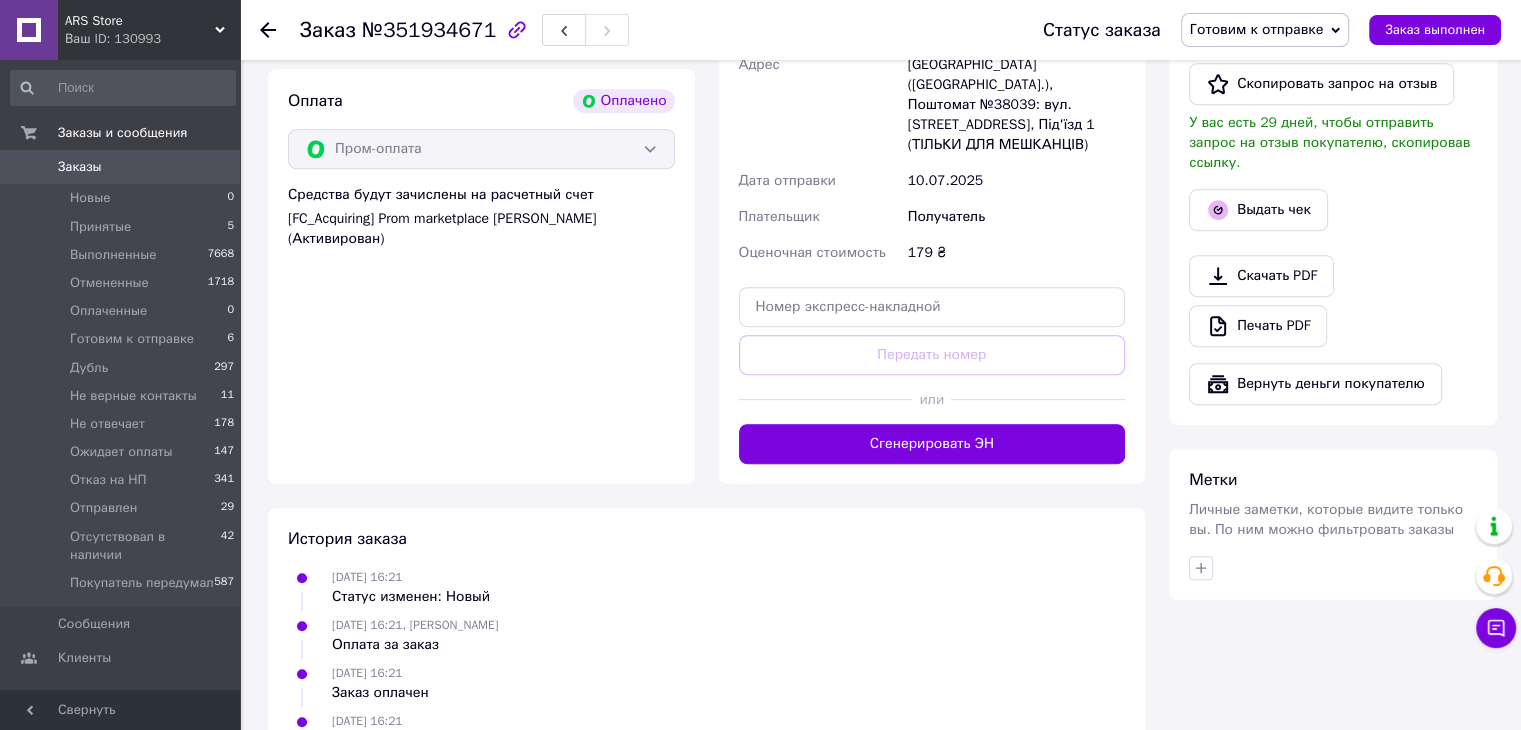 scroll, scrollTop: 990, scrollLeft: 0, axis: vertical 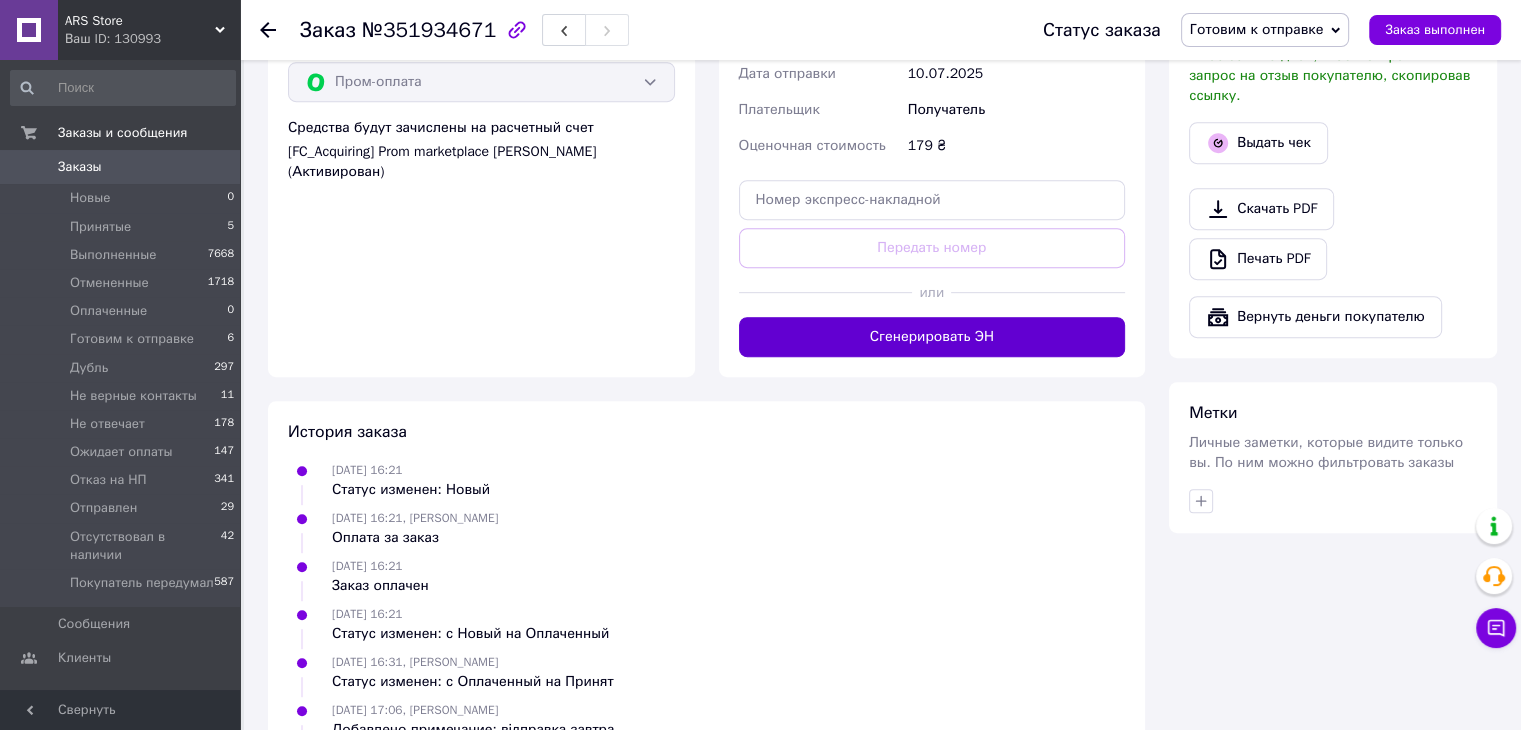 click on "Сгенерировать ЭН" at bounding box center (932, 337) 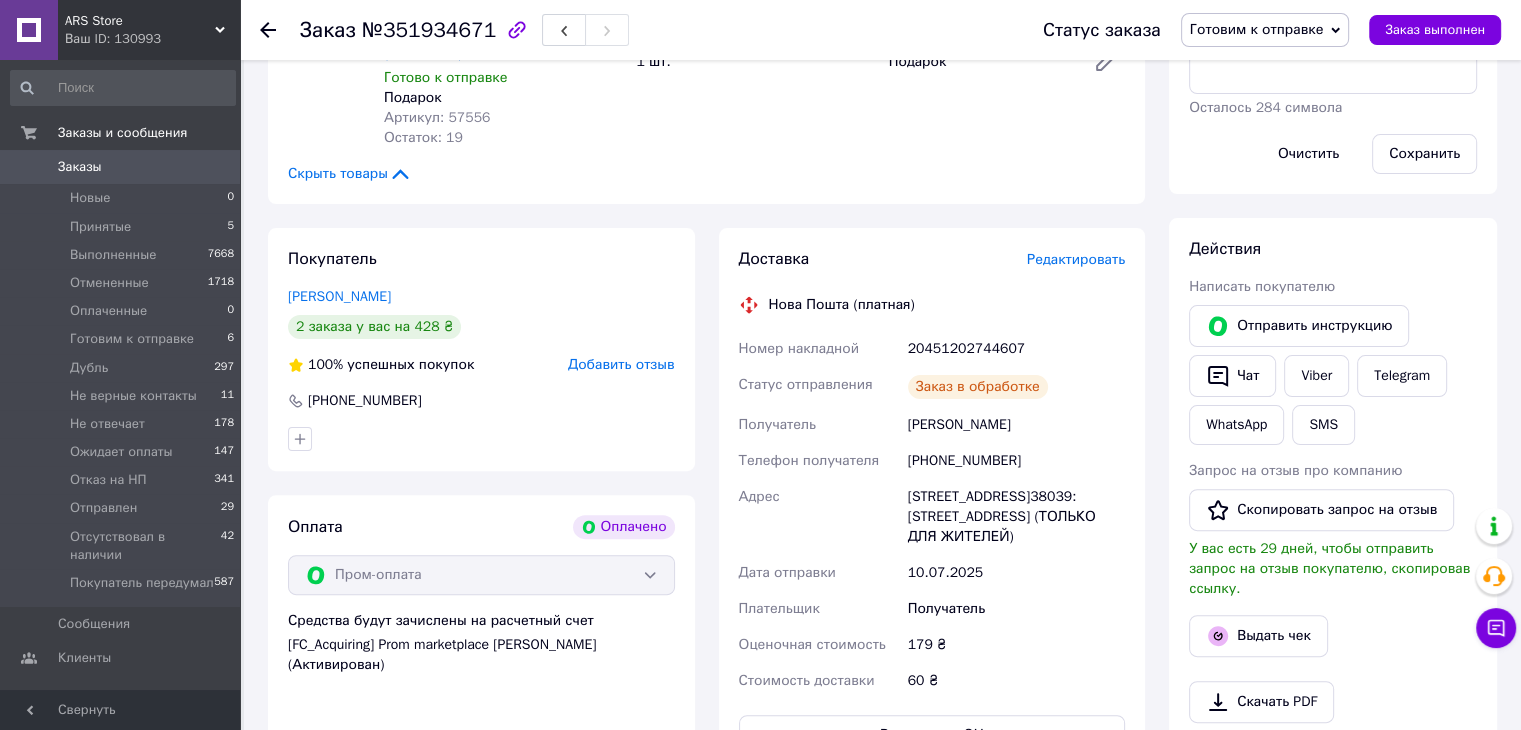 scroll, scrollTop: 500, scrollLeft: 0, axis: vertical 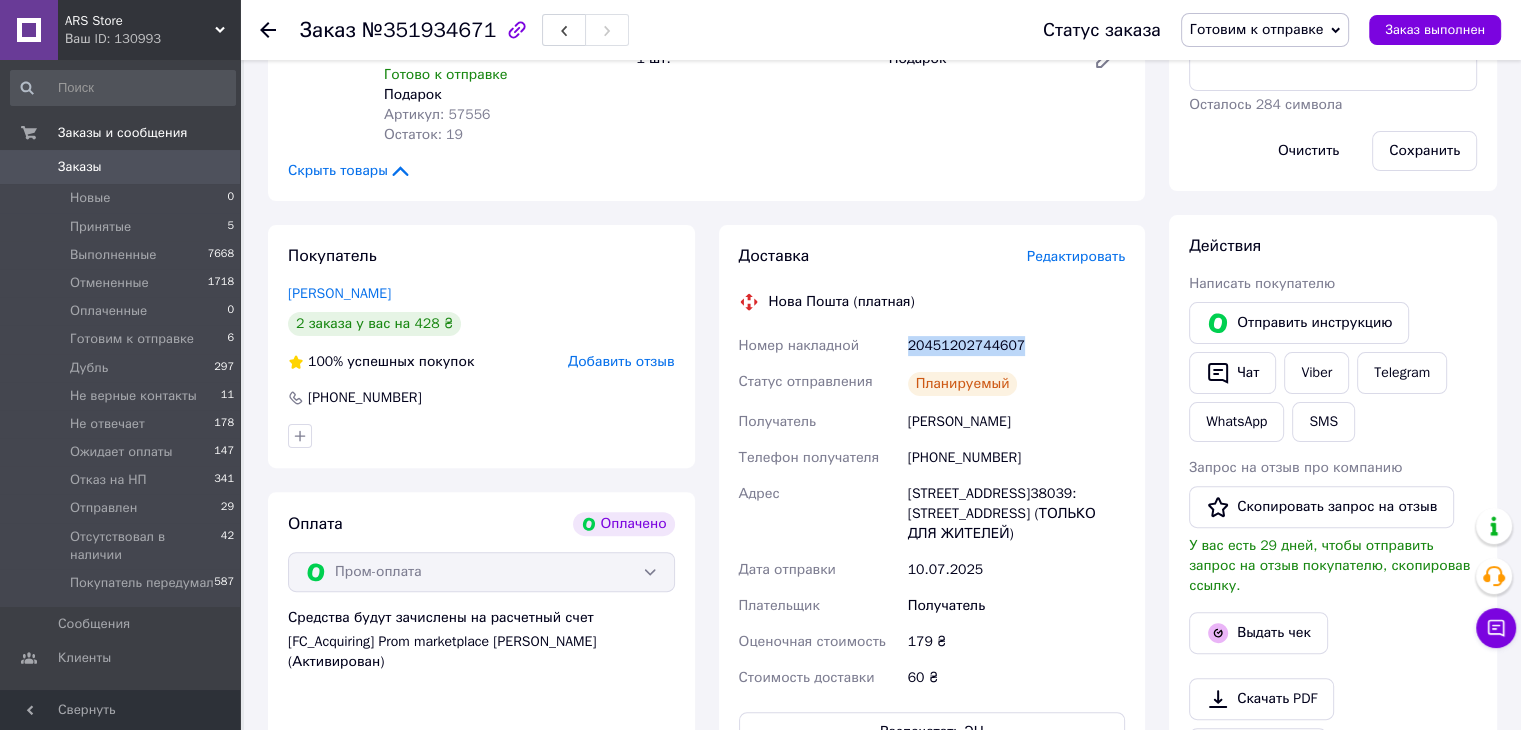 copy on "20451202744607" 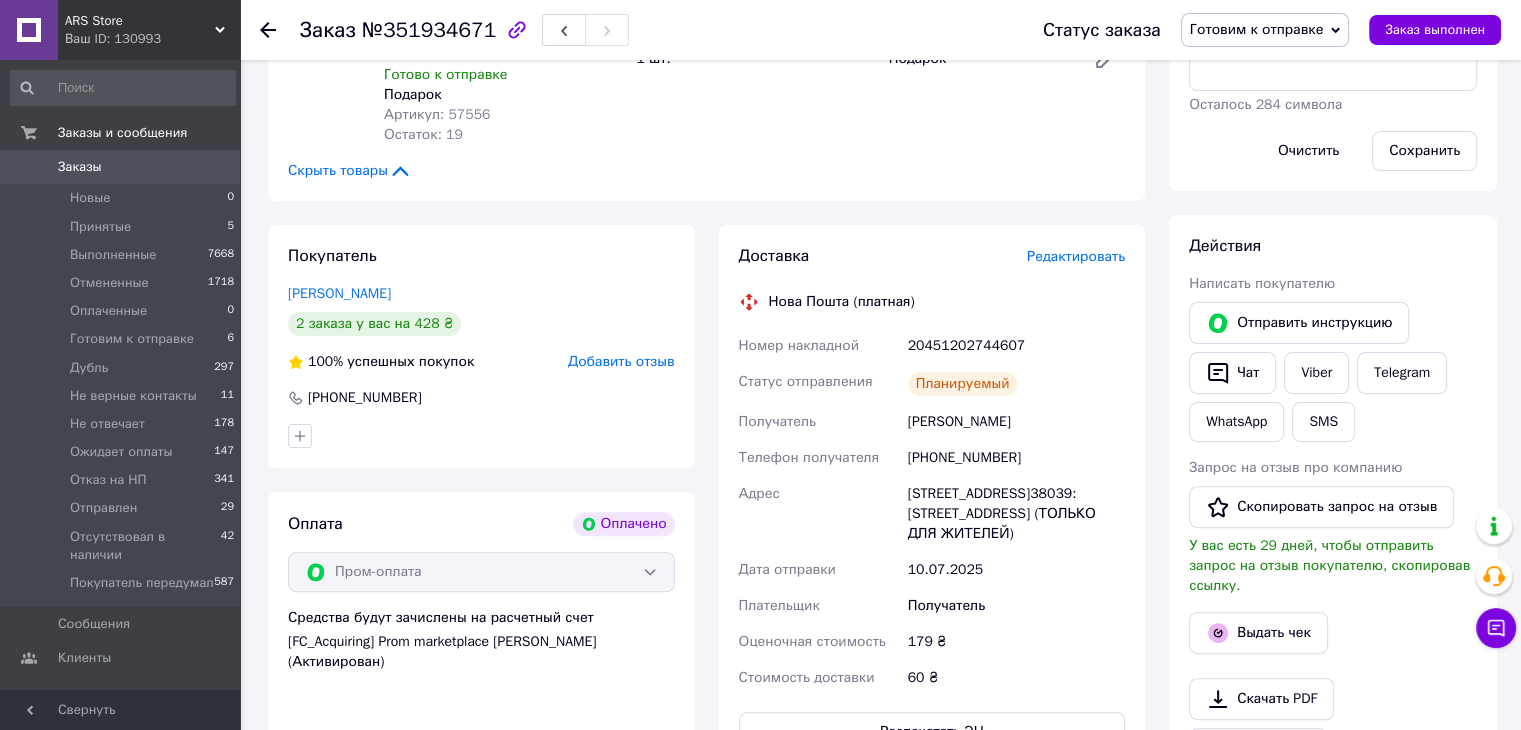 click 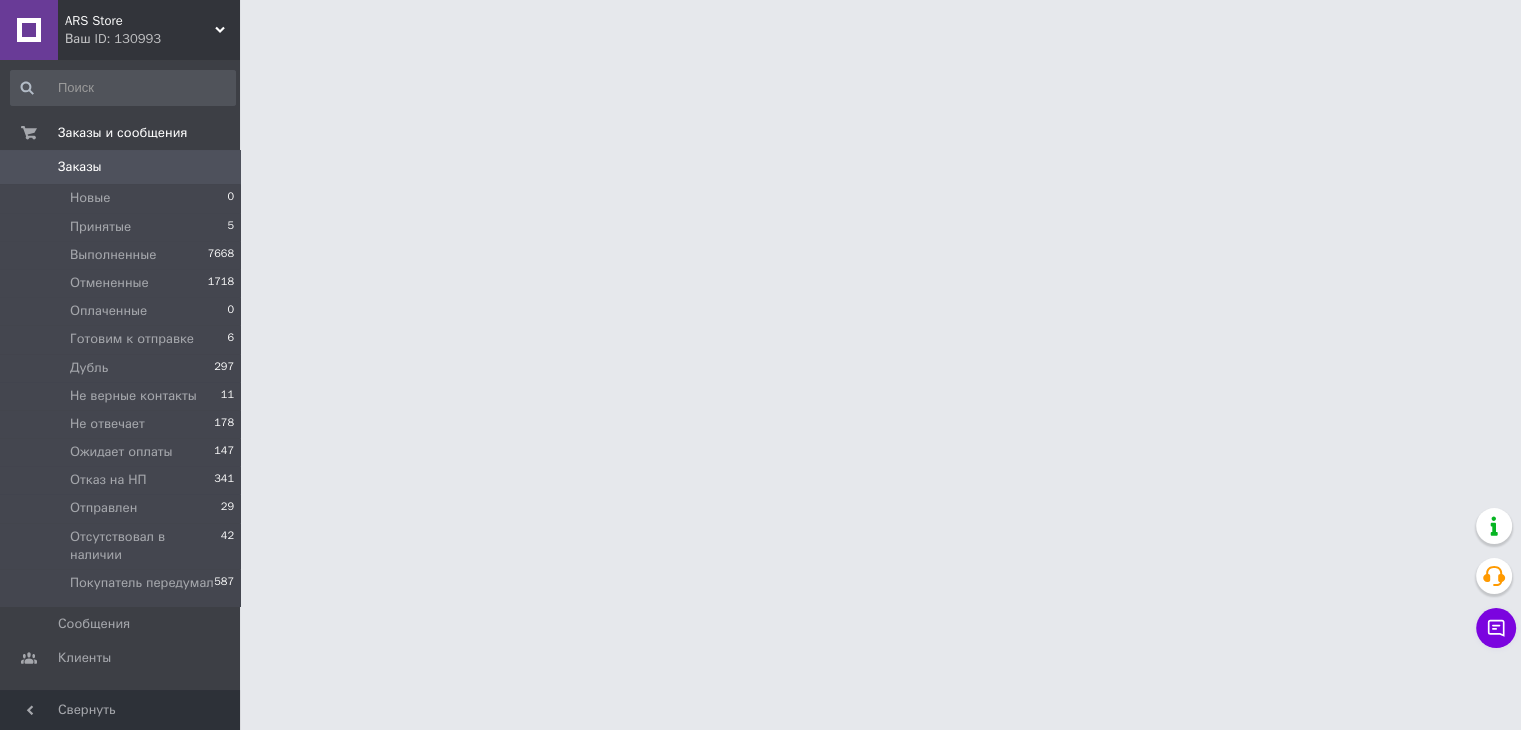 scroll, scrollTop: 0, scrollLeft: 0, axis: both 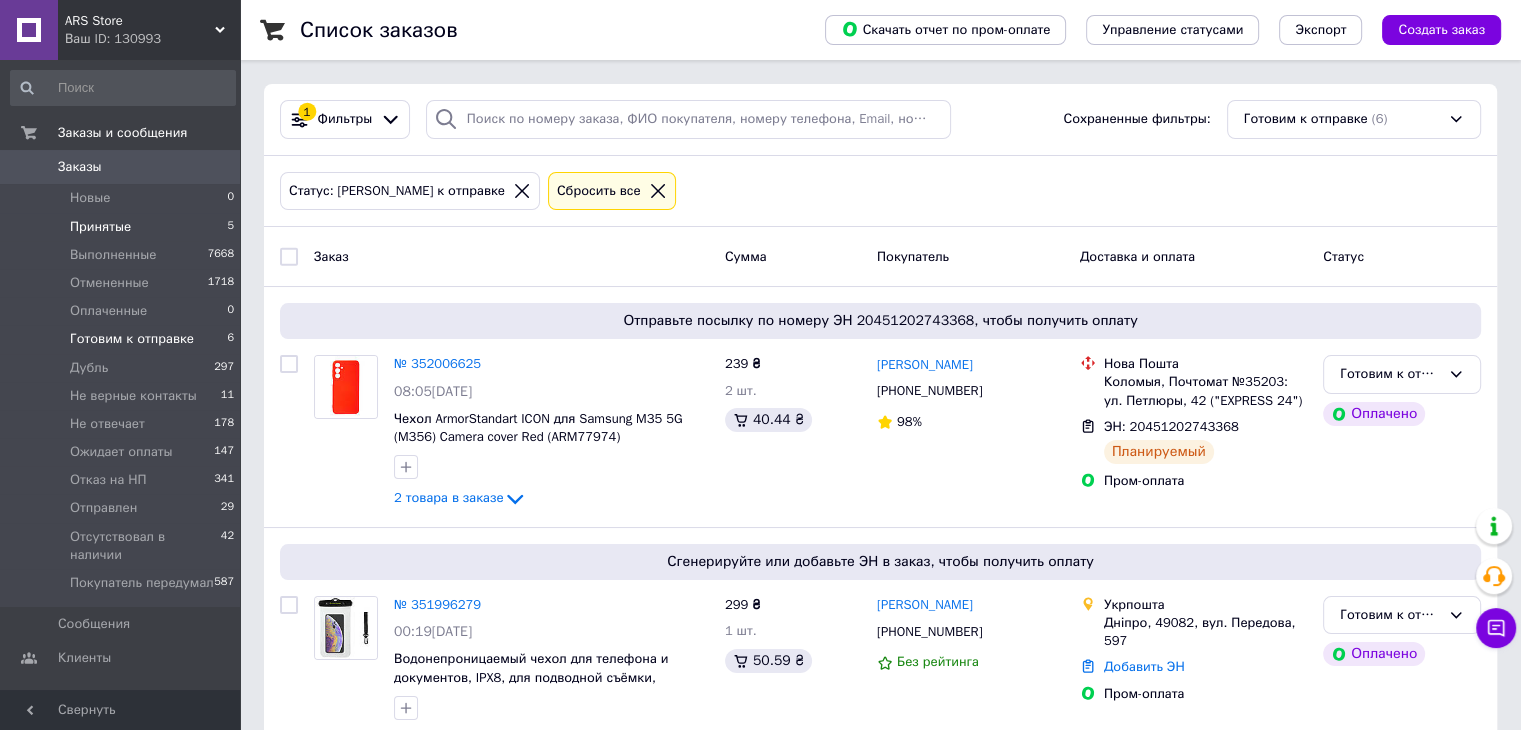 click on "Принятые 5" at bounding box center [123, 227] 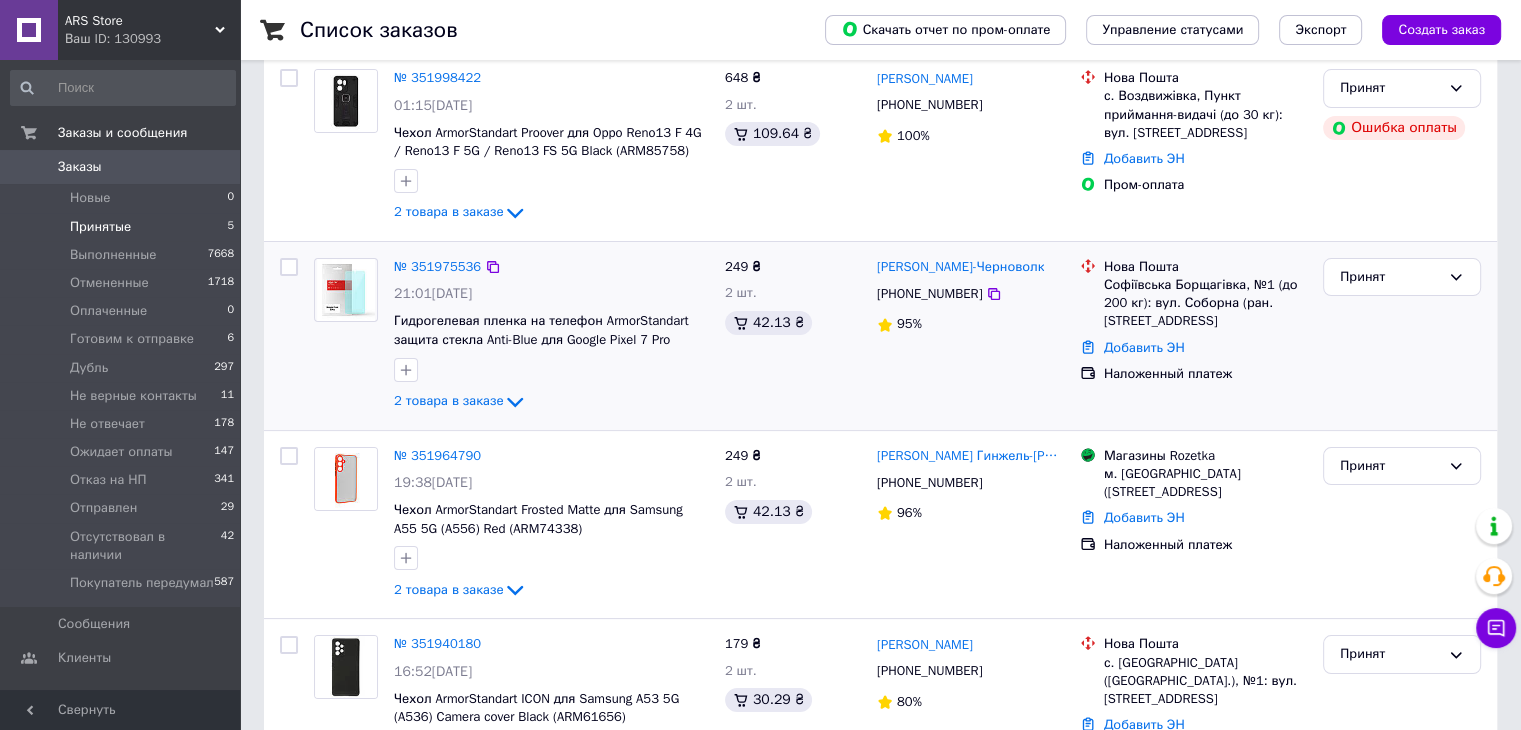 scroll, scrollTop: 200, scrollLeft: 0, axis: vertical 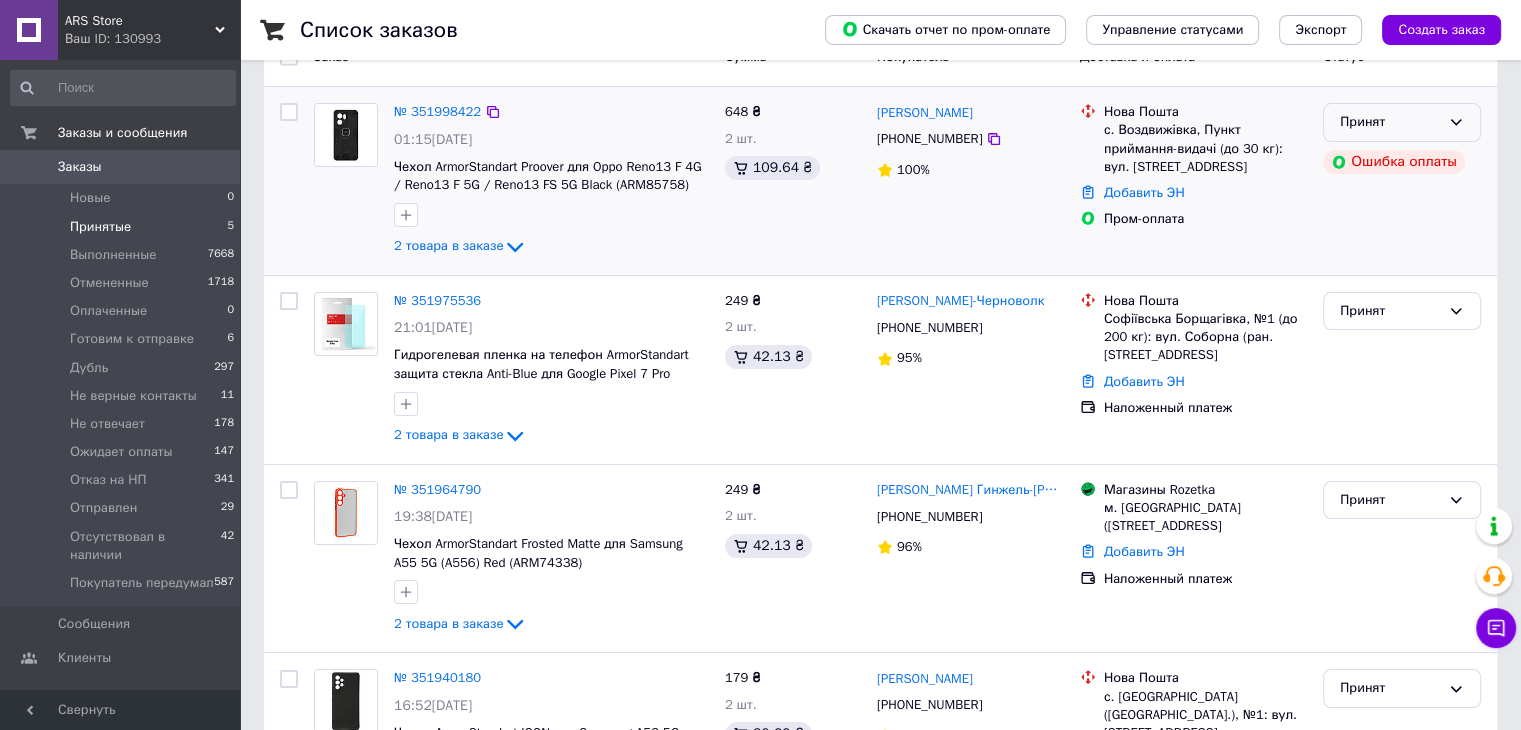 click 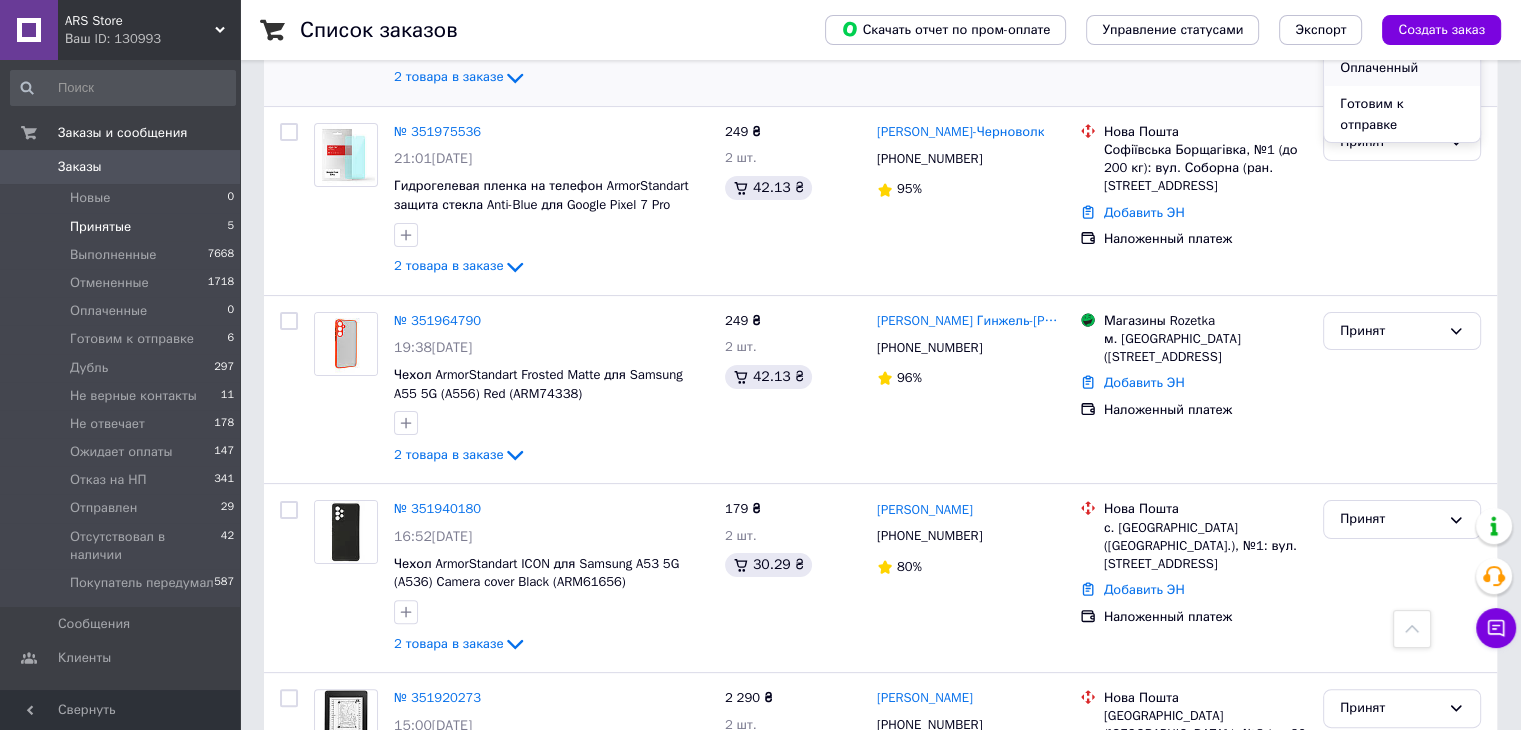 scroll, scrollTop: 200, scrollLeft: 0, axis: vertical 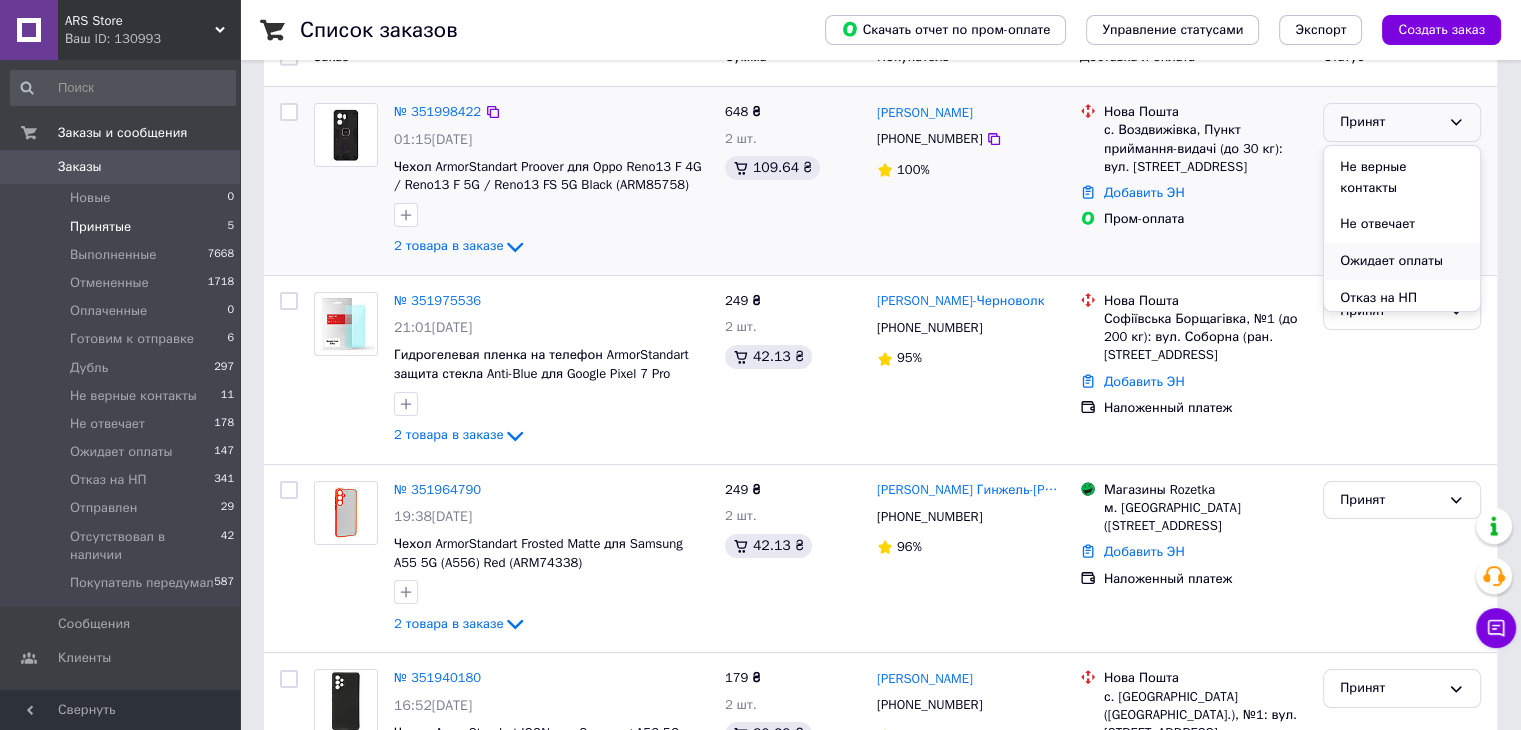 click on "Ожидает оплаты" at bounding box center [1402, 261] 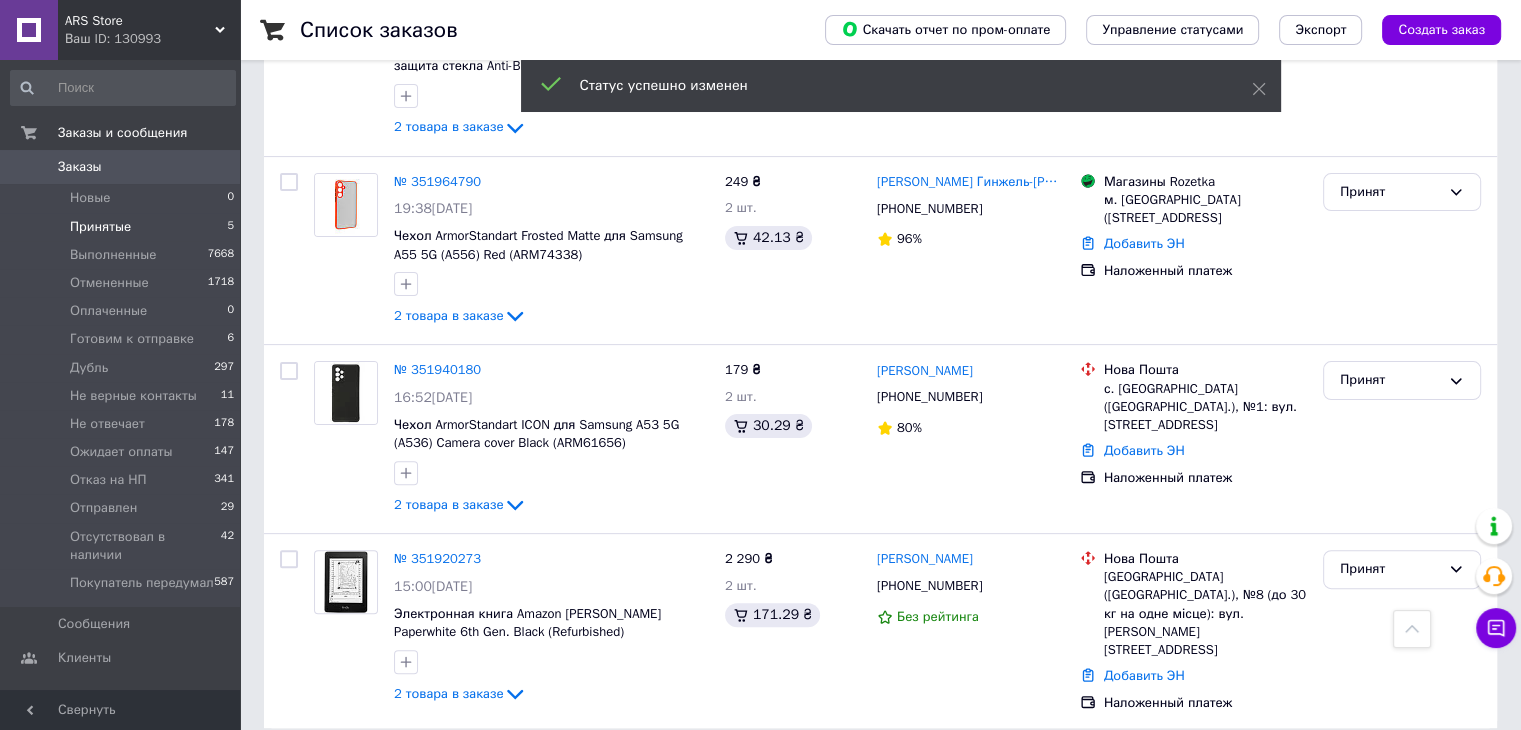 scroll, scrollTop: 522, scrollLeft: 0, axis: vertical 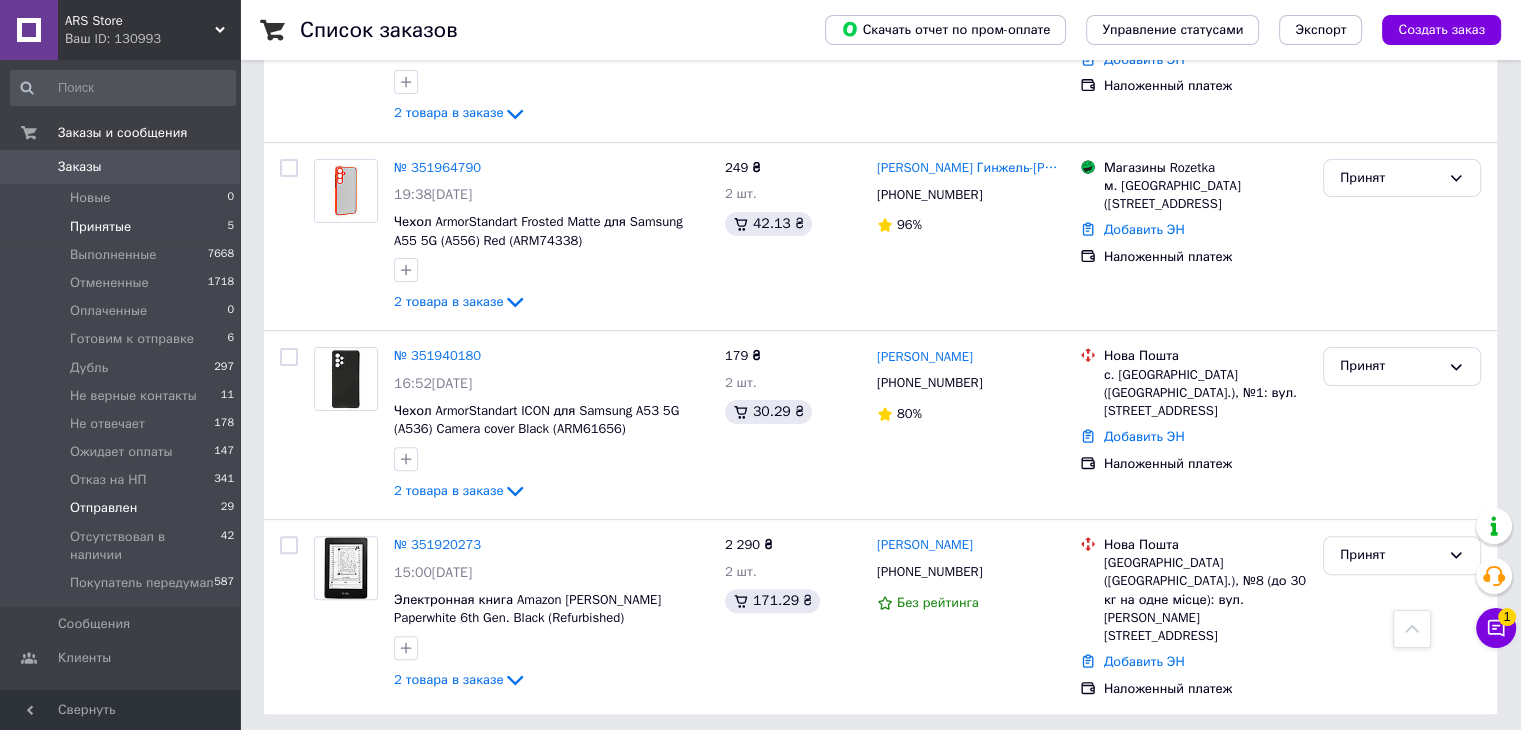 click on "Отправлен 29" at bounding box center (123, 508) 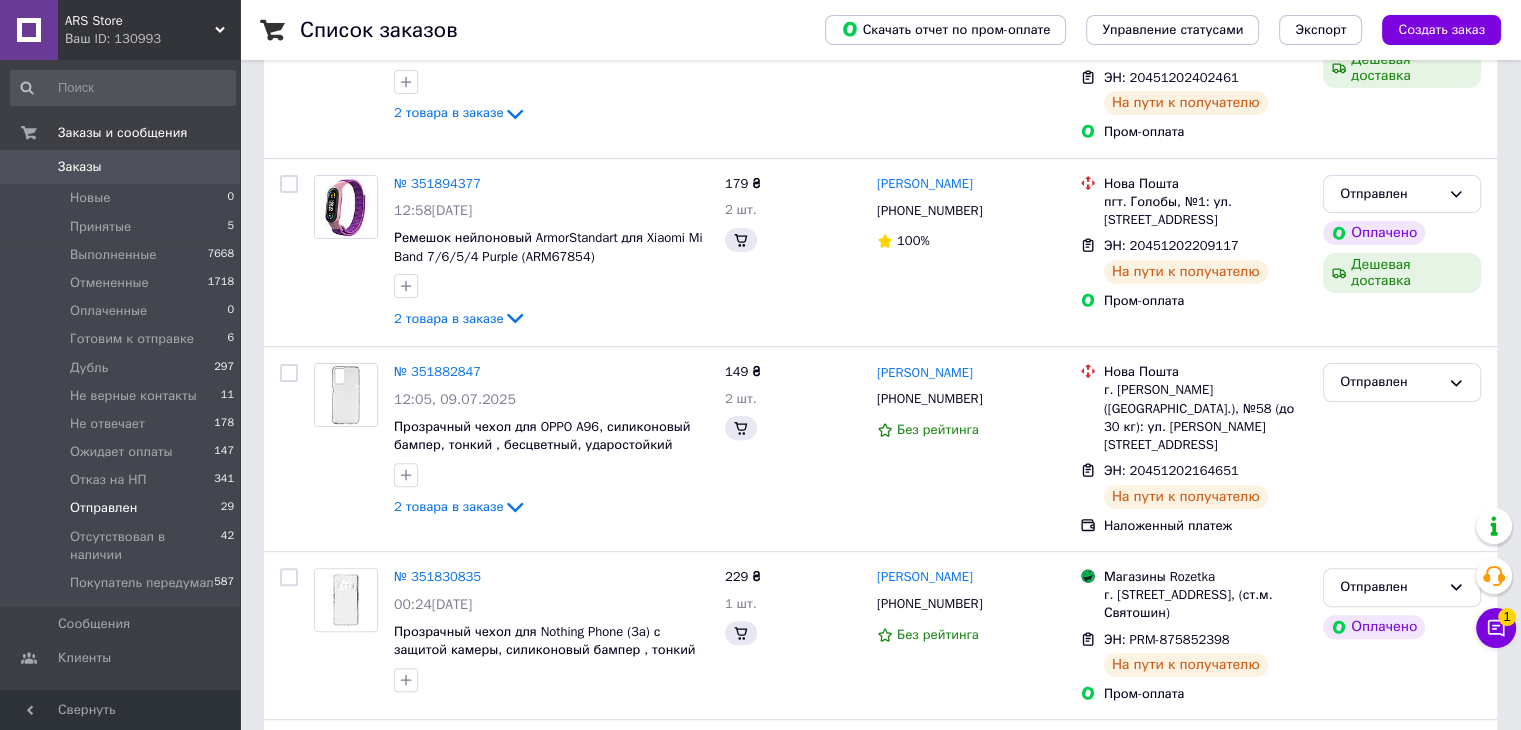 scroll, scrollTop: 0, scrollLeft: 0, axis: both 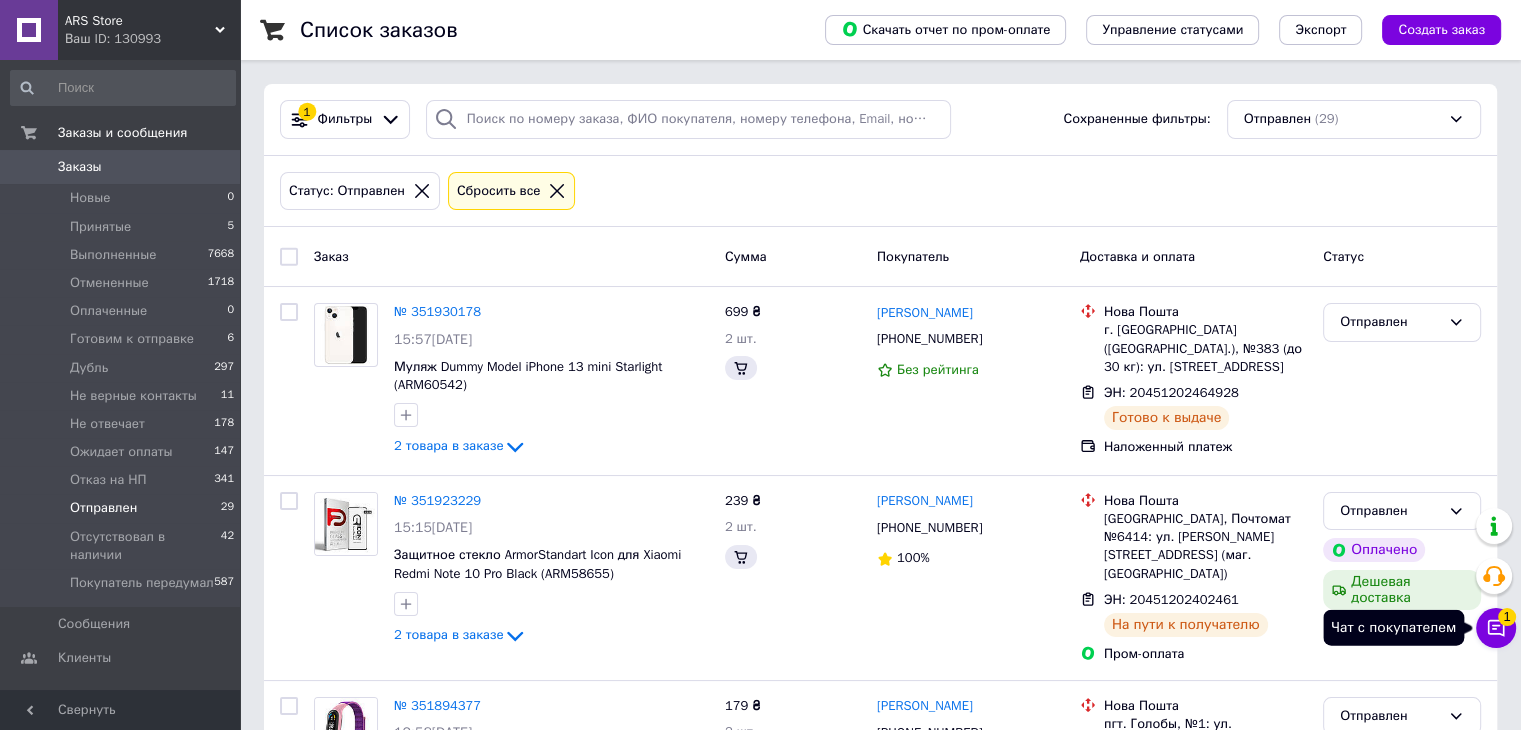 click on "Чат с покупателем 1" at bounding box center [1496, 628] 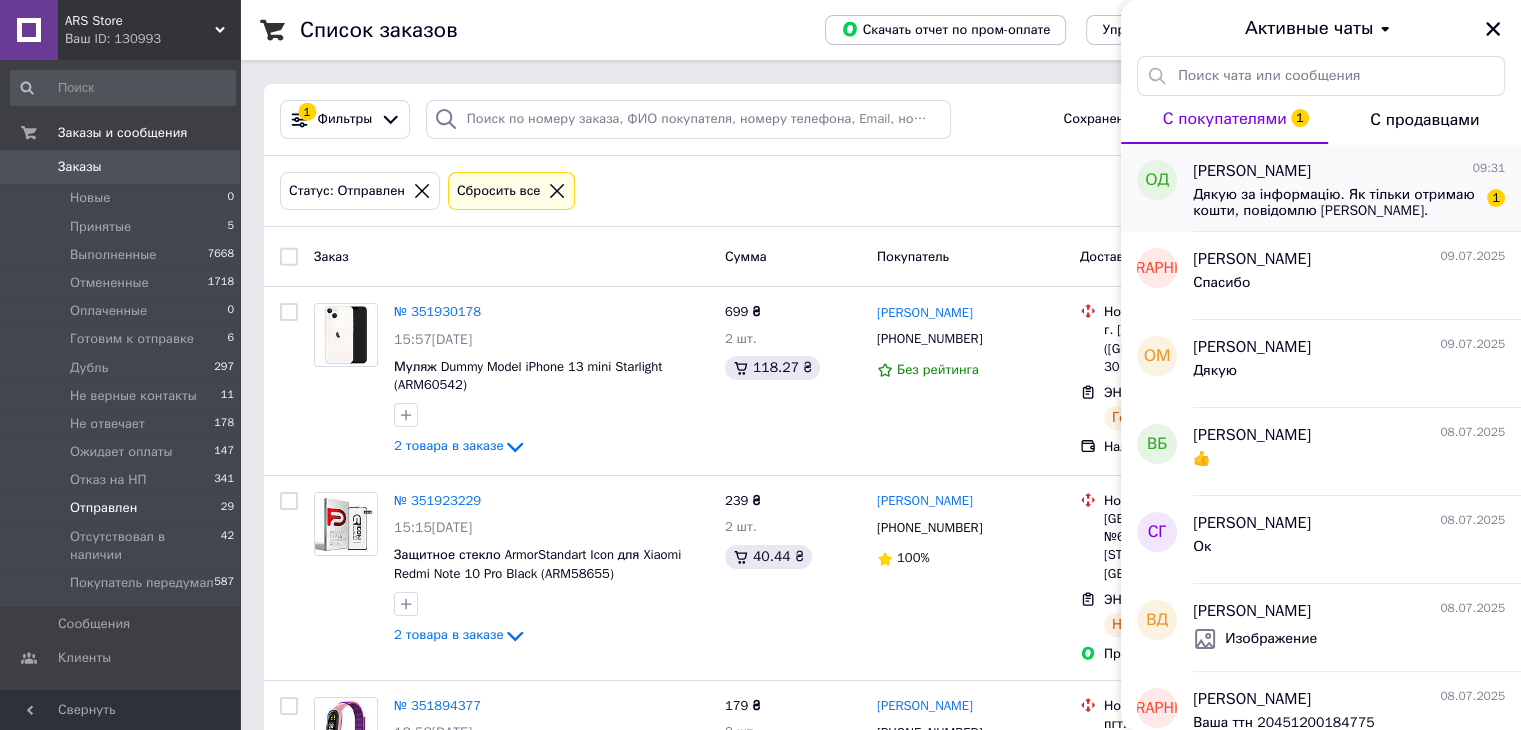 click on "Дякую за інформацію. Як тільки отримаю кошти, повідомлю Вас." at bounding box center (1335, 203) 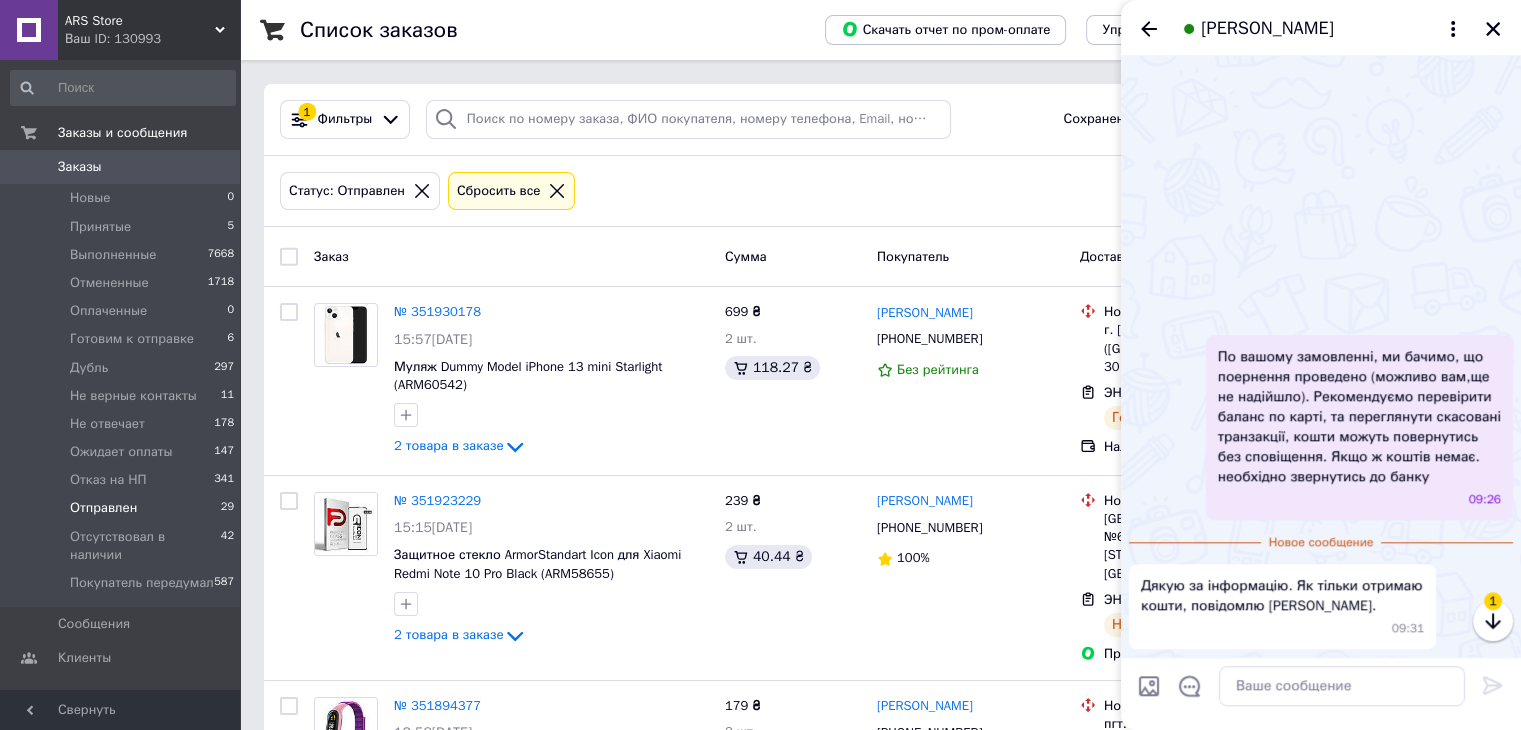 scroll, scrollTop: 3146, scrollLeft: 0, axis: vertical 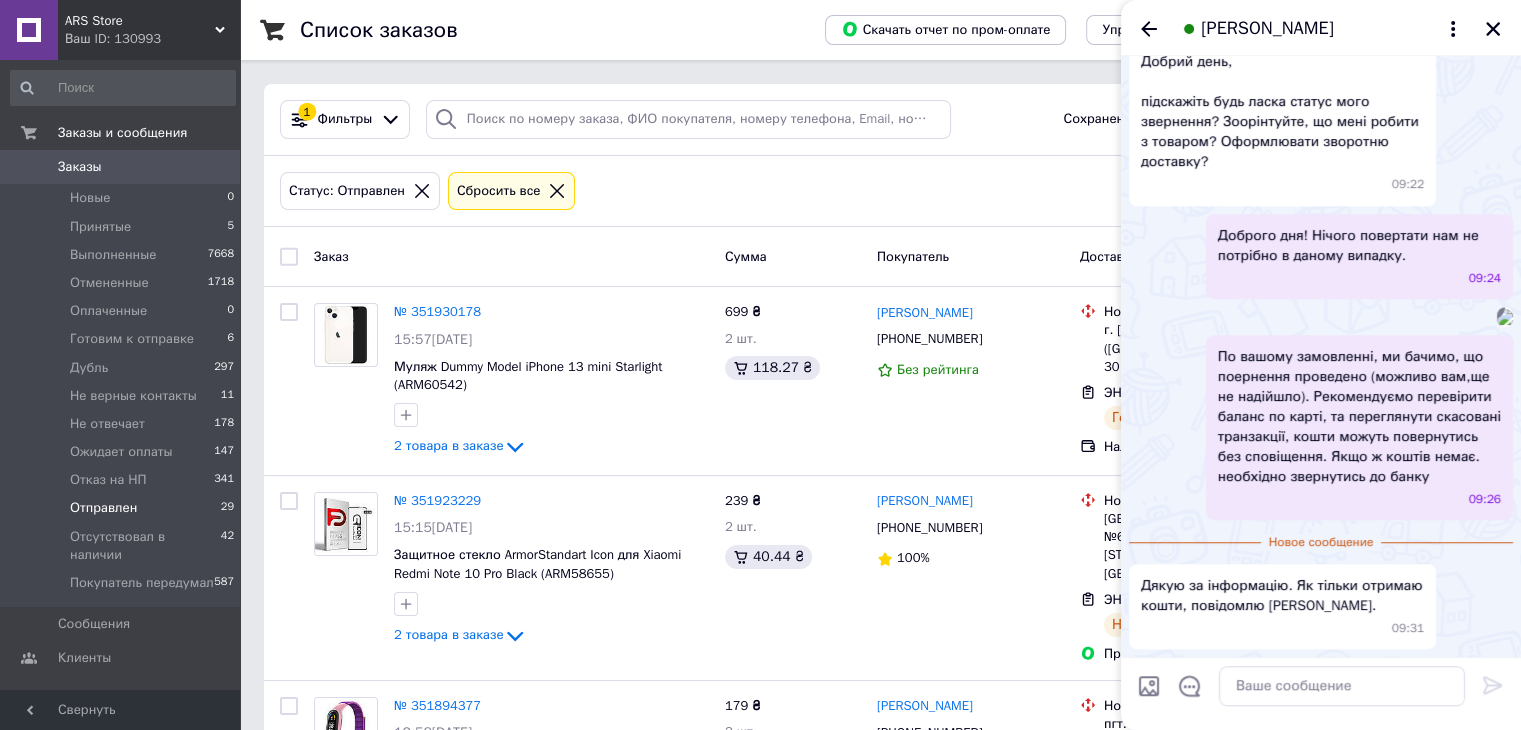 click on "[PERSON_NAME]" at bounding box center [1321, 28] 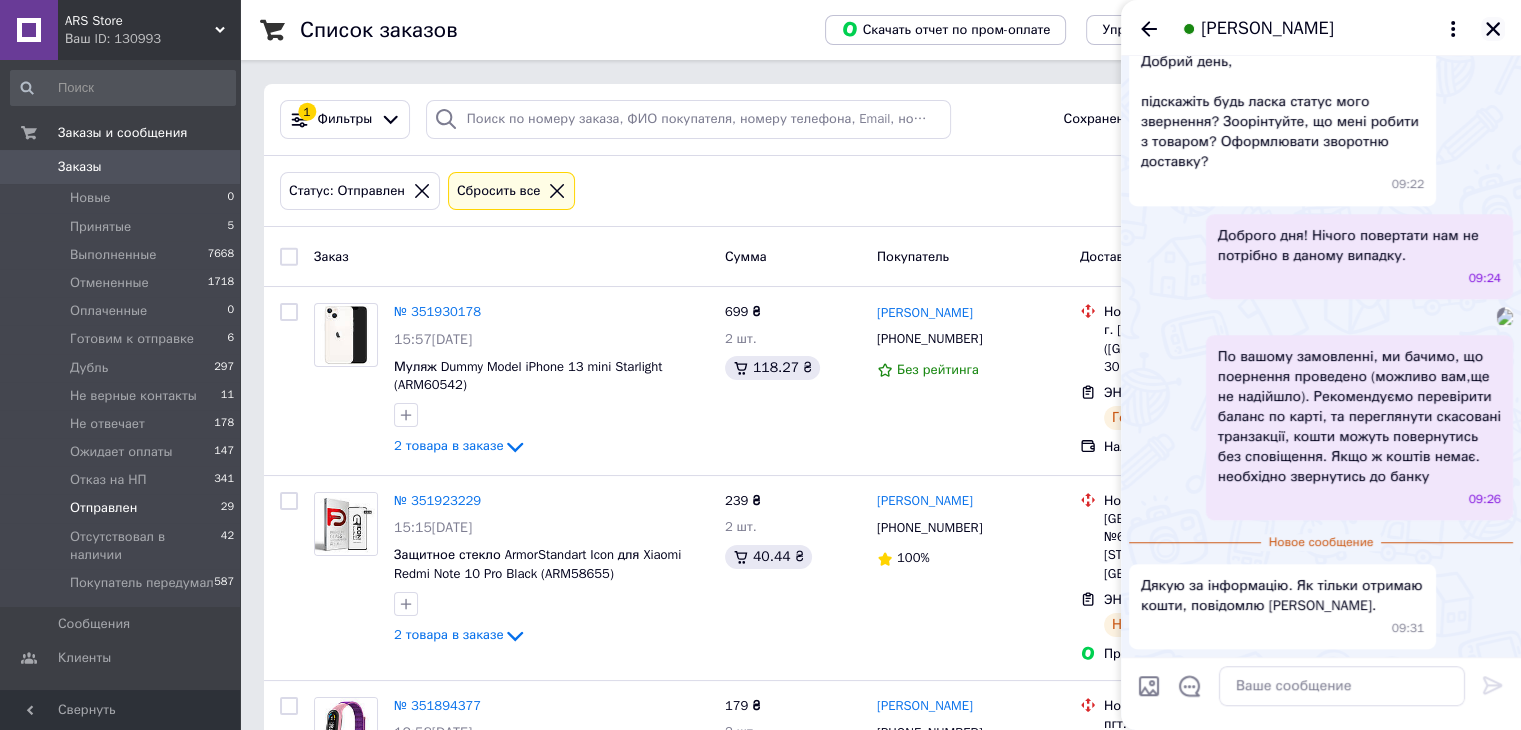 click 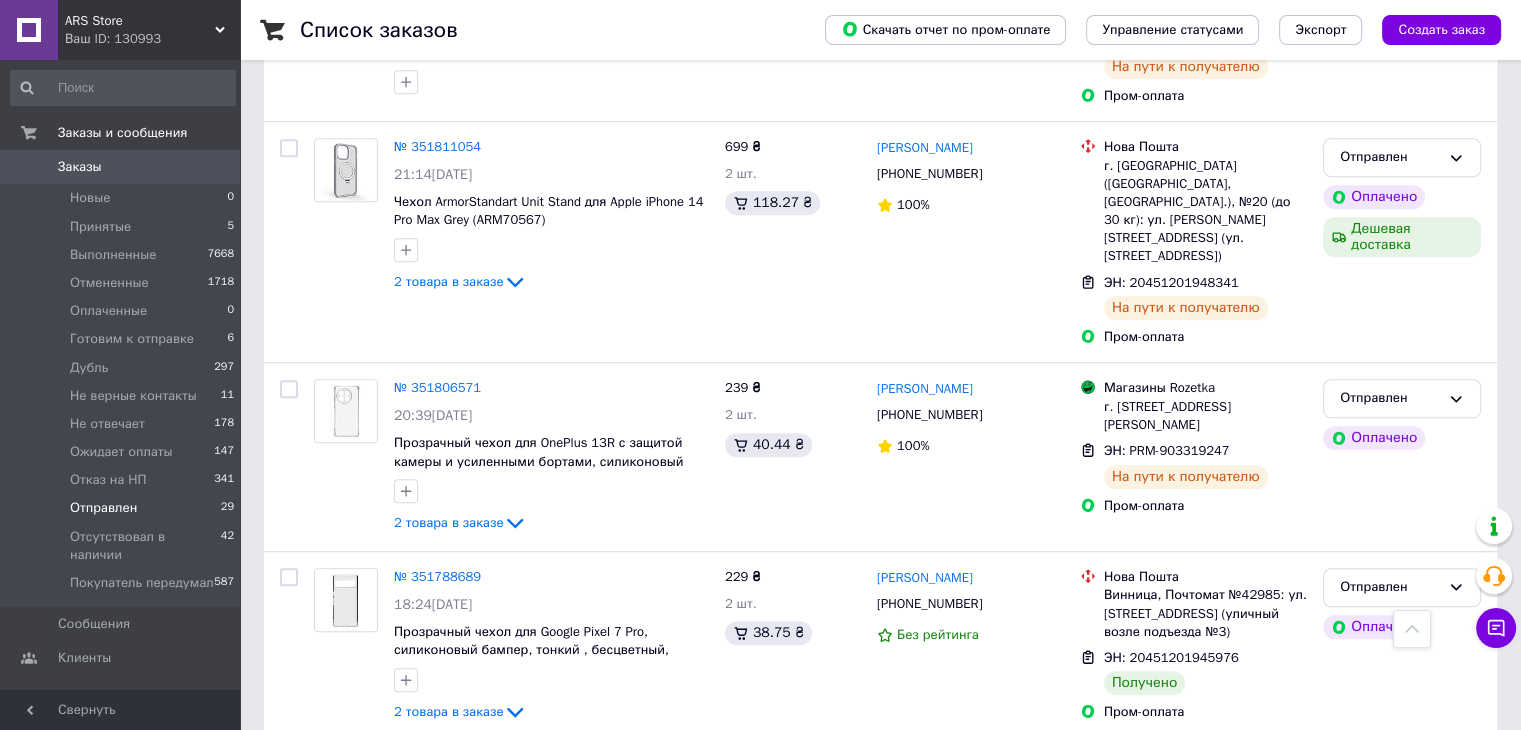 scroll, scrollTop: 1300, scrollLeft: 0, axis: vertical 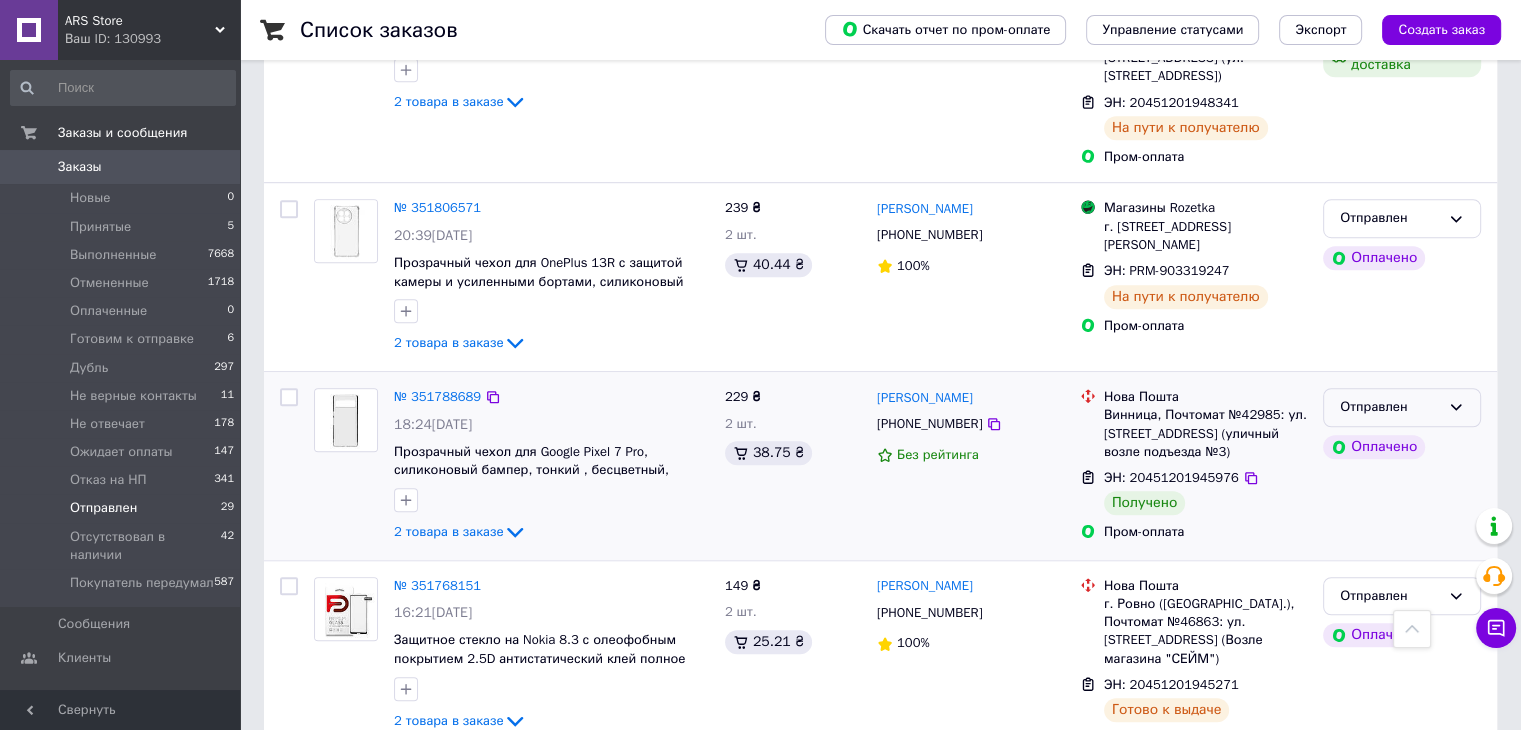 click on "Отправлен" at bounding box center (1390, 407) 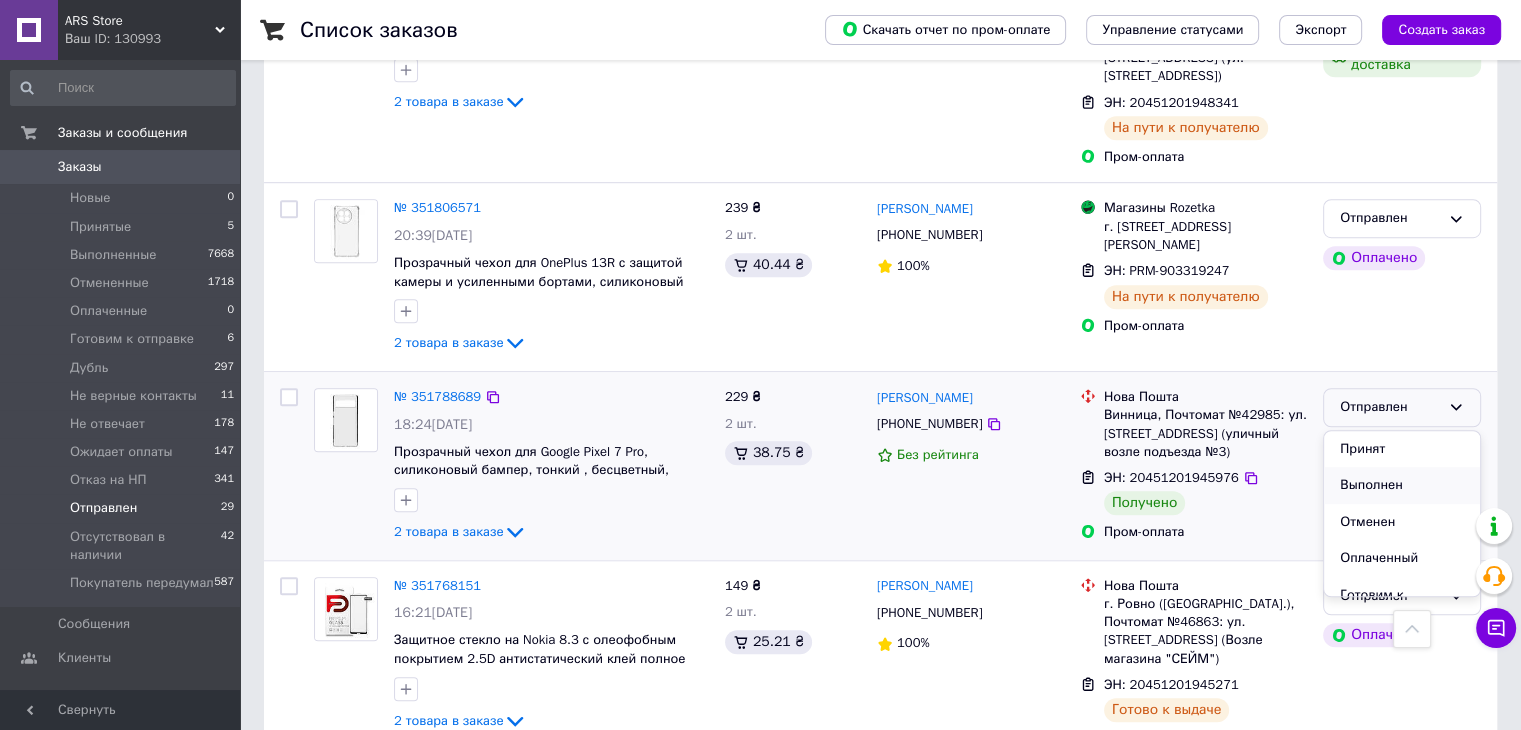 click on "Выполнен" at bounding box center [1402, 485] 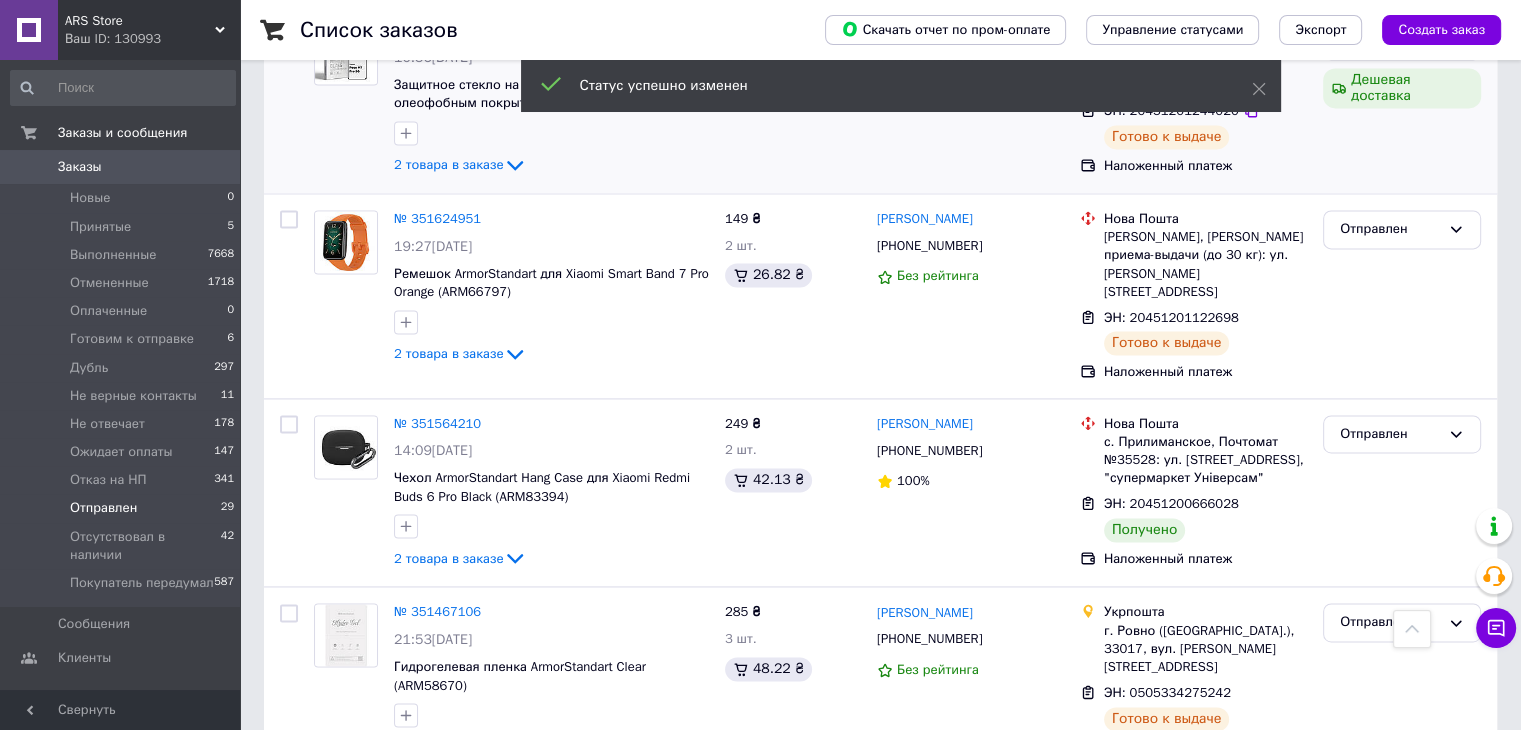 scroll, scrollTop: 2900, scrollLeft: 0, axis: vertical 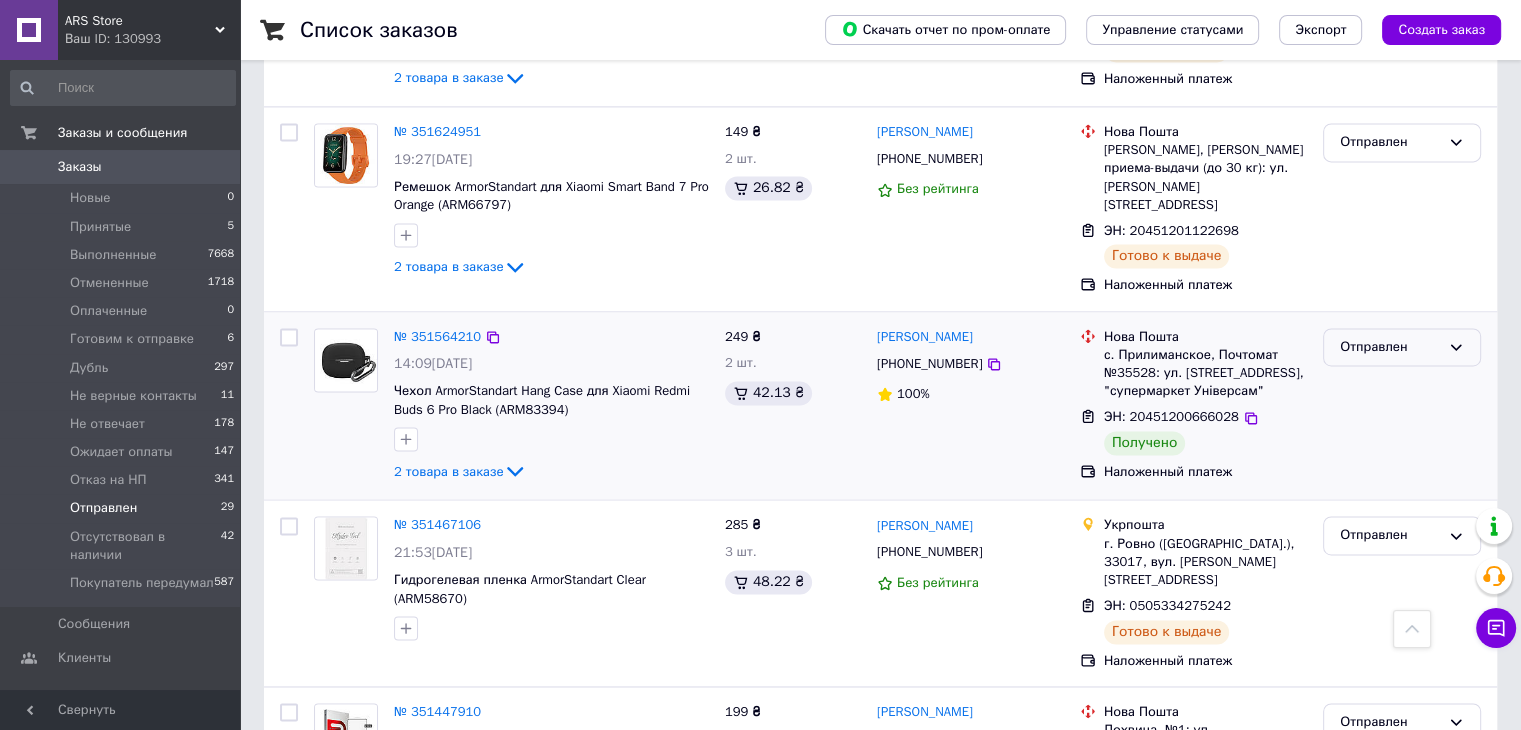 click on "Отправлен" at bounding box center [1390, 347] 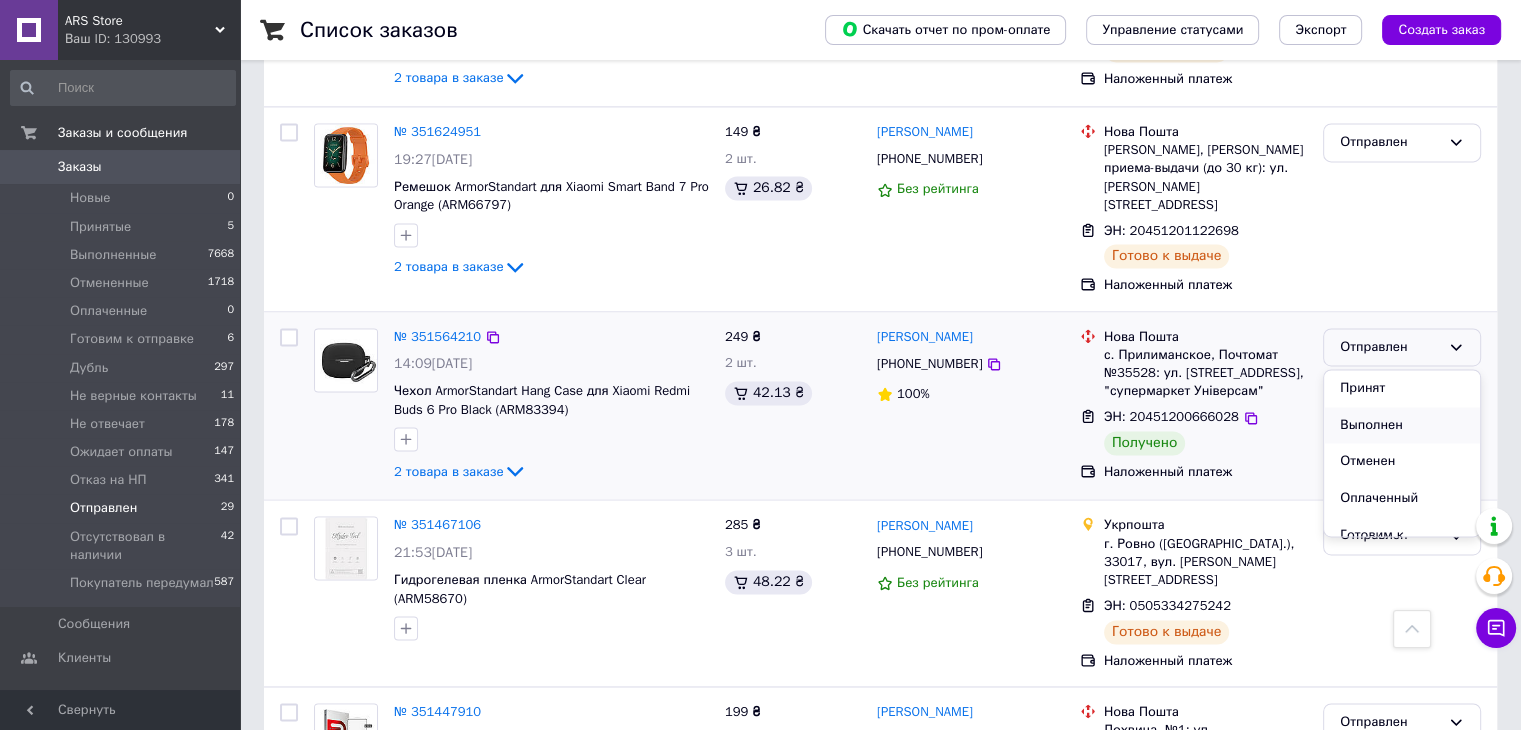 click on "Выполнен" at bounding box center (1402, 425) 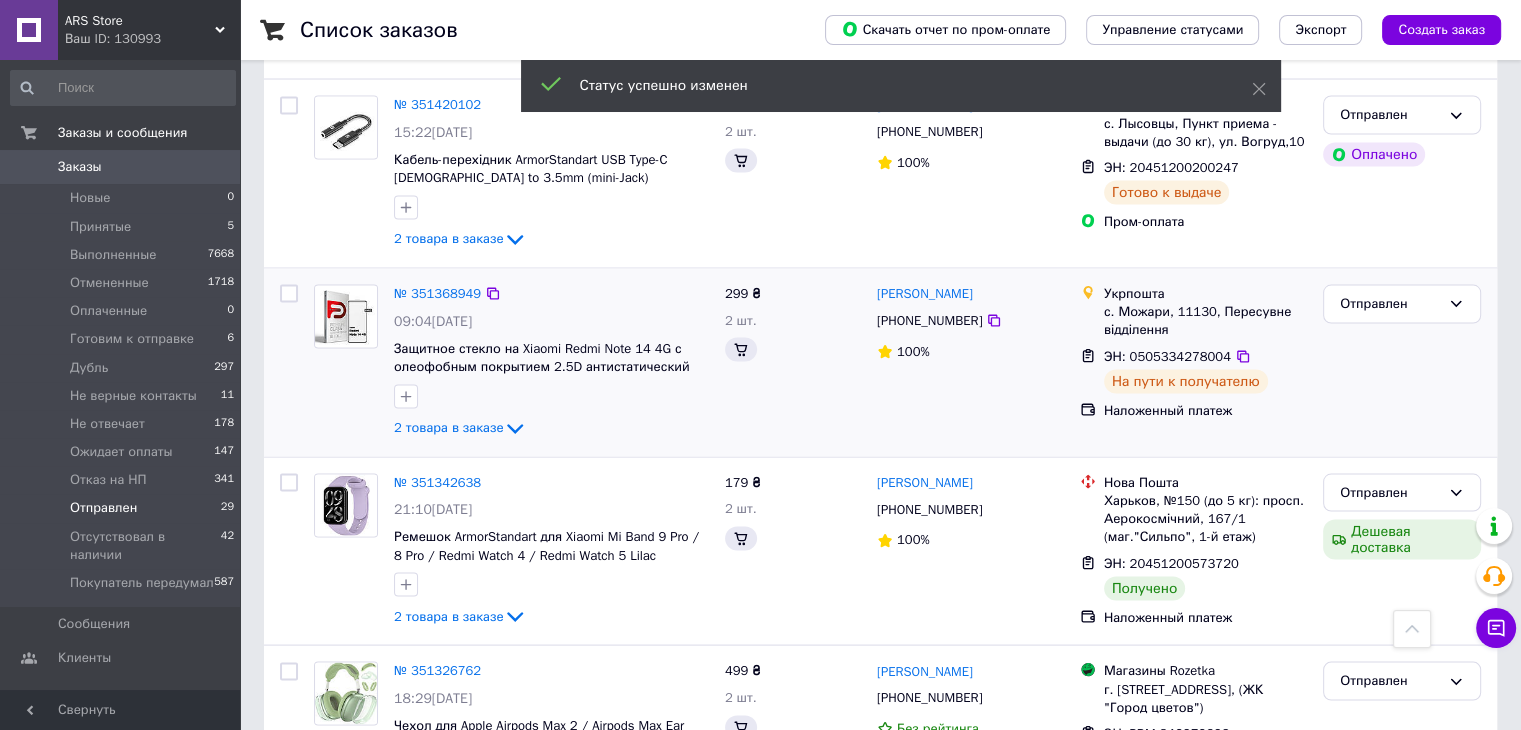 scroll, scrollTop: 3900, scrollLeft: 0, axis: vertical 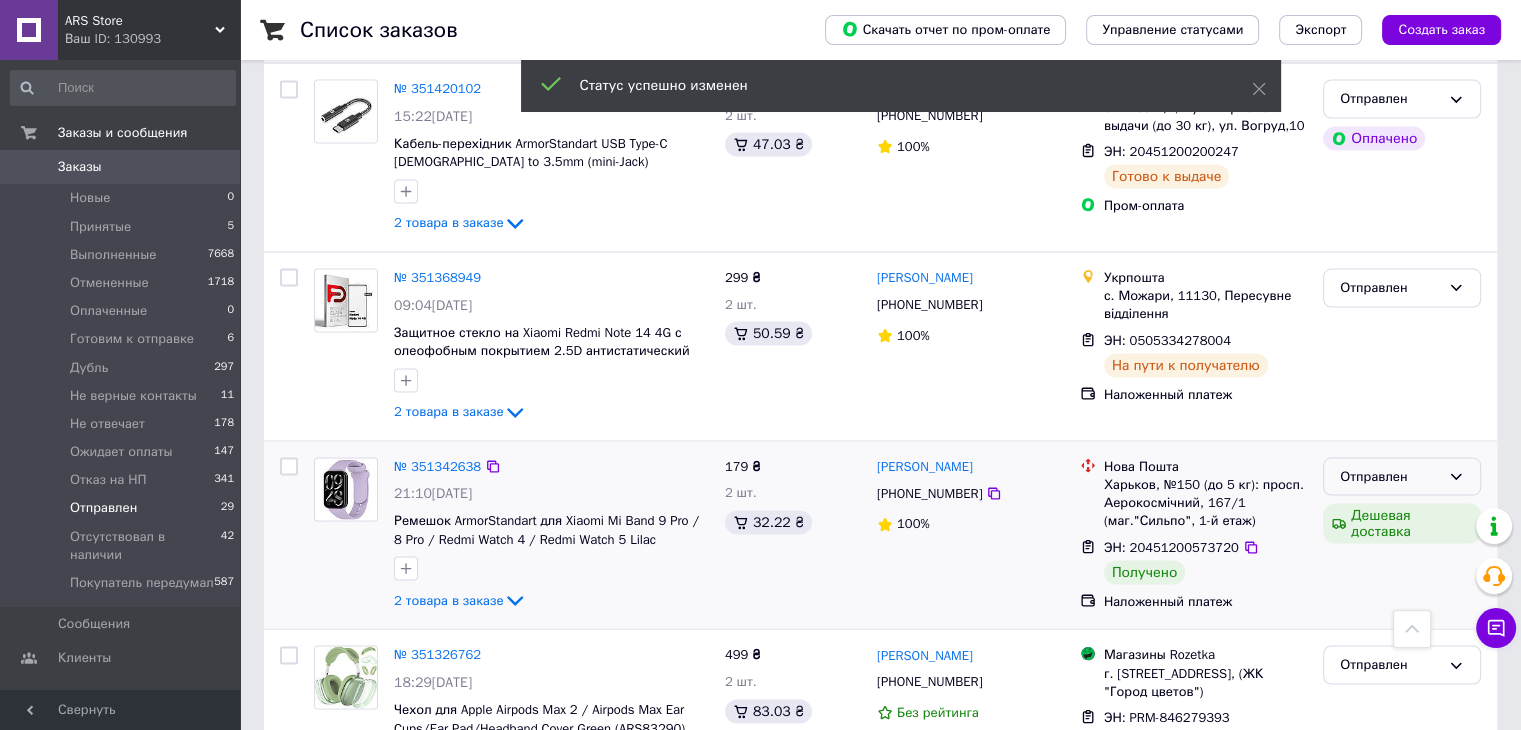 click on "Отправлен" at bounding box center (1390, 477) 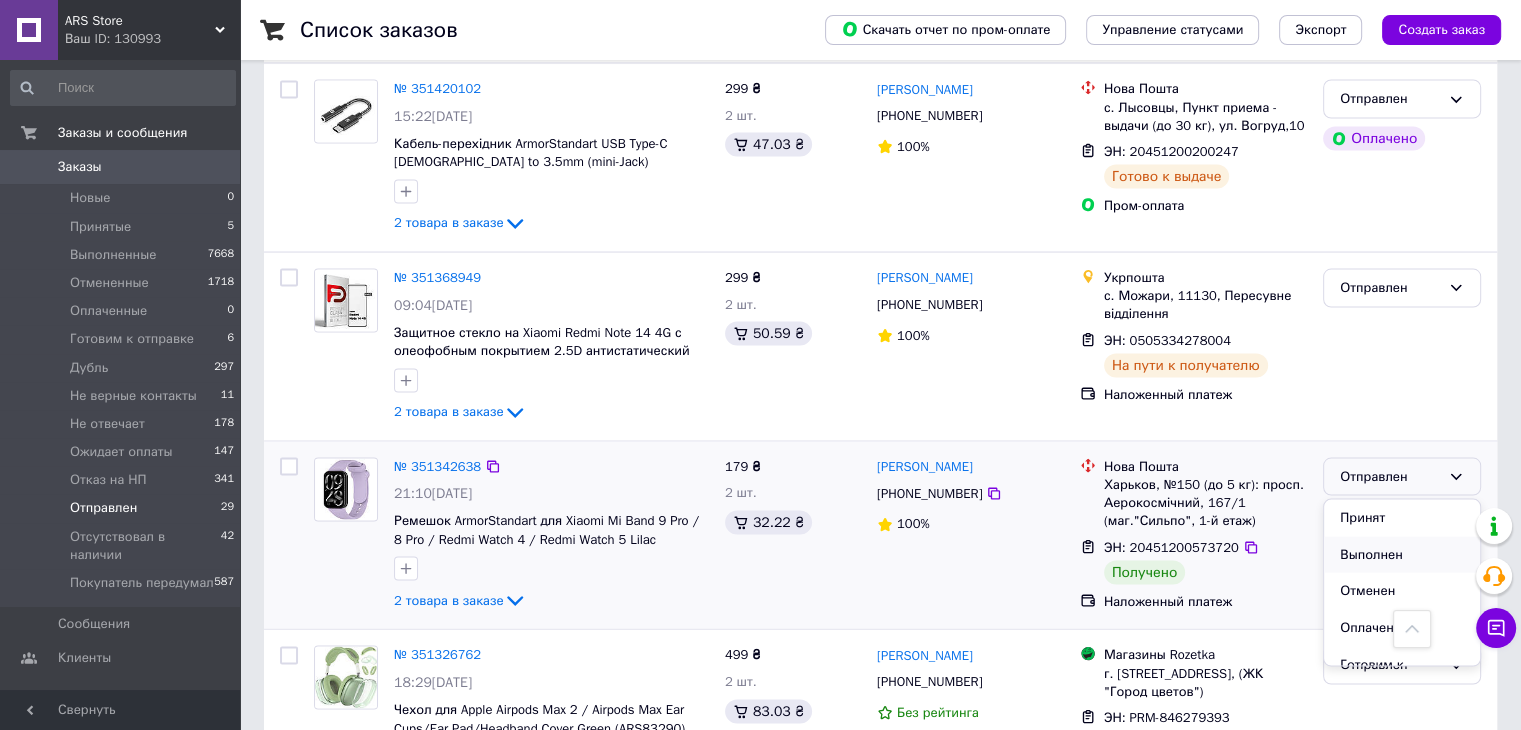 click on "Выполнен" at bounding box center (1402, 555) 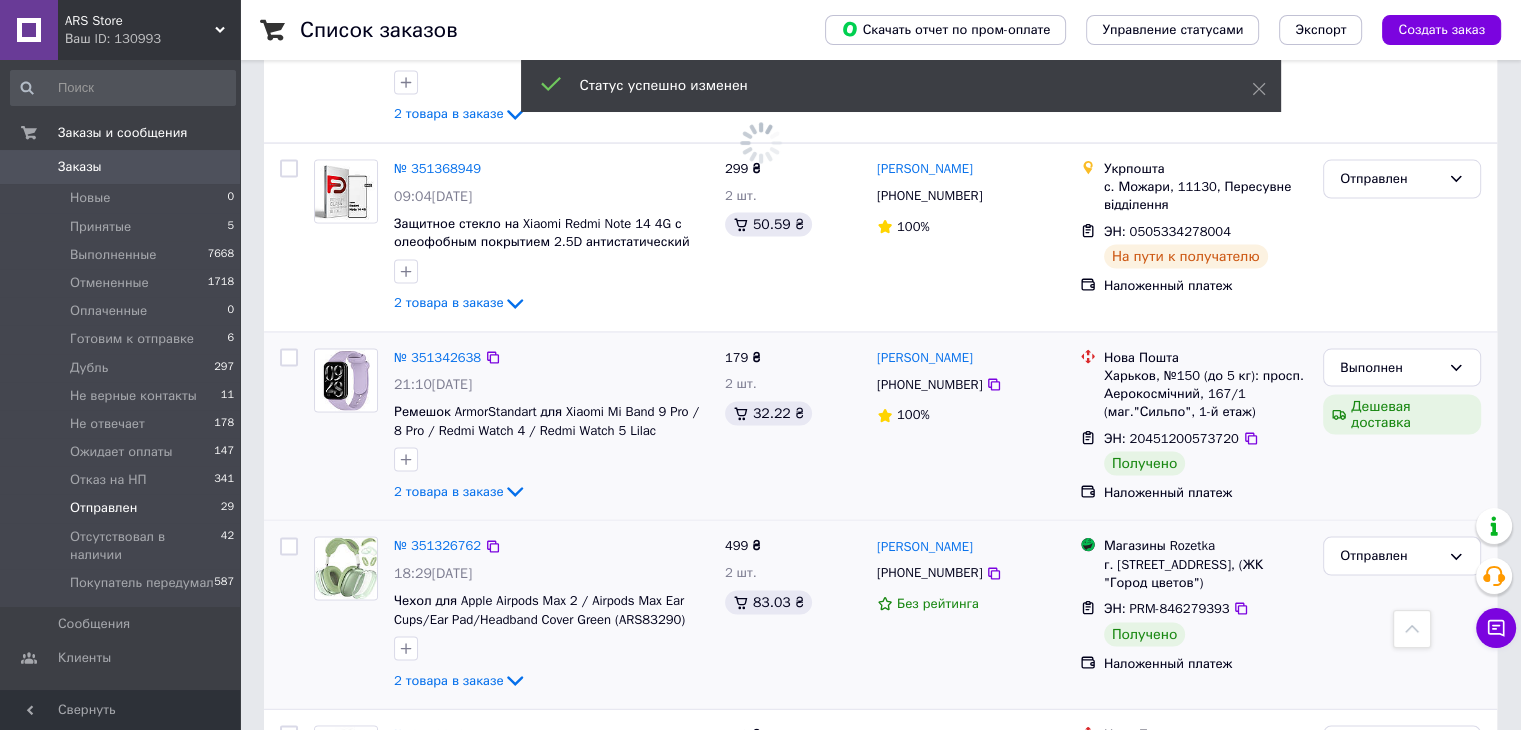 scroll, scrollTop: 4200, scrollLeft: 0, axis: vertical 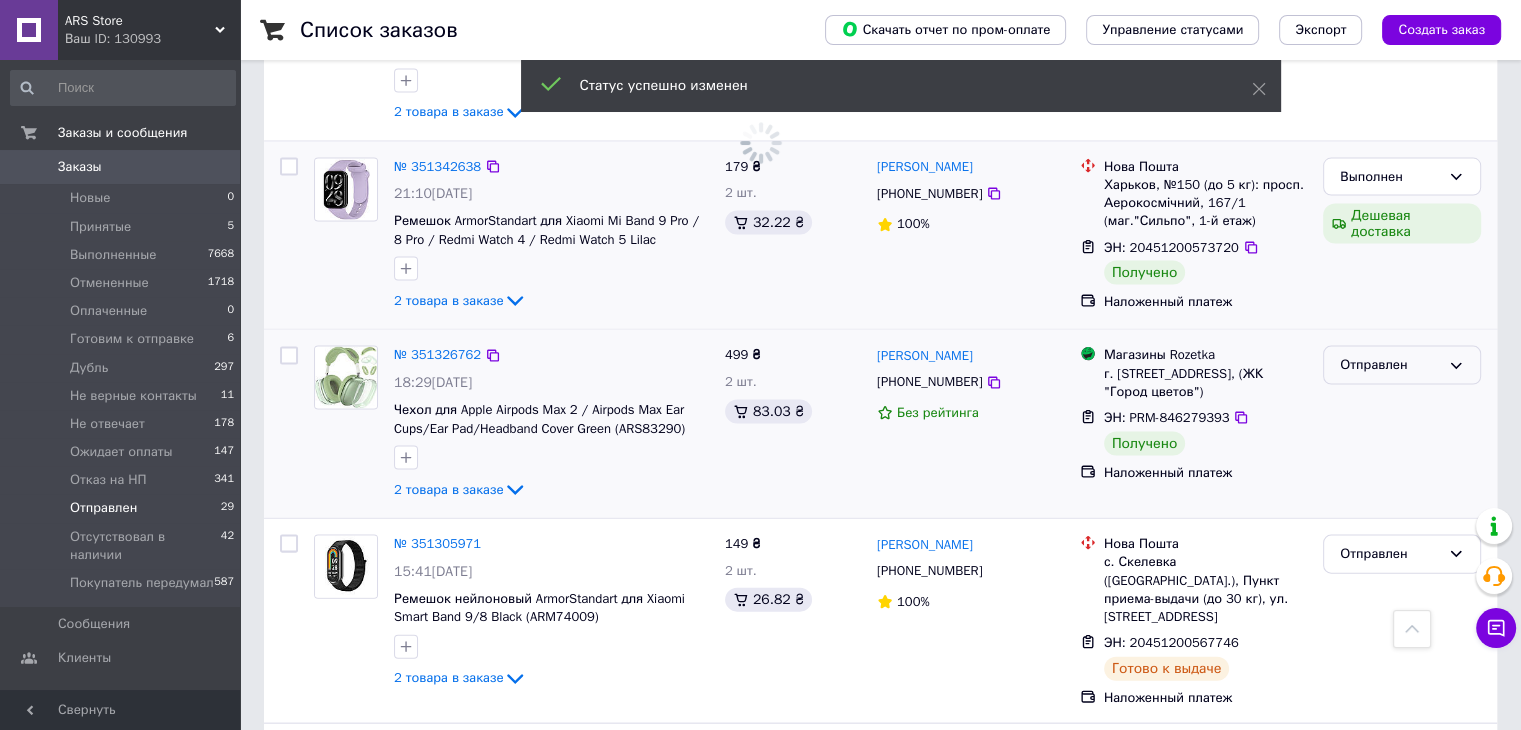 click 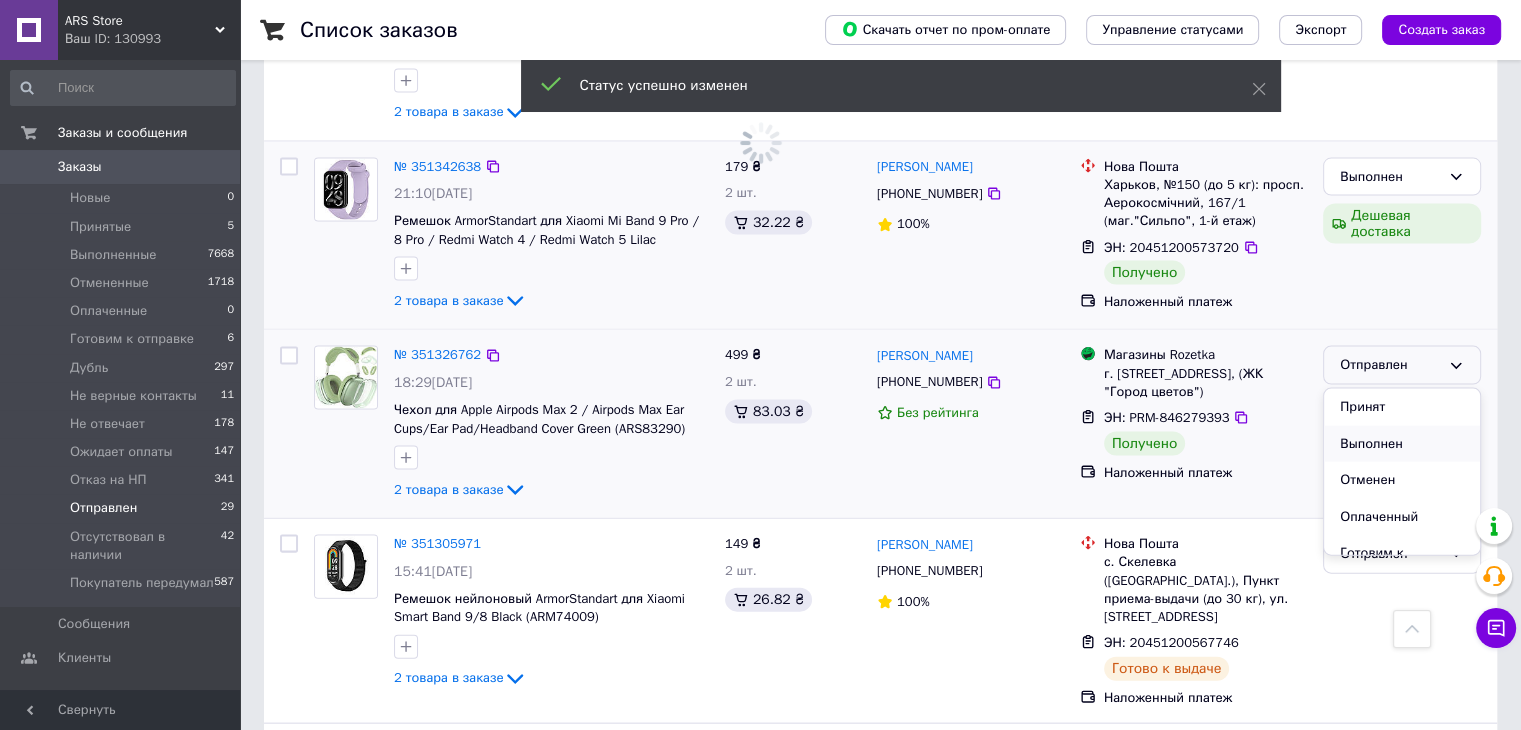 click on "Выполнен" at bounding box center (1402, 444) 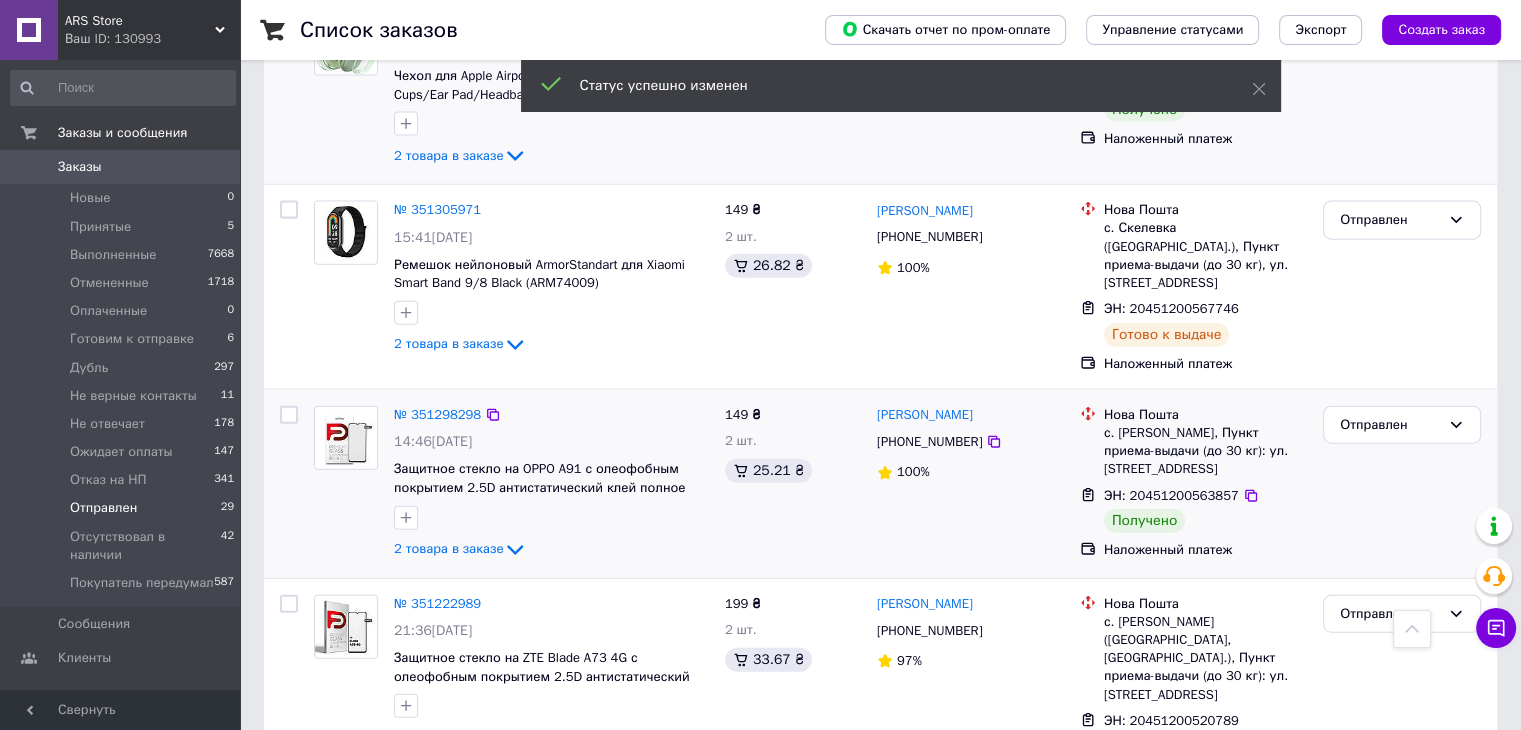 scroll, scrollTop: 4600, scrollLeft: 0, axis: vertical 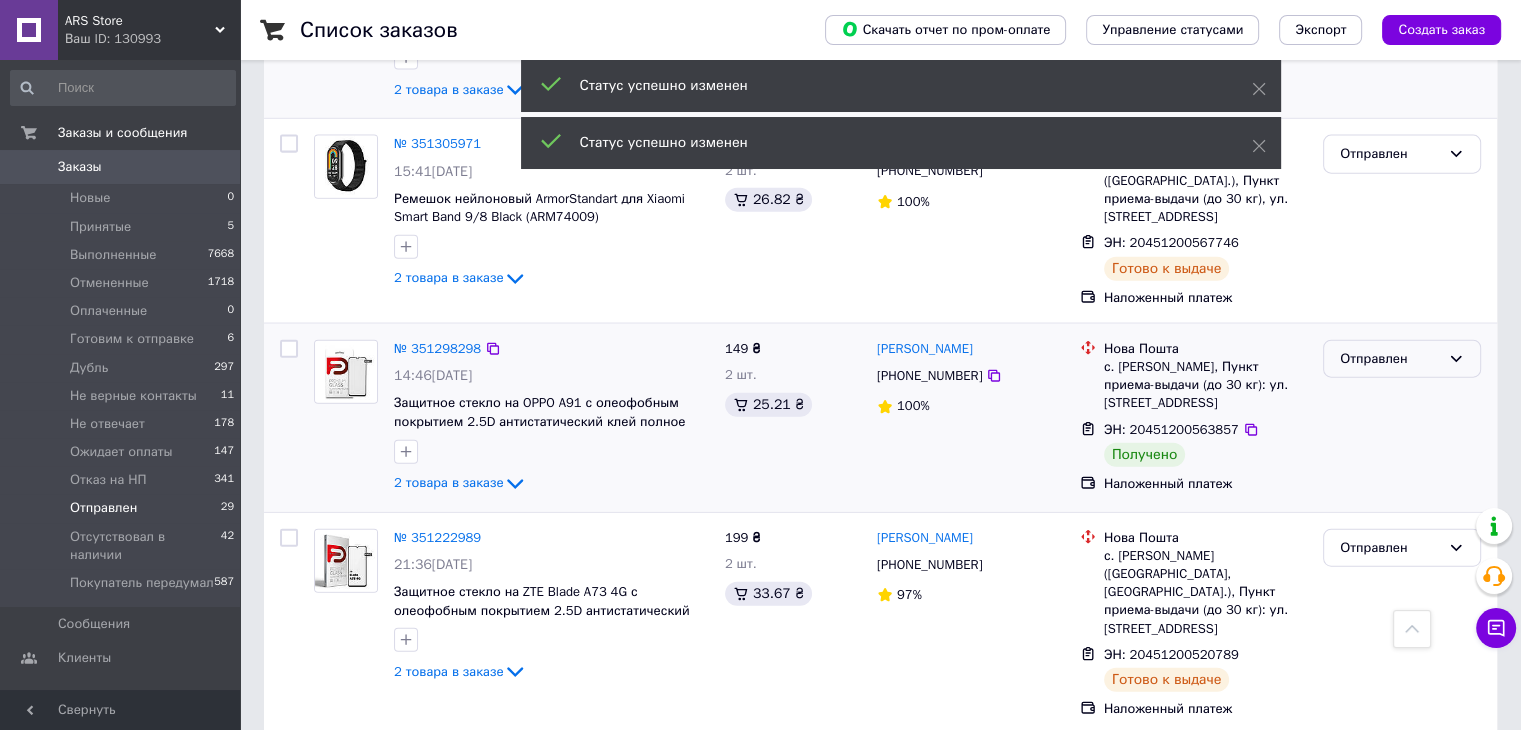 click on "Отправлен" at bounding box center (1402, 359) 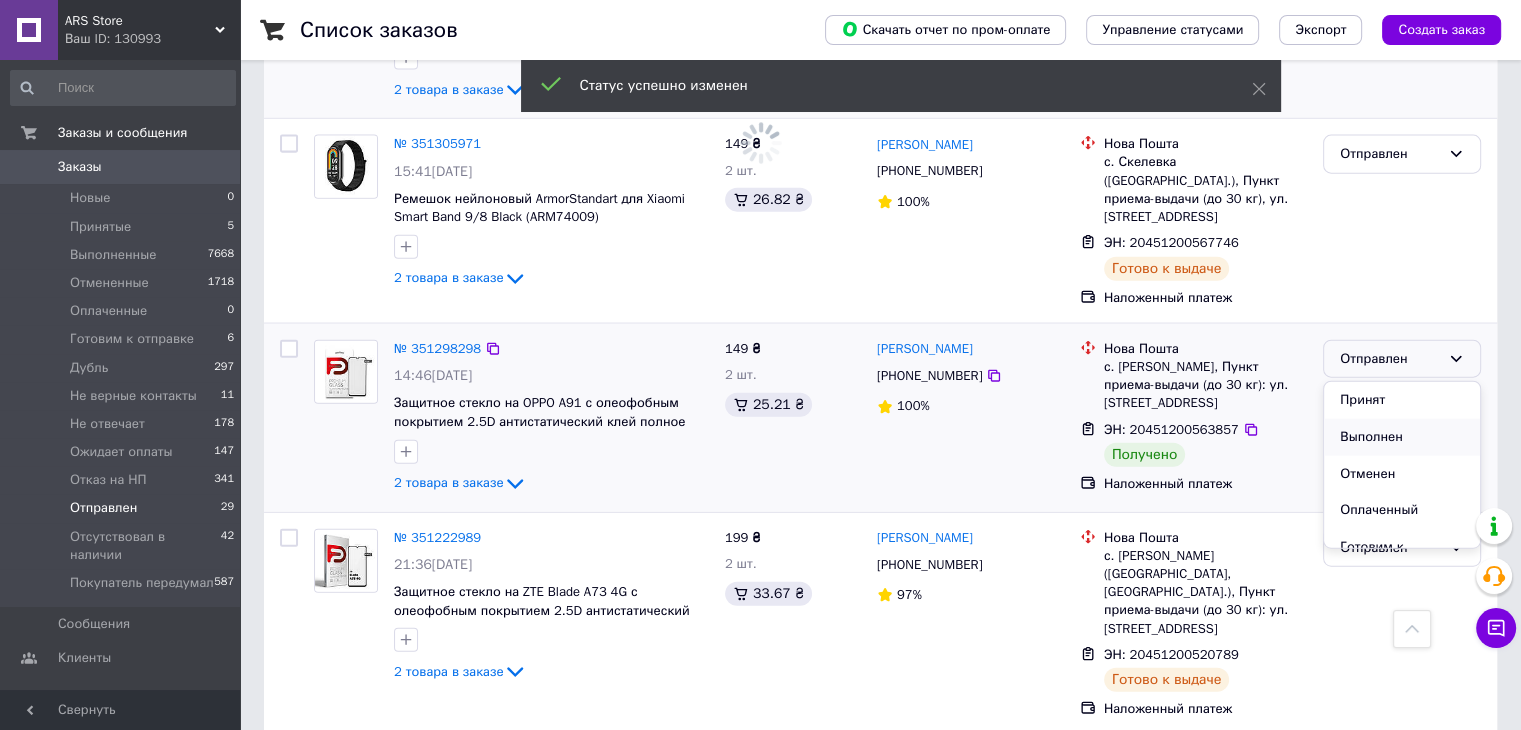 click on "Выполнен" at bounding box center (1402, 437) 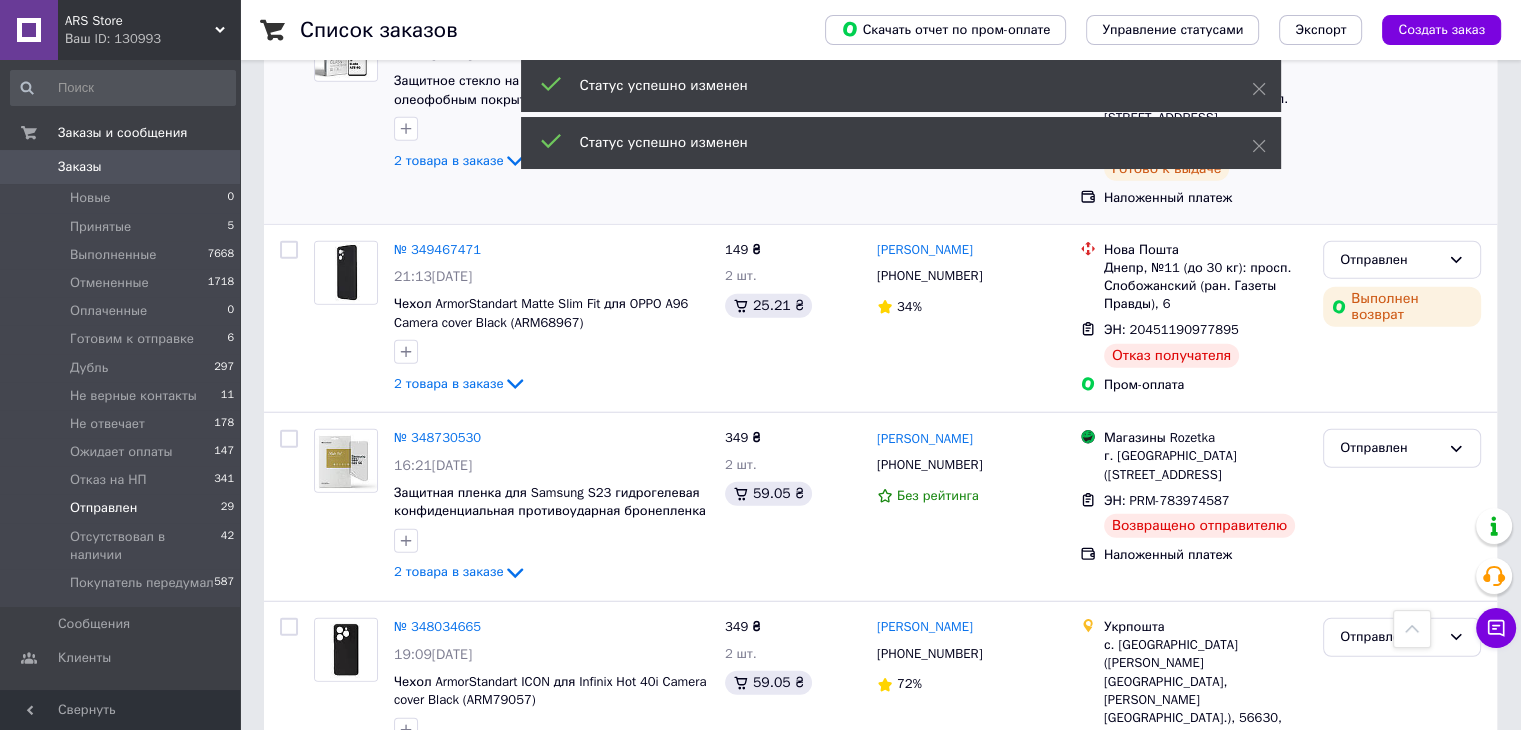 scroll, scrollTop: 5128, scrollLeft: 0, axis: vertical 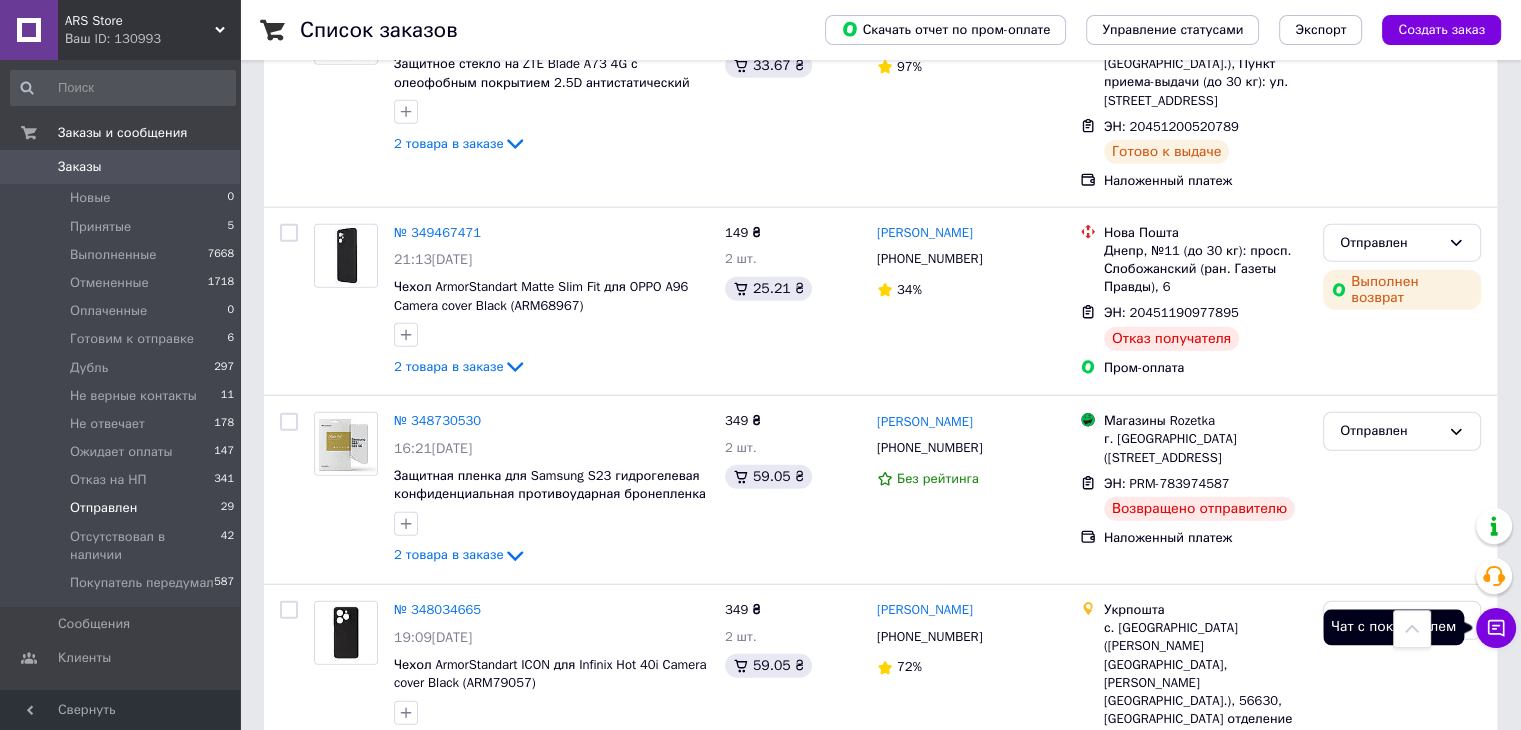 click on "Чат с покупателем" at bounding box center [1496, 628] 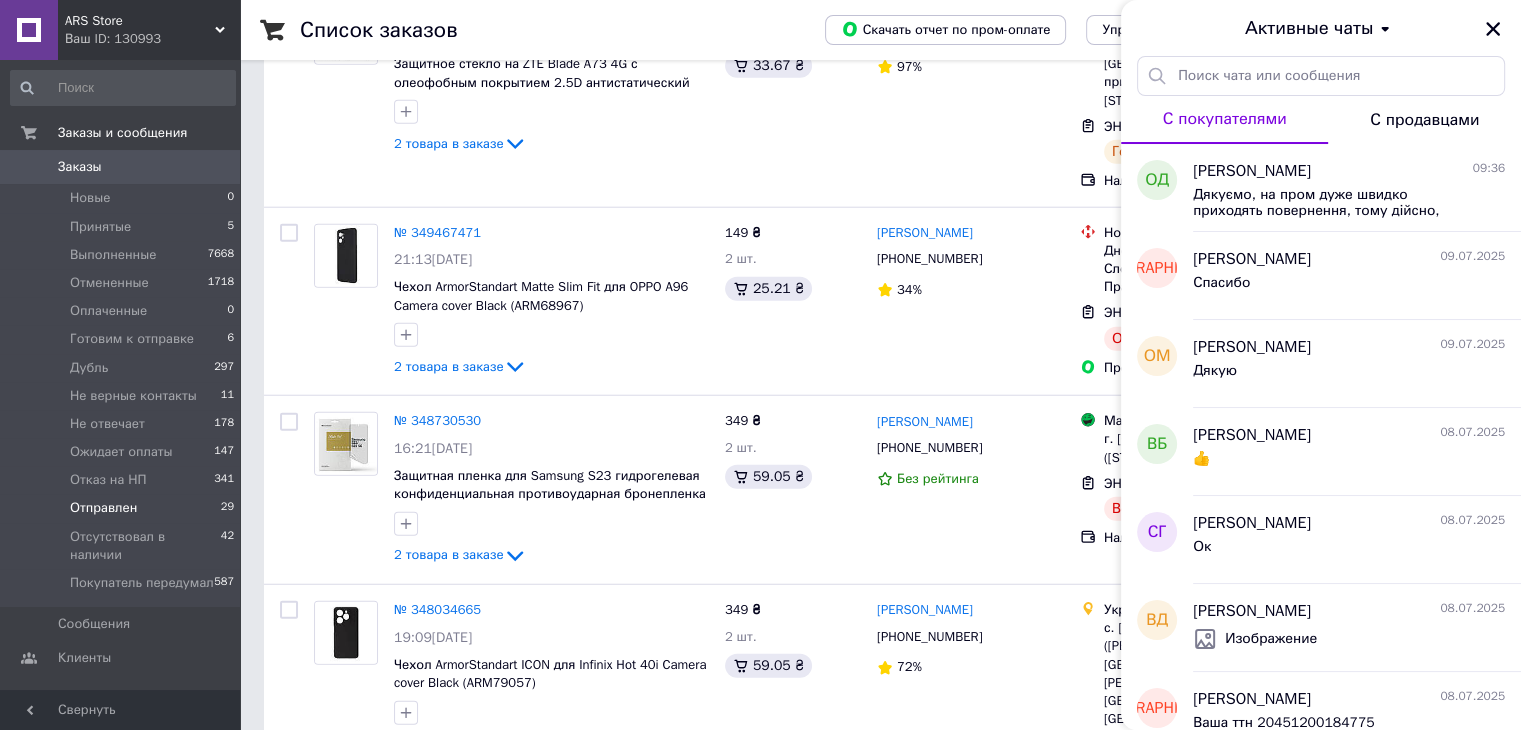 click on "Активные чаты" at bounding box center [1321, 28] 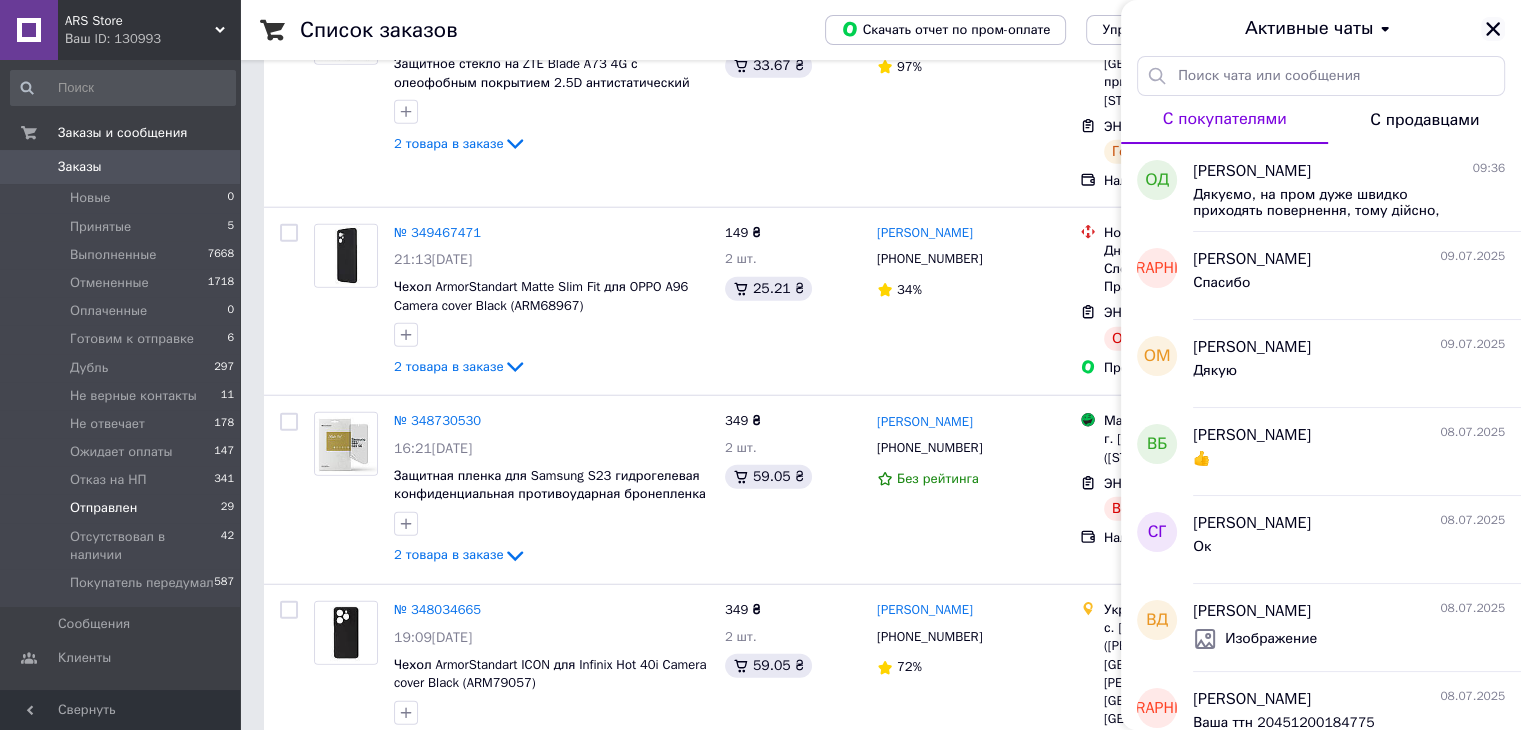 click 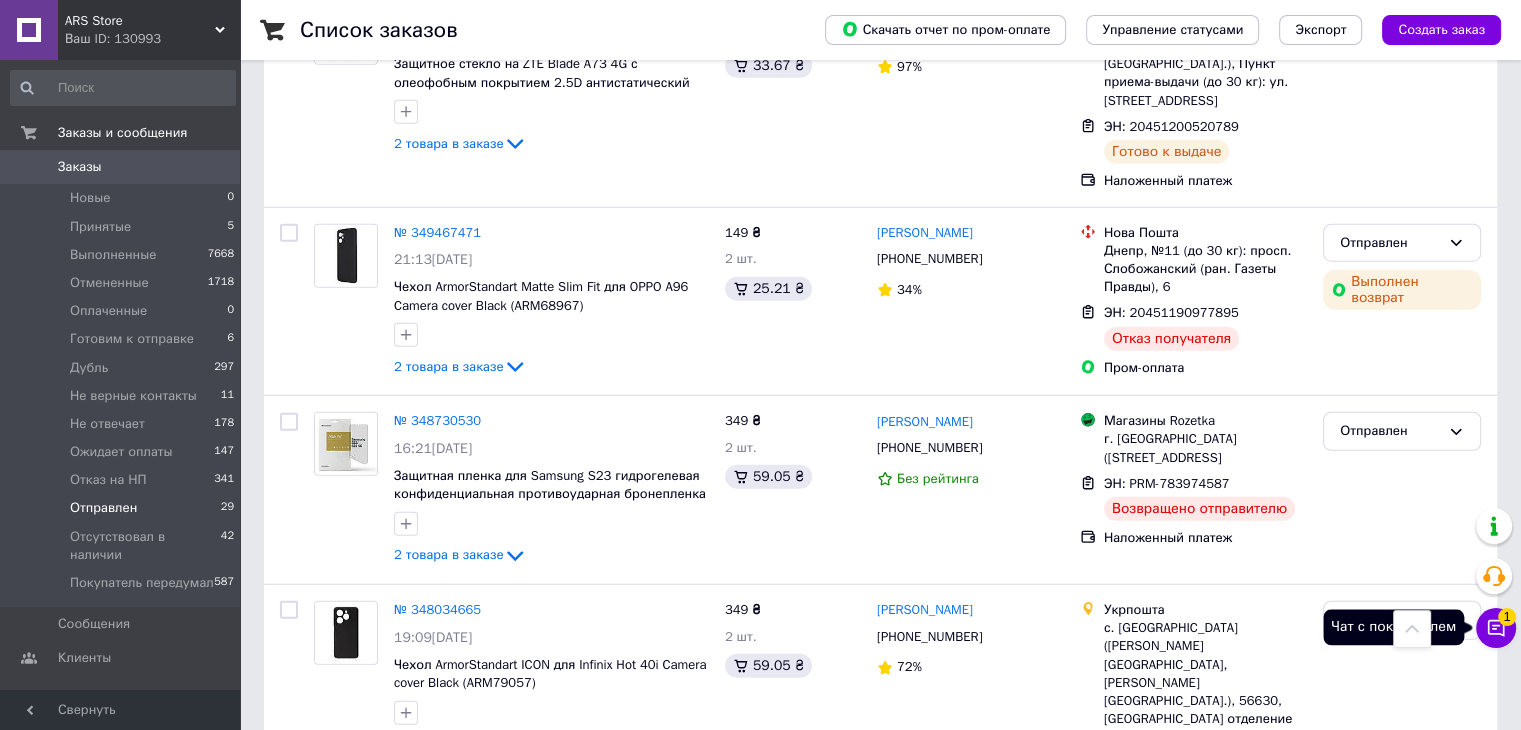 drag, startPoint x: 1490, startPoint y: 633, endPoint x: 1488, endPoint y: 644, distance: 11.18034 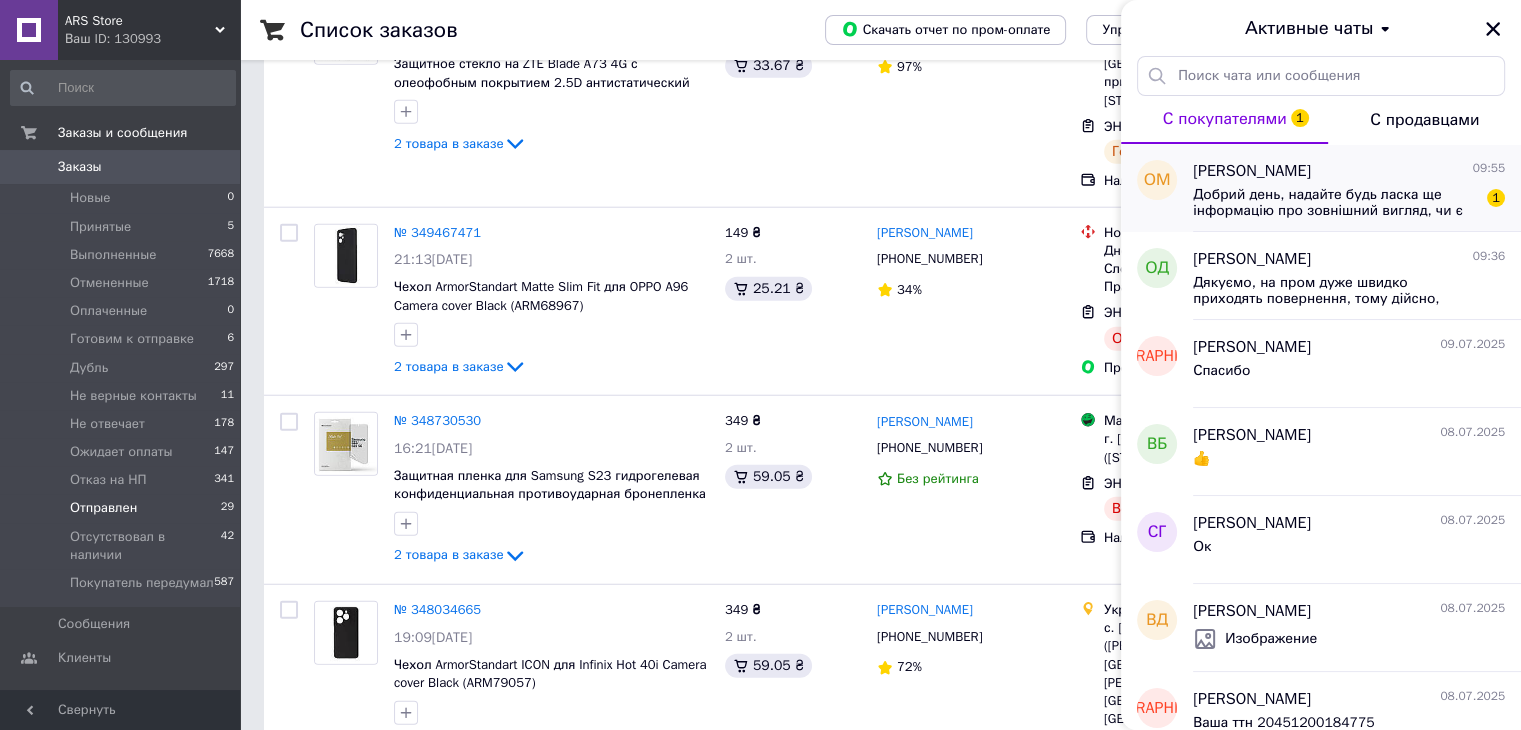 click on "Добрий день, надайте будь ласка ще інформацію про зовнішний вигляд, чи є якісь видимі пошкодження або чи можете скинути фотографії?" at bounding box center [1335, 203] 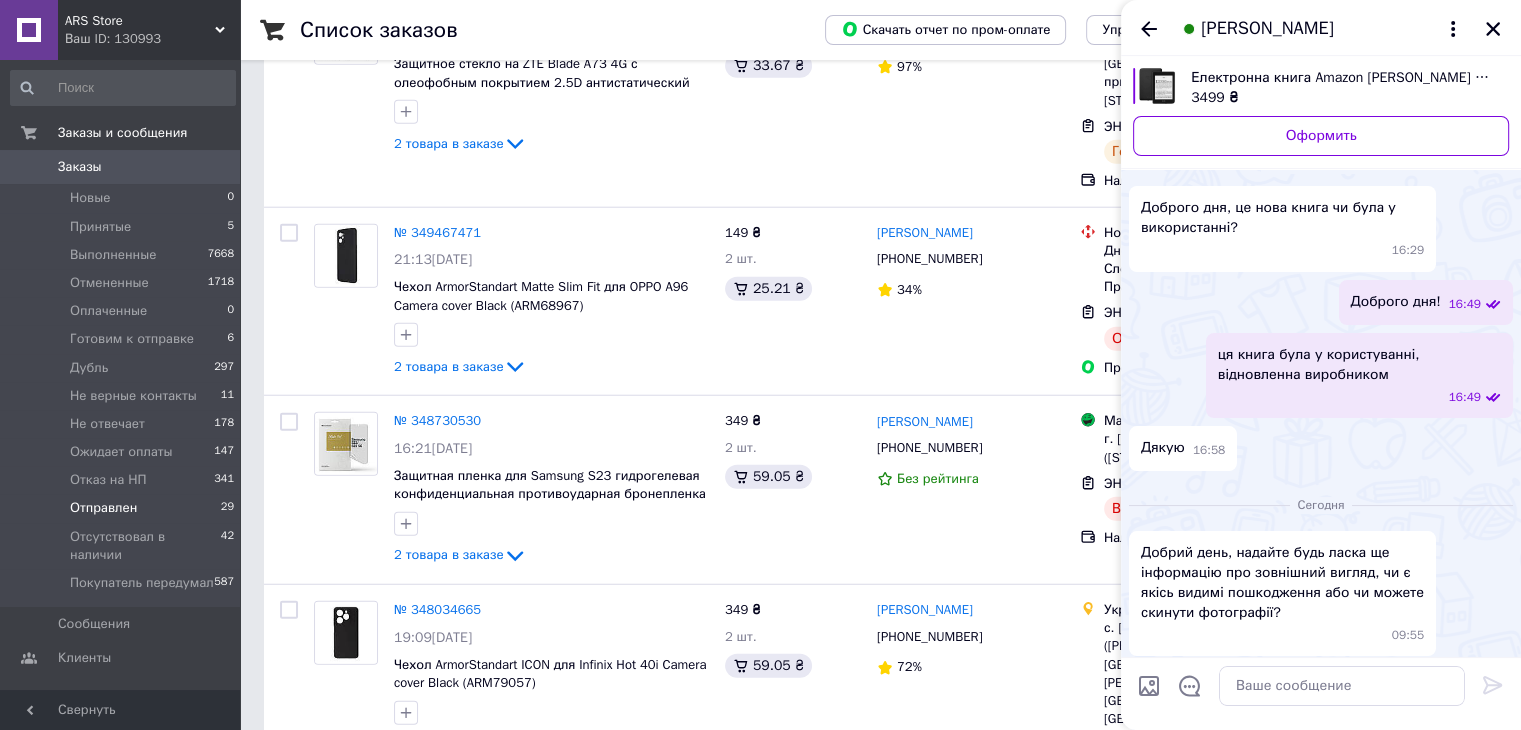 scroll, scrollTop: 86, scrollLeft: 0, axis: vertical 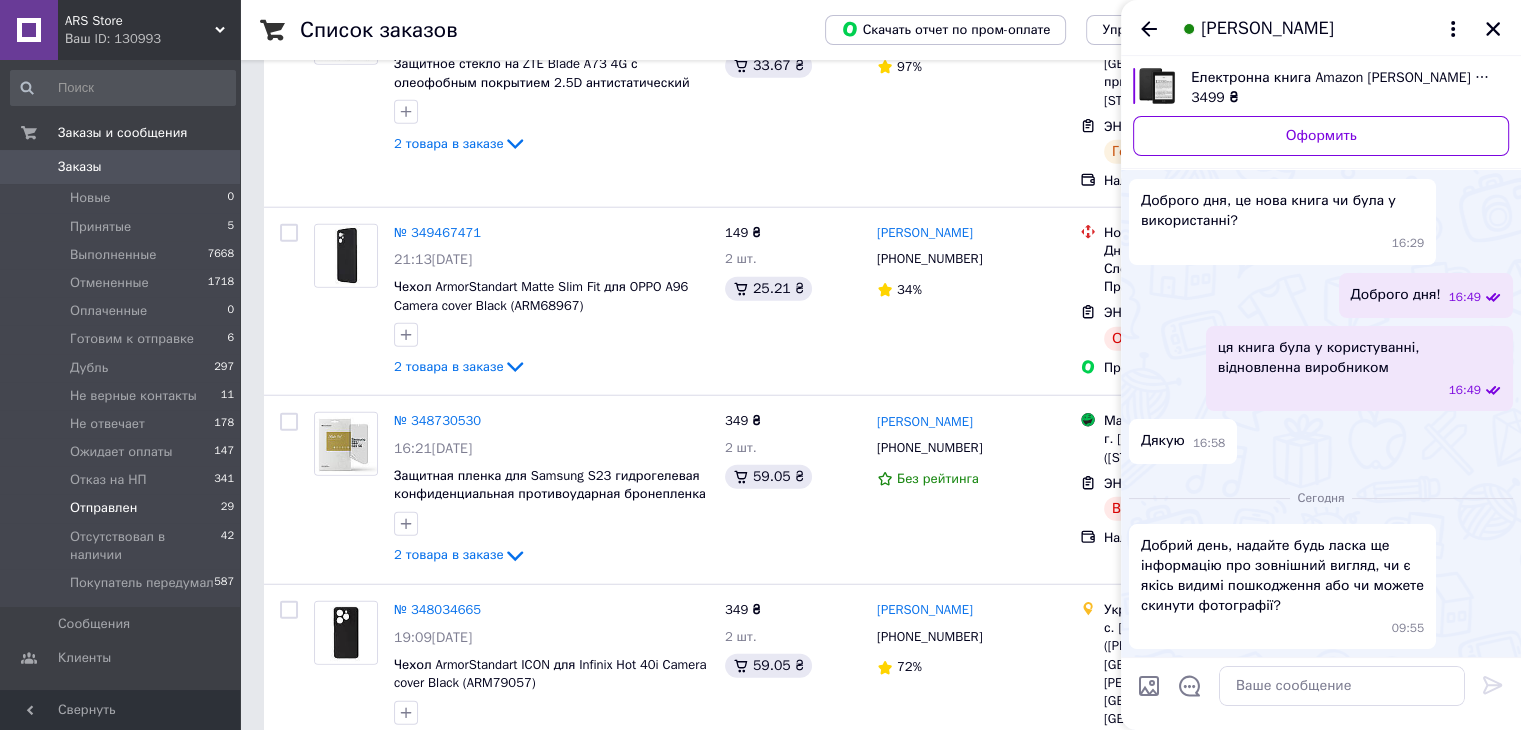 click on "Електронна книга Amazon Kindle Paperwhite 10th Gen. 8GB Black (Refurbished) 3499 ₴ Оформить" at bounding box center (1321, 112) 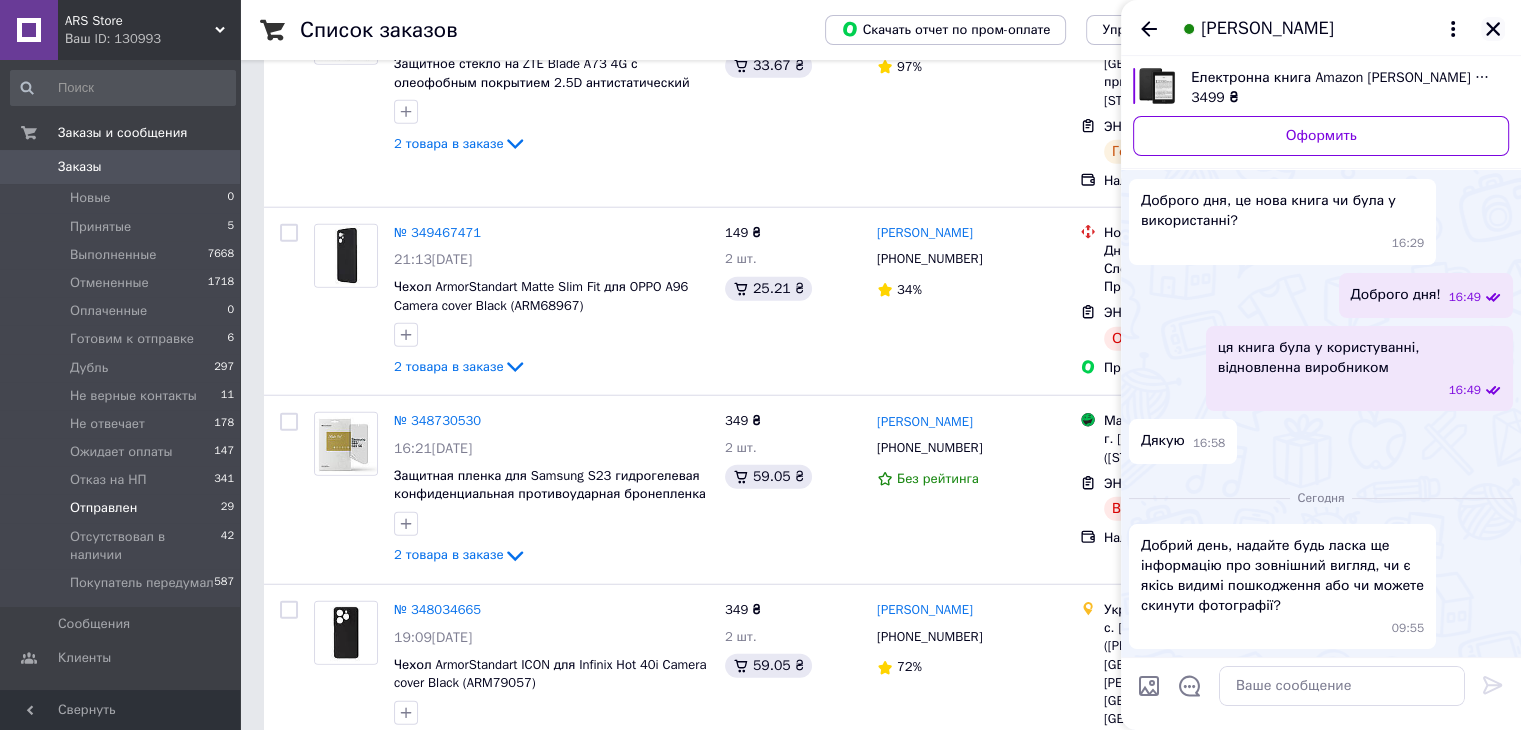 click 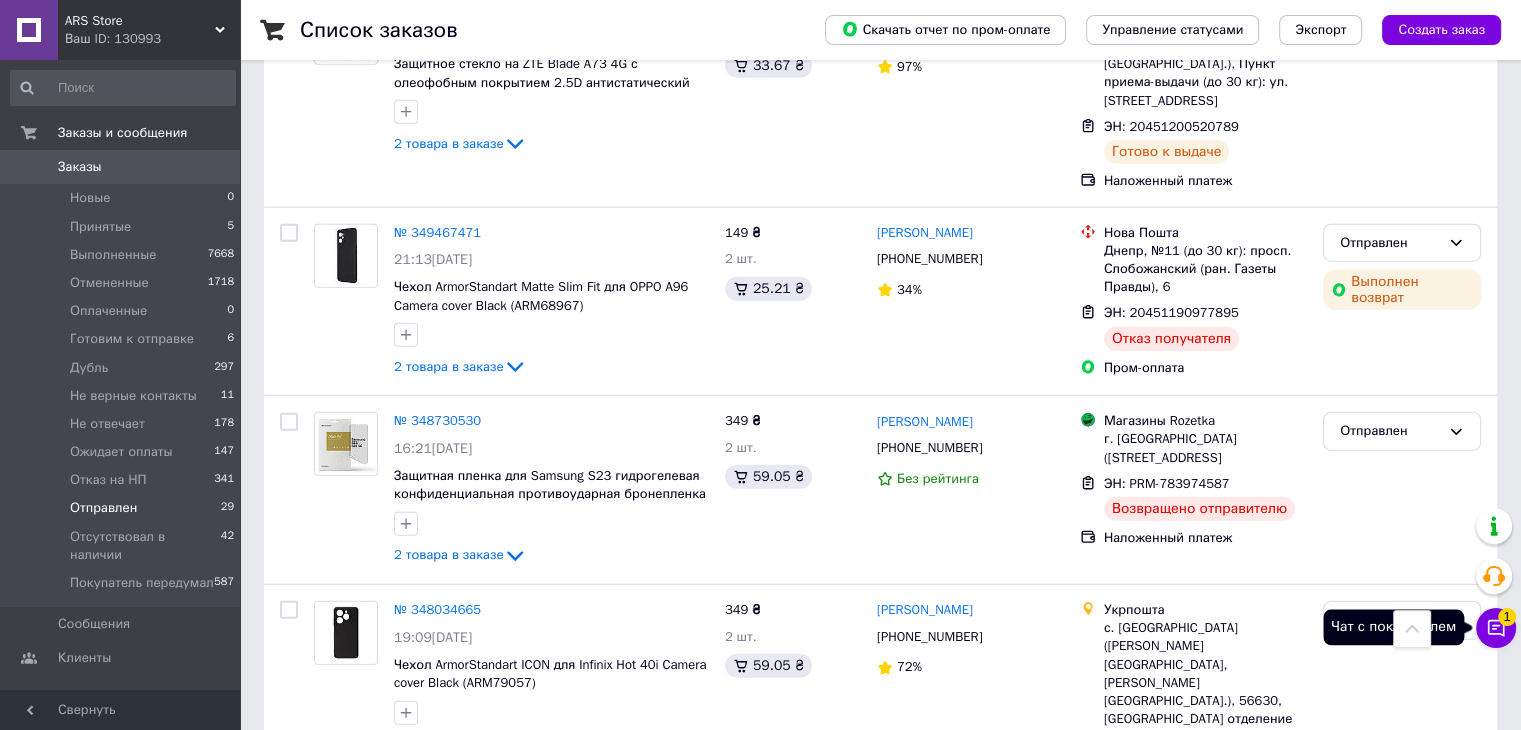 click on "Чат с покупателем 1" at bounding box center (1496, 628) 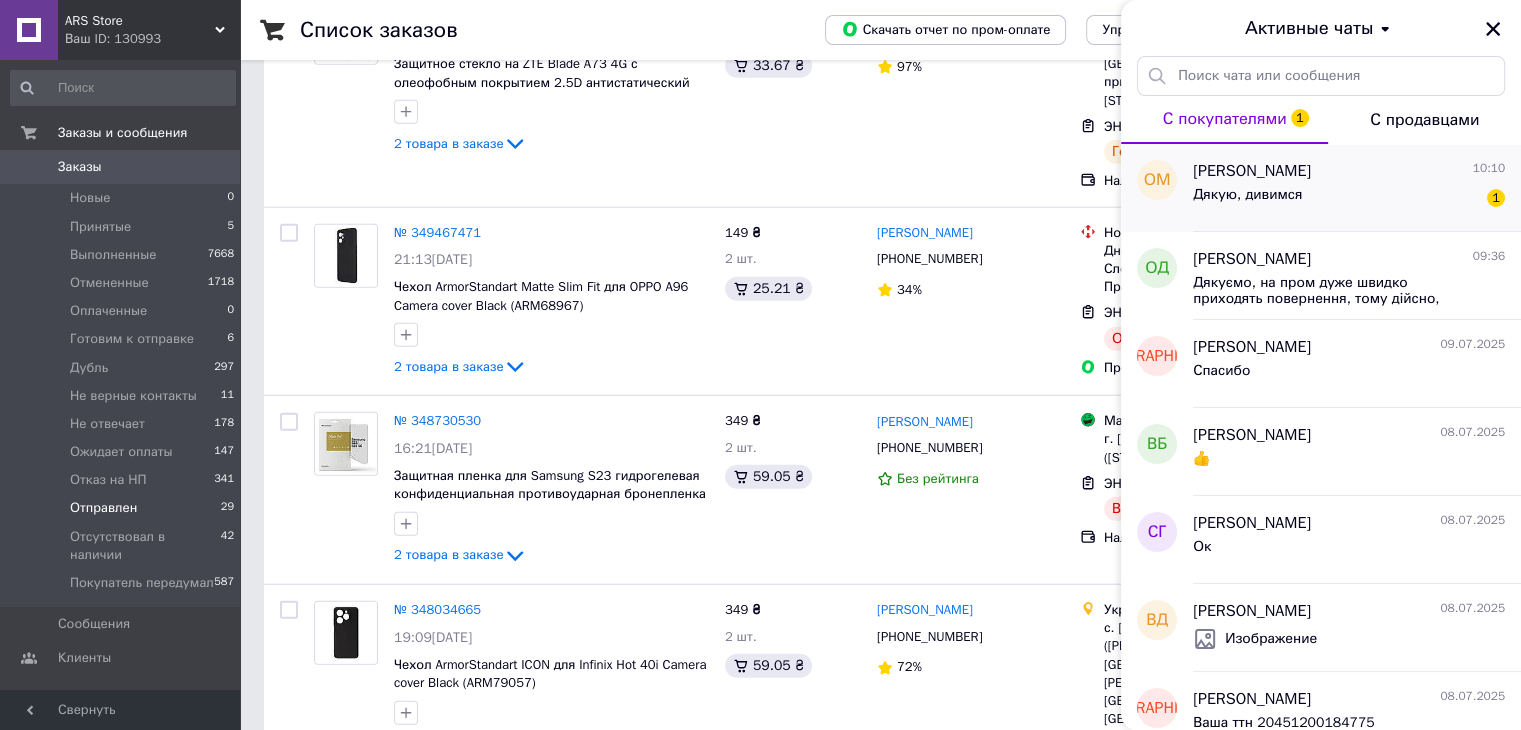 click on "Олена Муратова 10:10 Дякую, дивимся 1" at bounding box center [1357, 188] 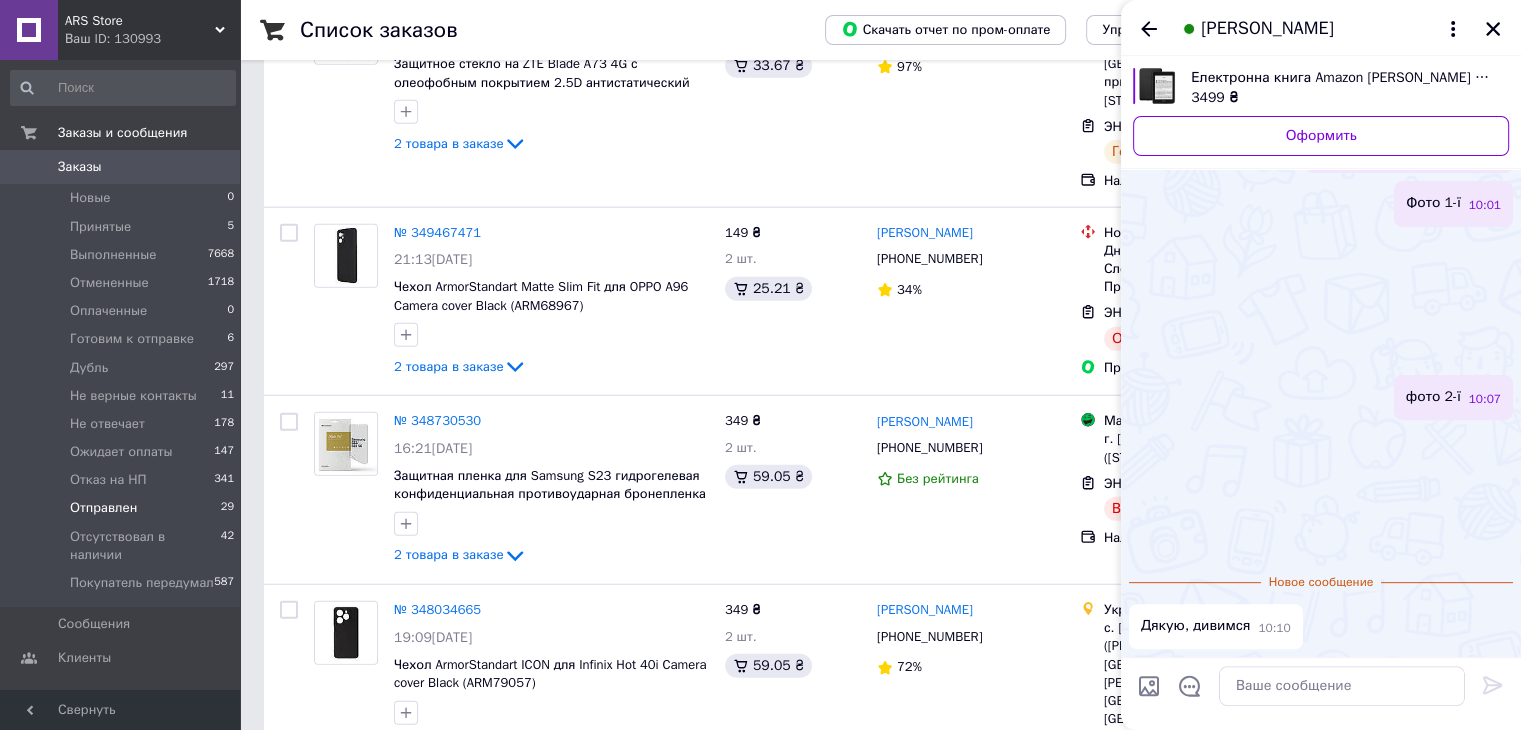 scroll, scrollTop: 3014, scrollLeft: 0, axis: vertical 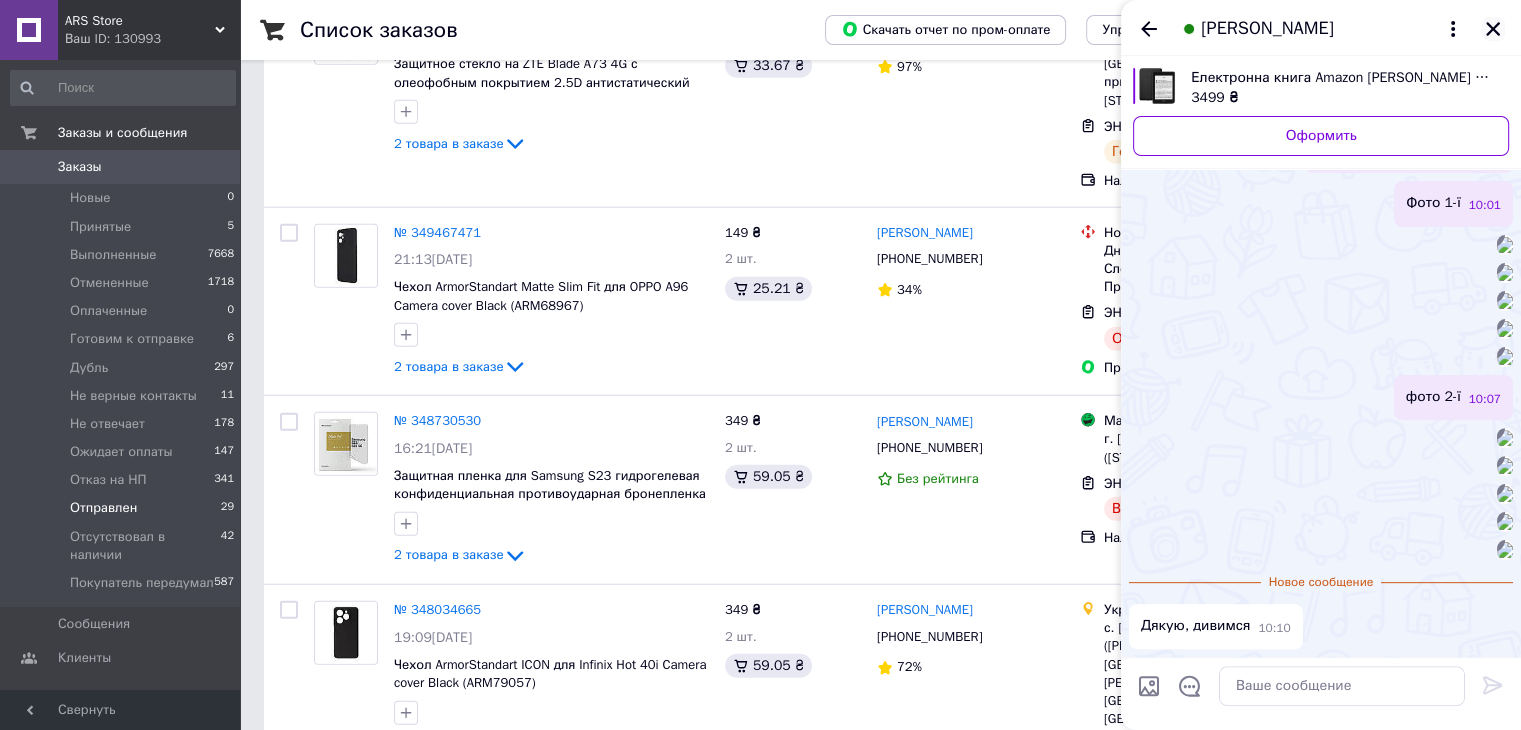 click 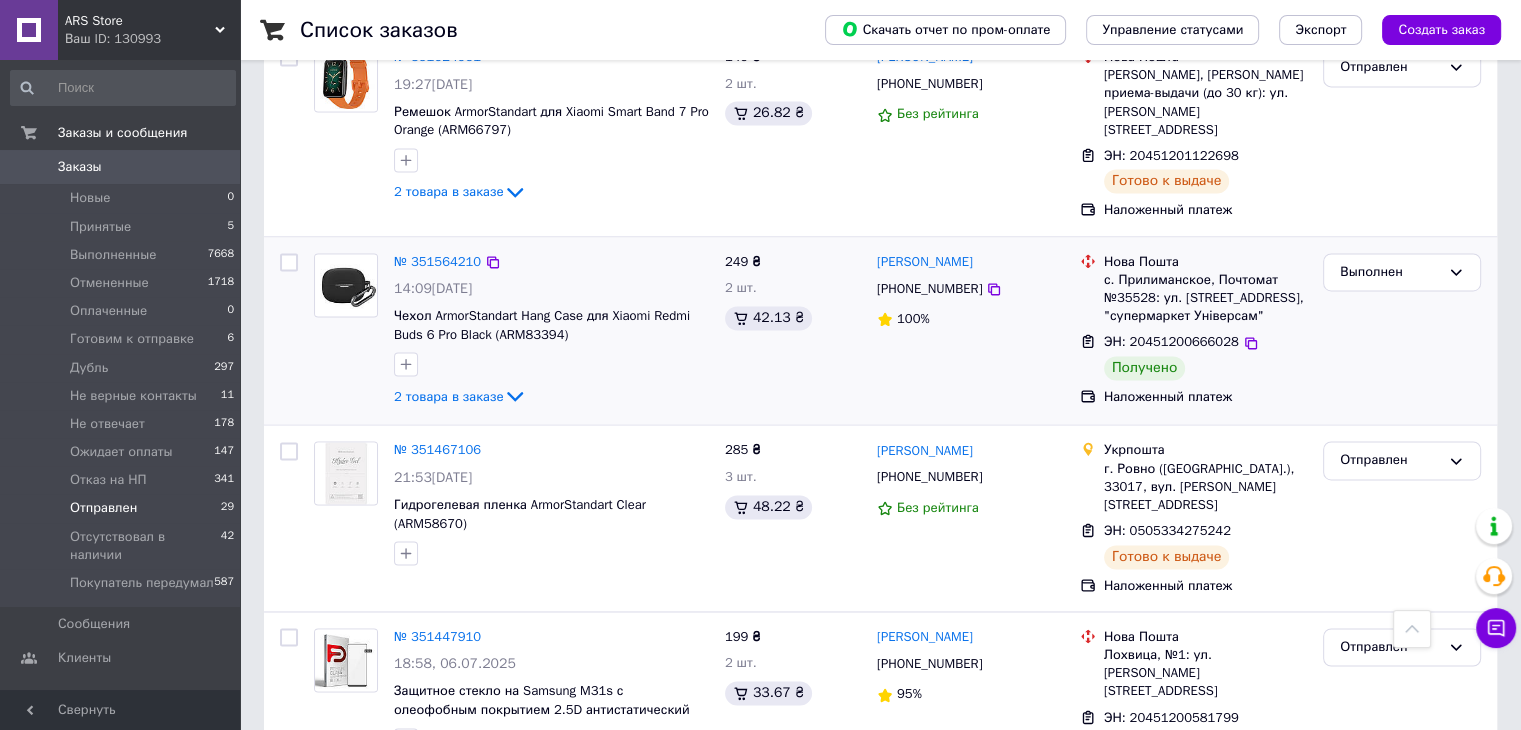 scroll, scrollTop: 2628, scrollLeft: 0, axis: vertical 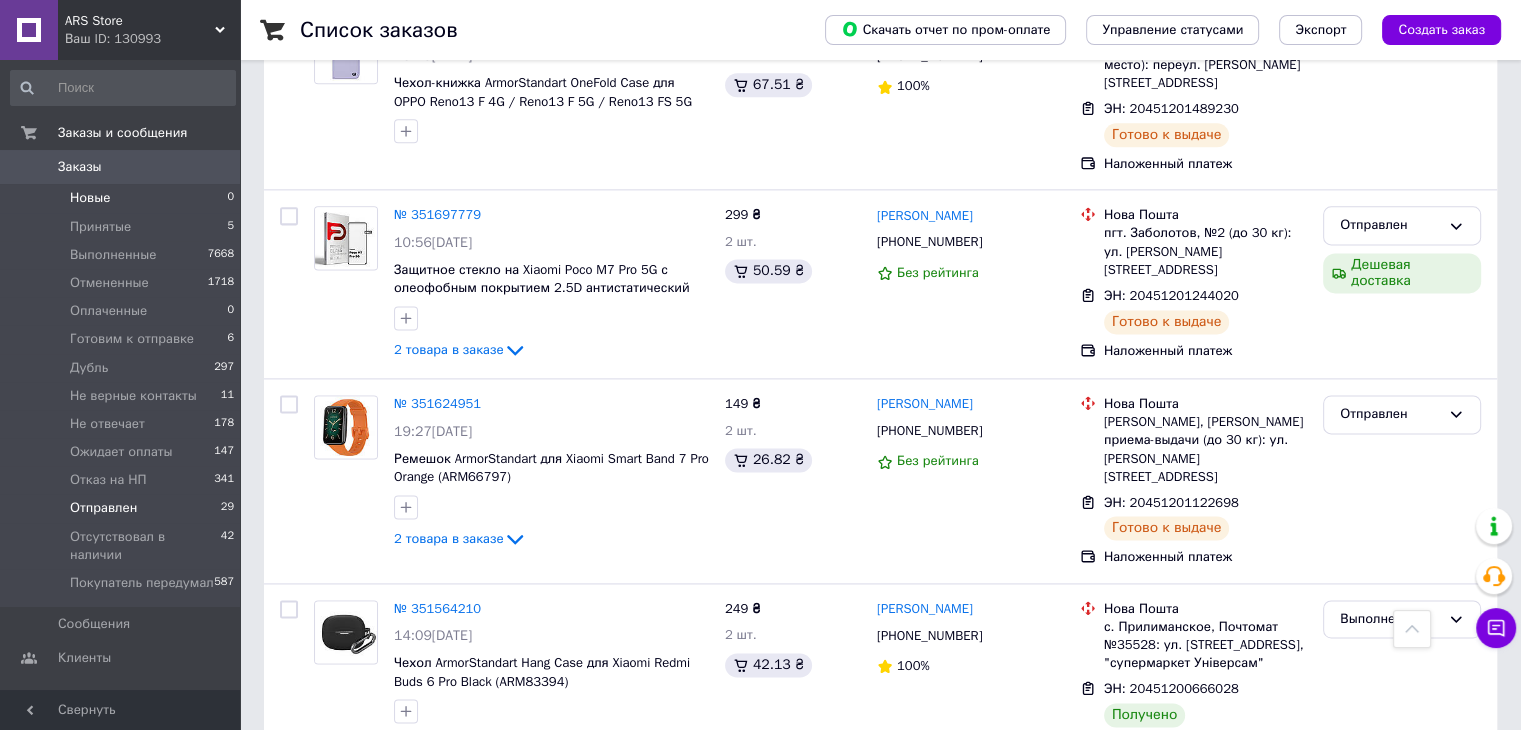 click on "Новые 0" at bounding box center (123, 198) 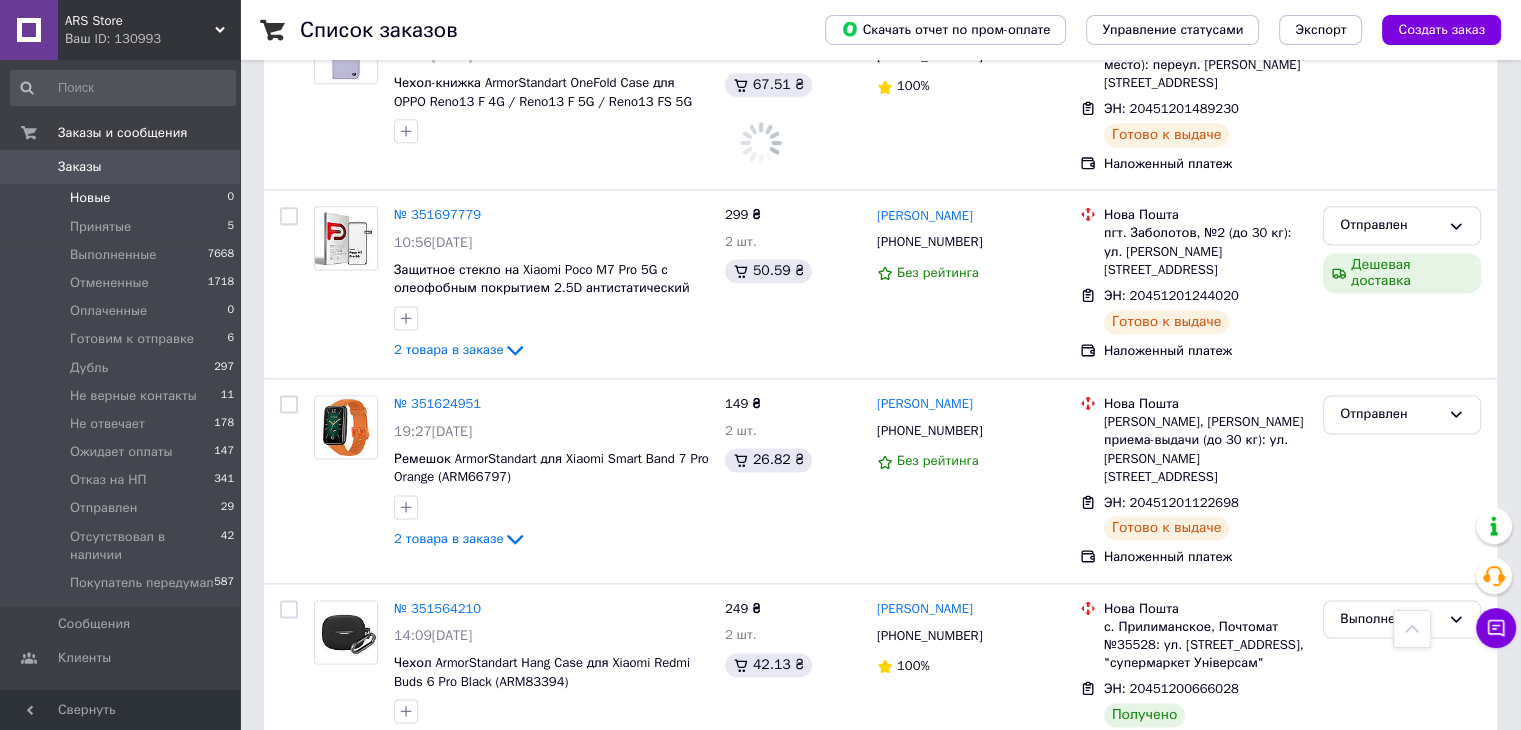 click on "Новые 0" at bounding box center [123, 198] 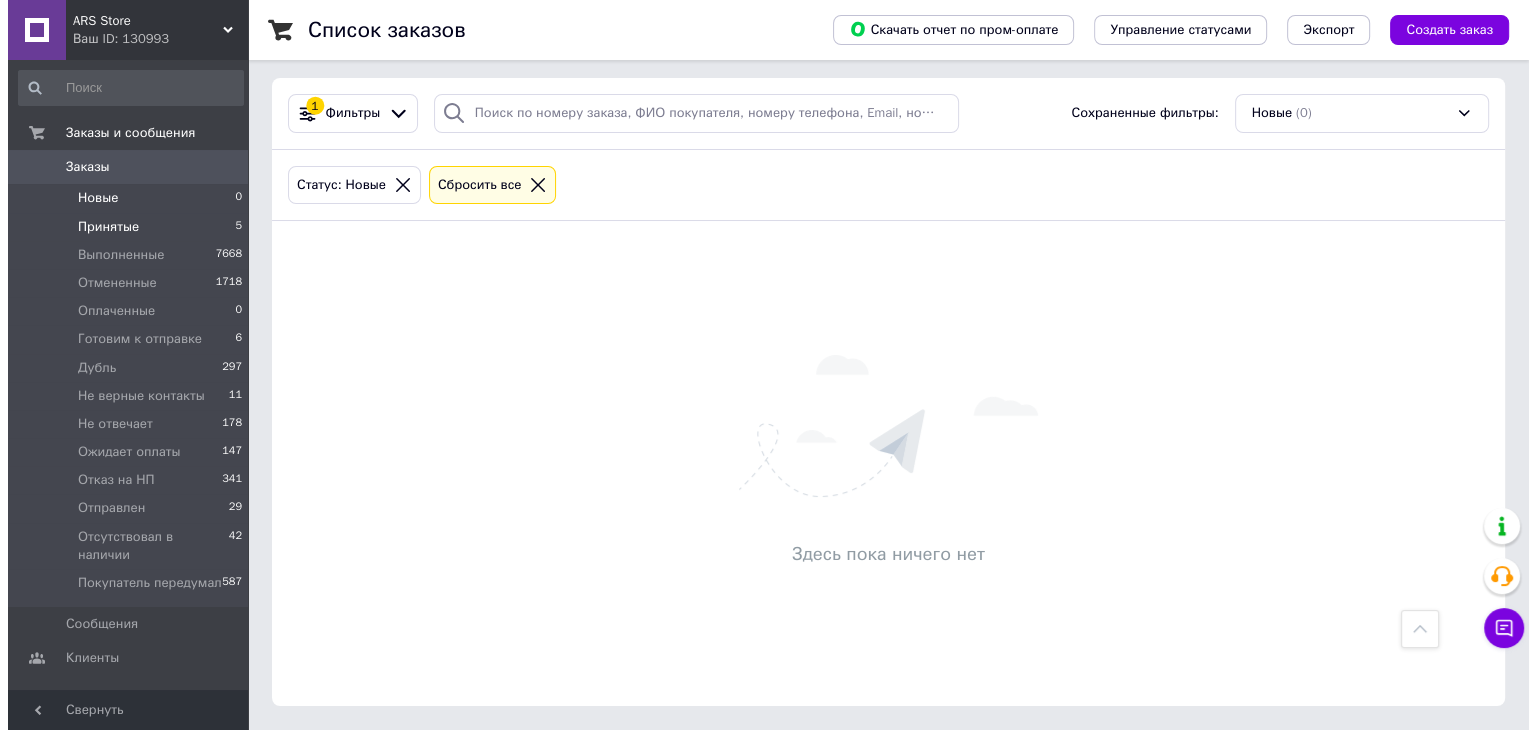 scroll, scrollTop: 0, scrollLeft: 0, axis: both 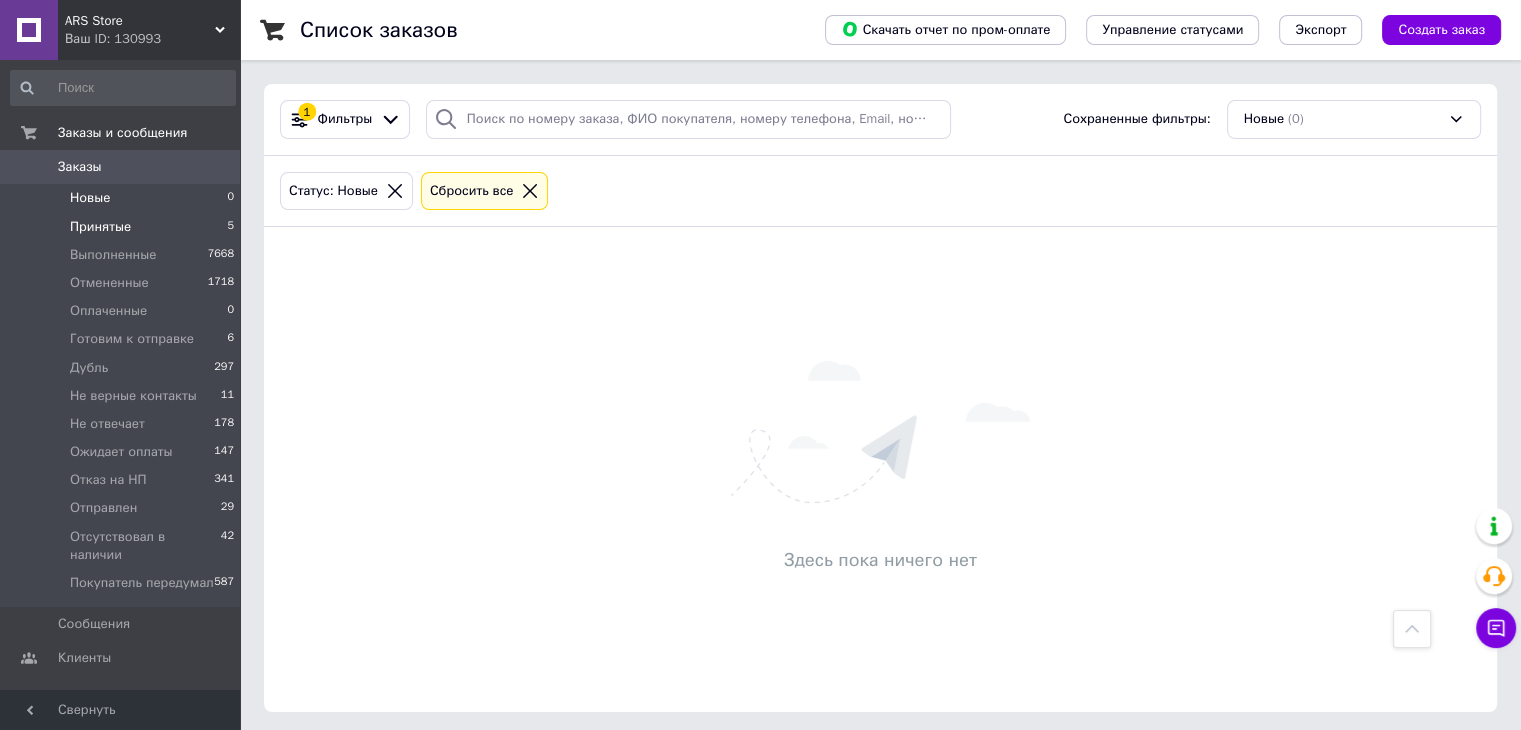 click on "Принятые 5" at bounding box center (123, 227) 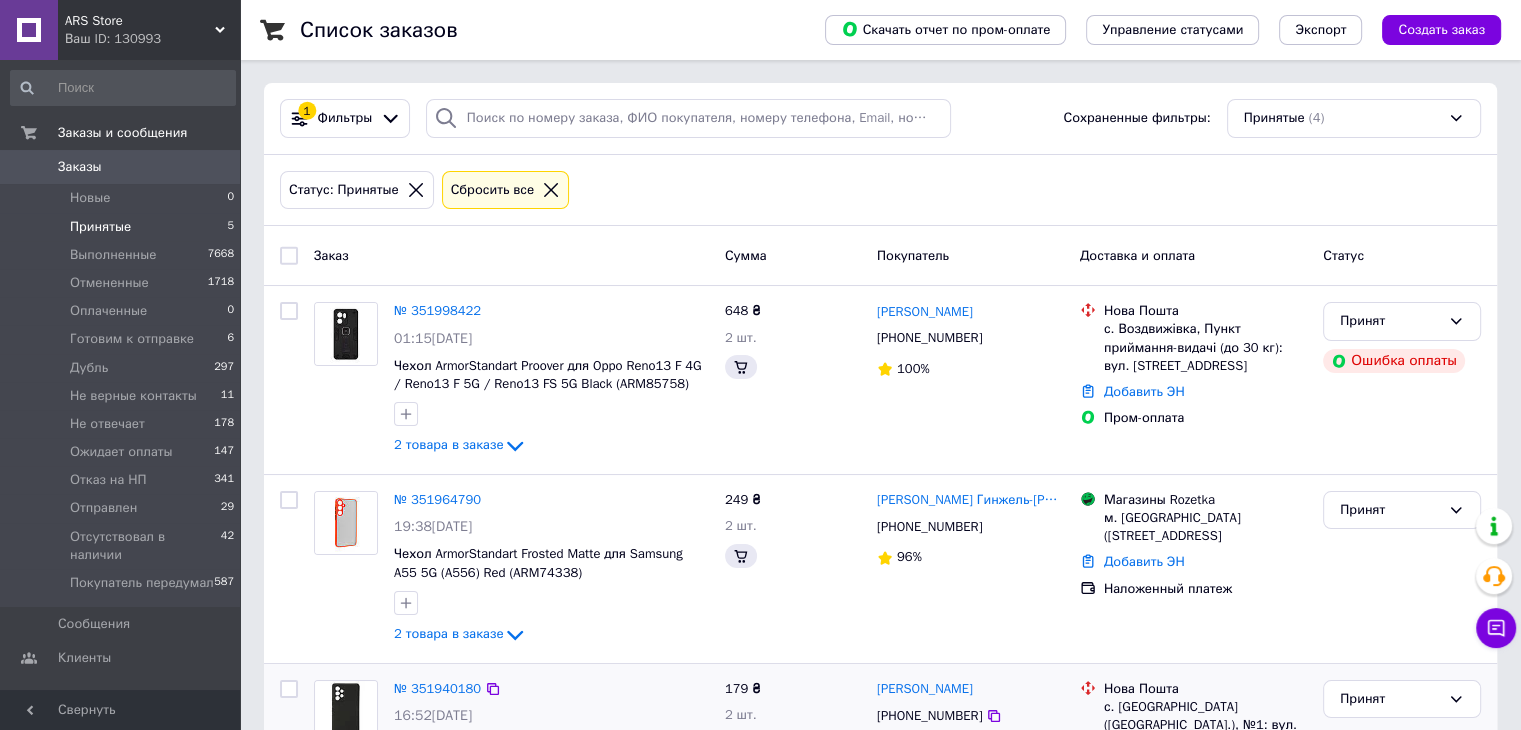 scroll, scrollTop: 333, scrollLeft: 0, axis: vertical 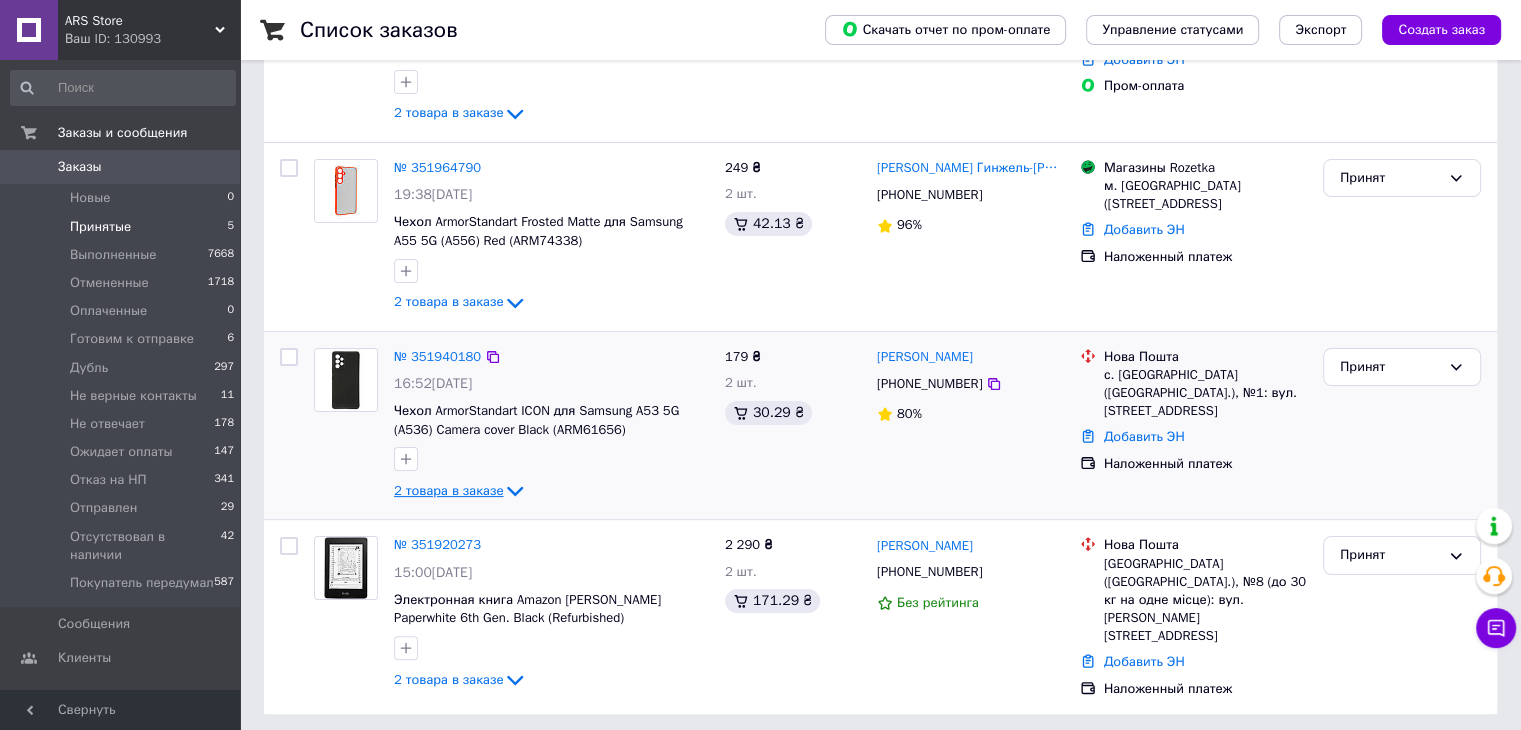 click on "2 товара в заказе" at bounding box center [448, 490] 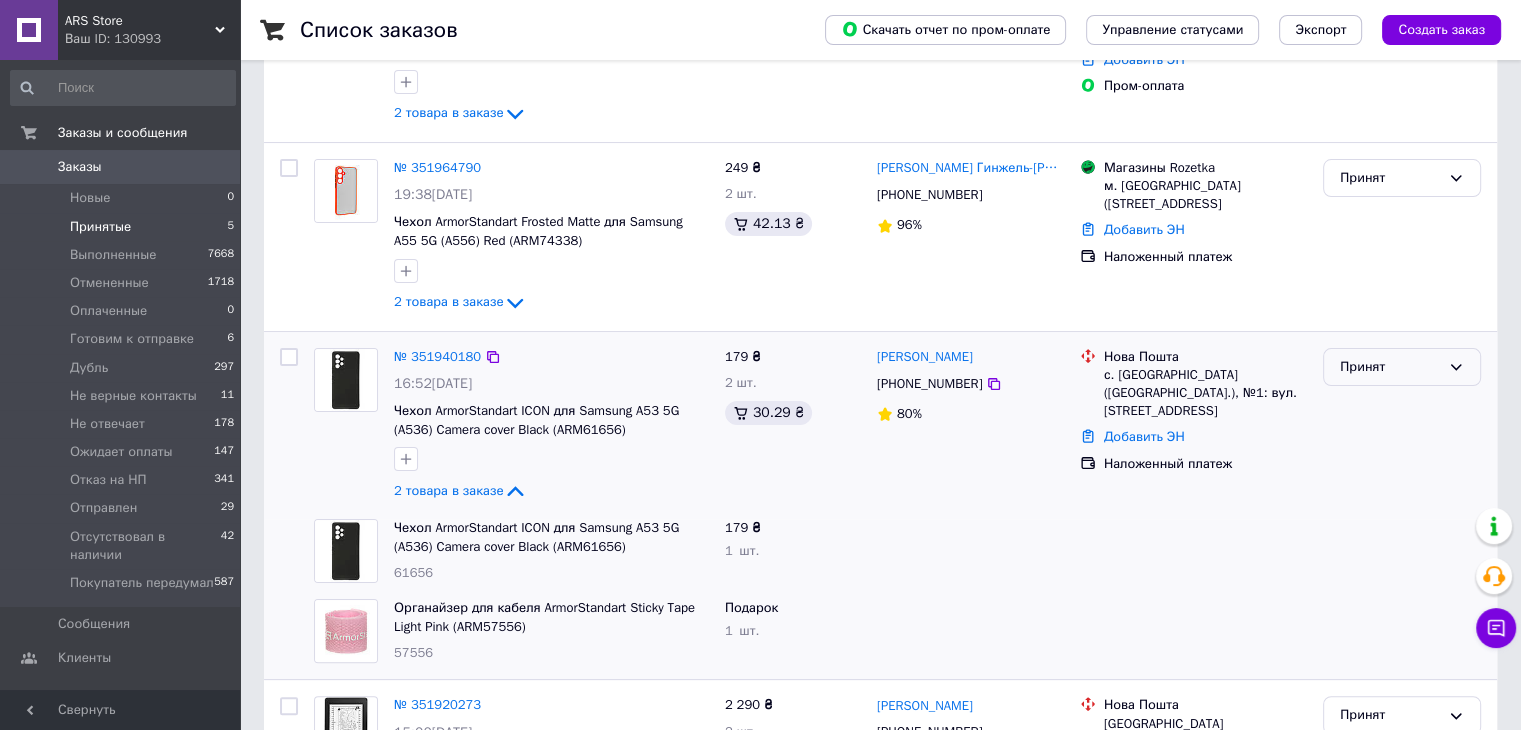 click on "Принят" at bounding box center [1390, 367] 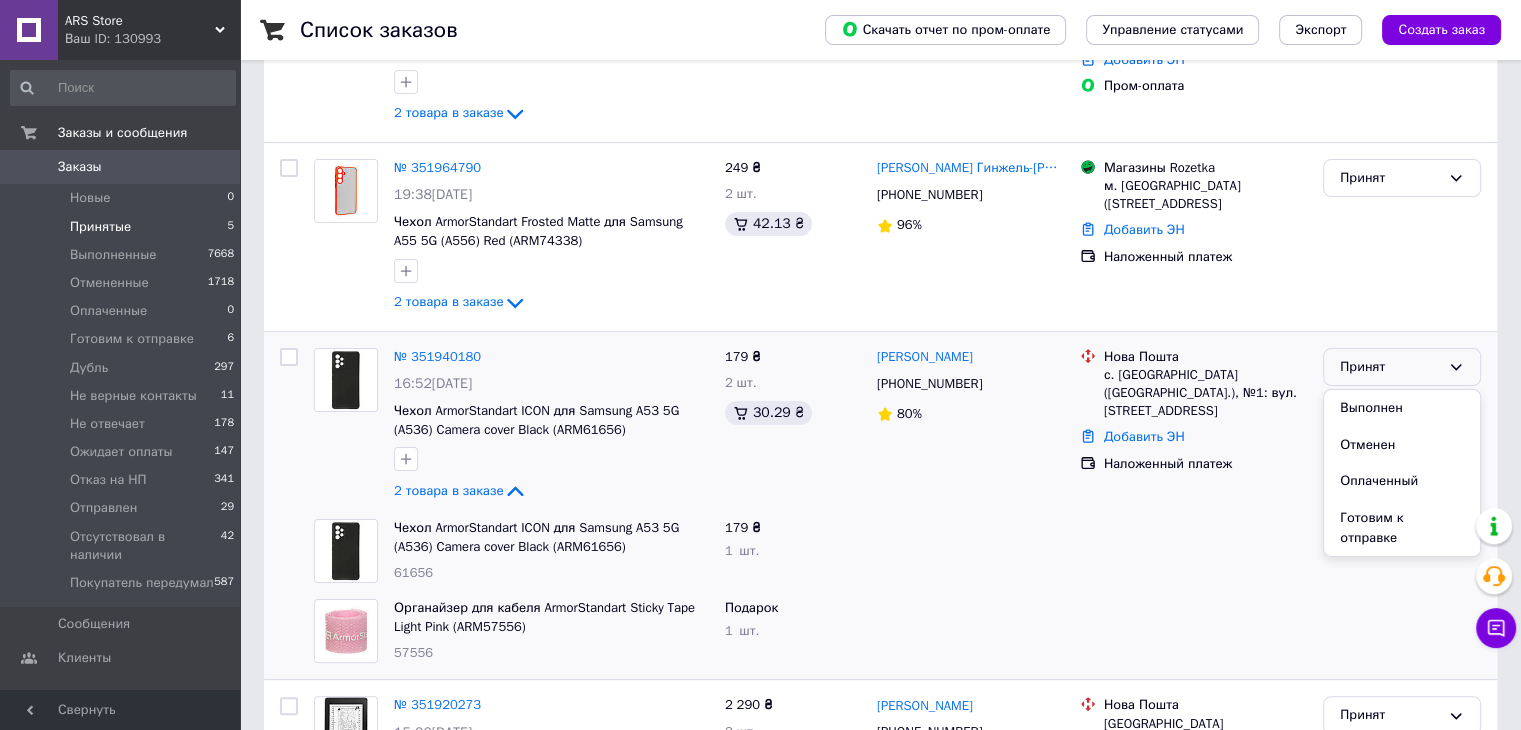 click on "Готовим к отправке" at bounding box center (1402, 528) 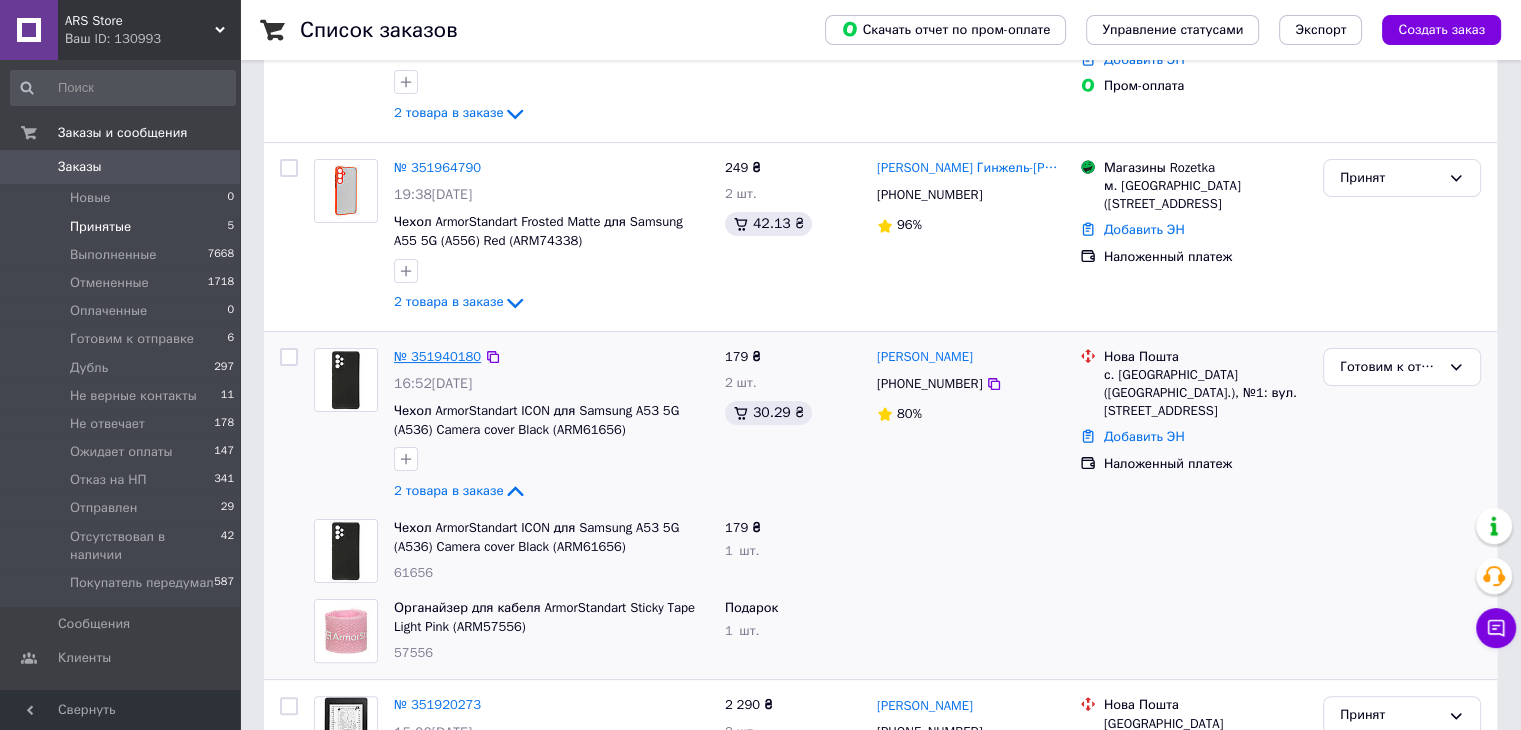 click on "№ 351940180" at bounding box center (437, 356) 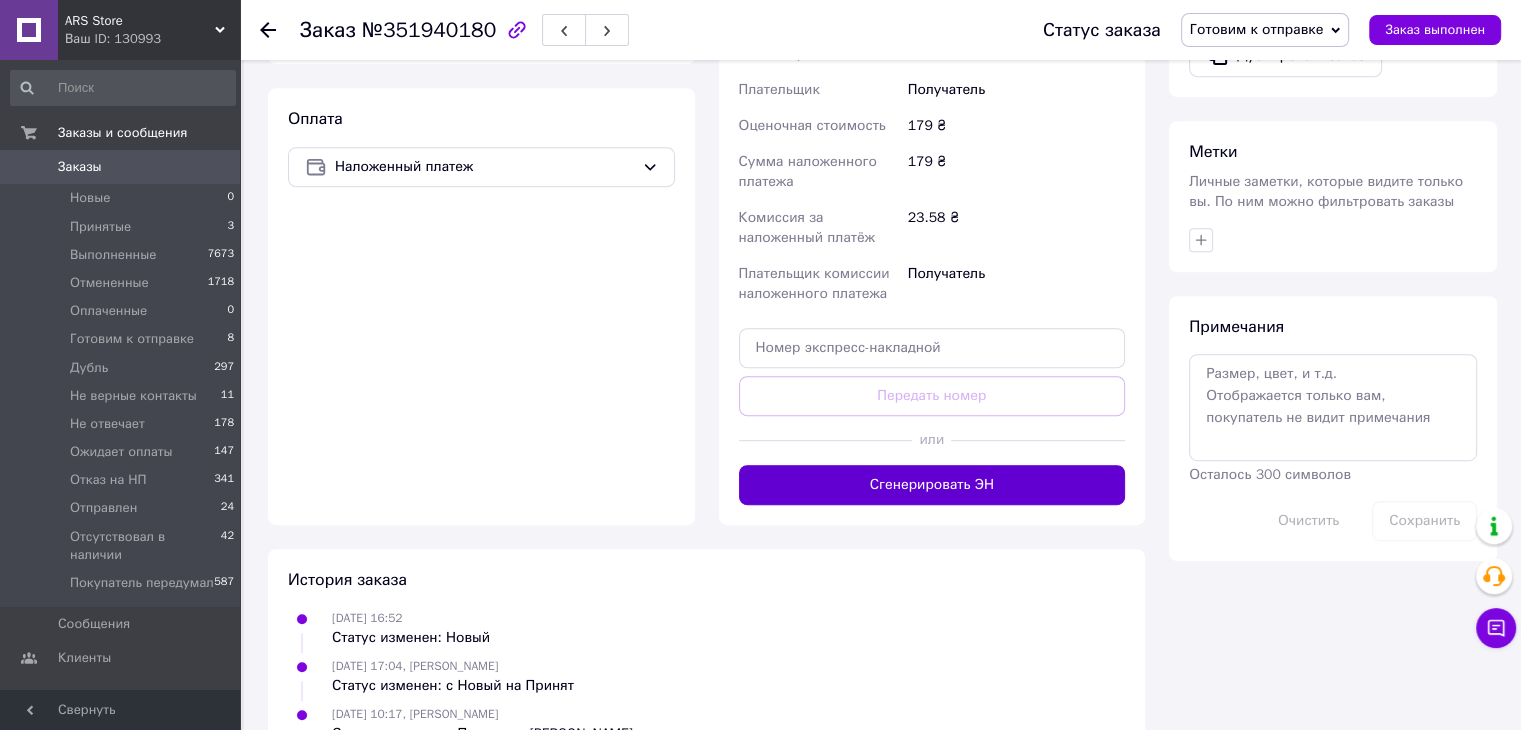 scroll, scrollTop: 916, scrollLeft: 0, axis: vertical 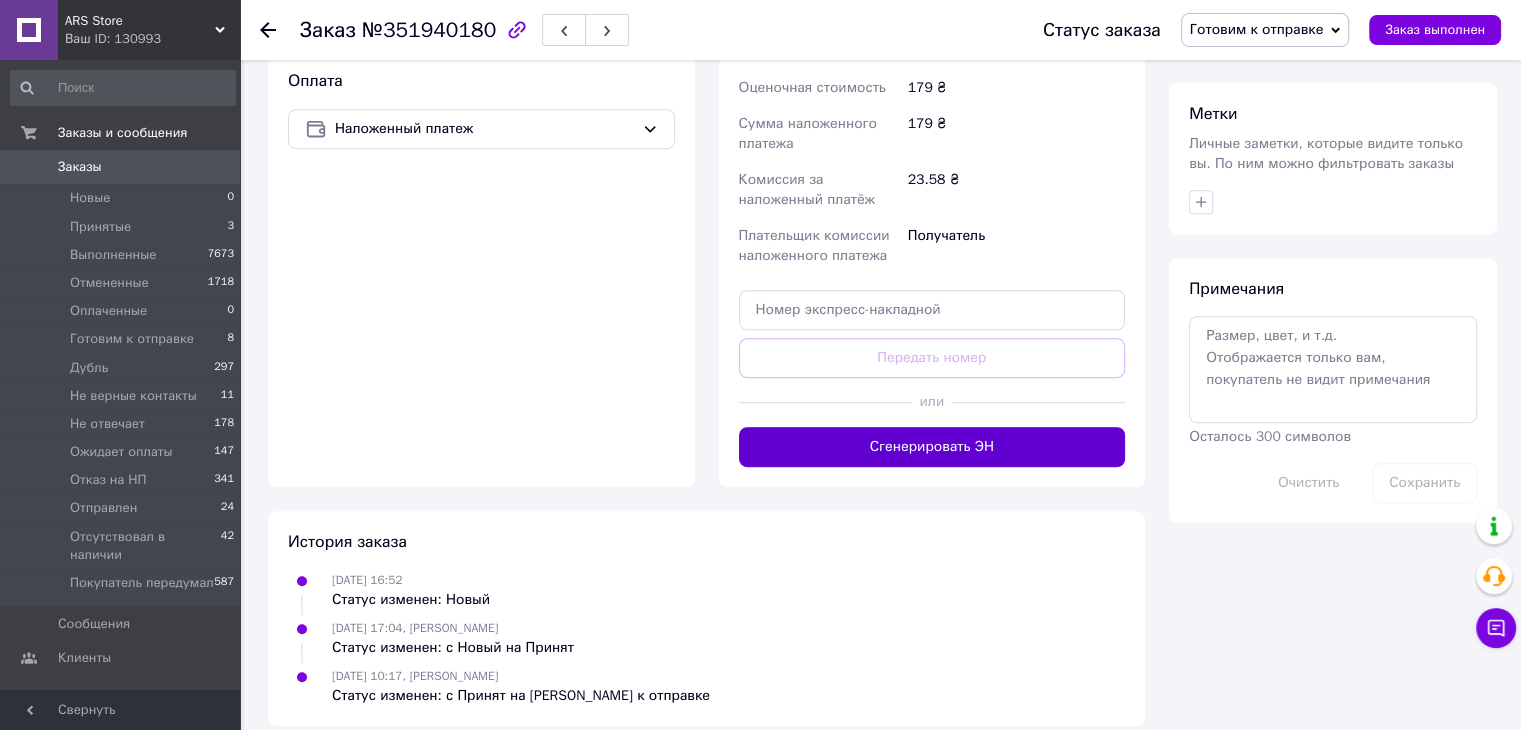 click on "Сгенерировать ЭН" at bounding box center (932, 447) 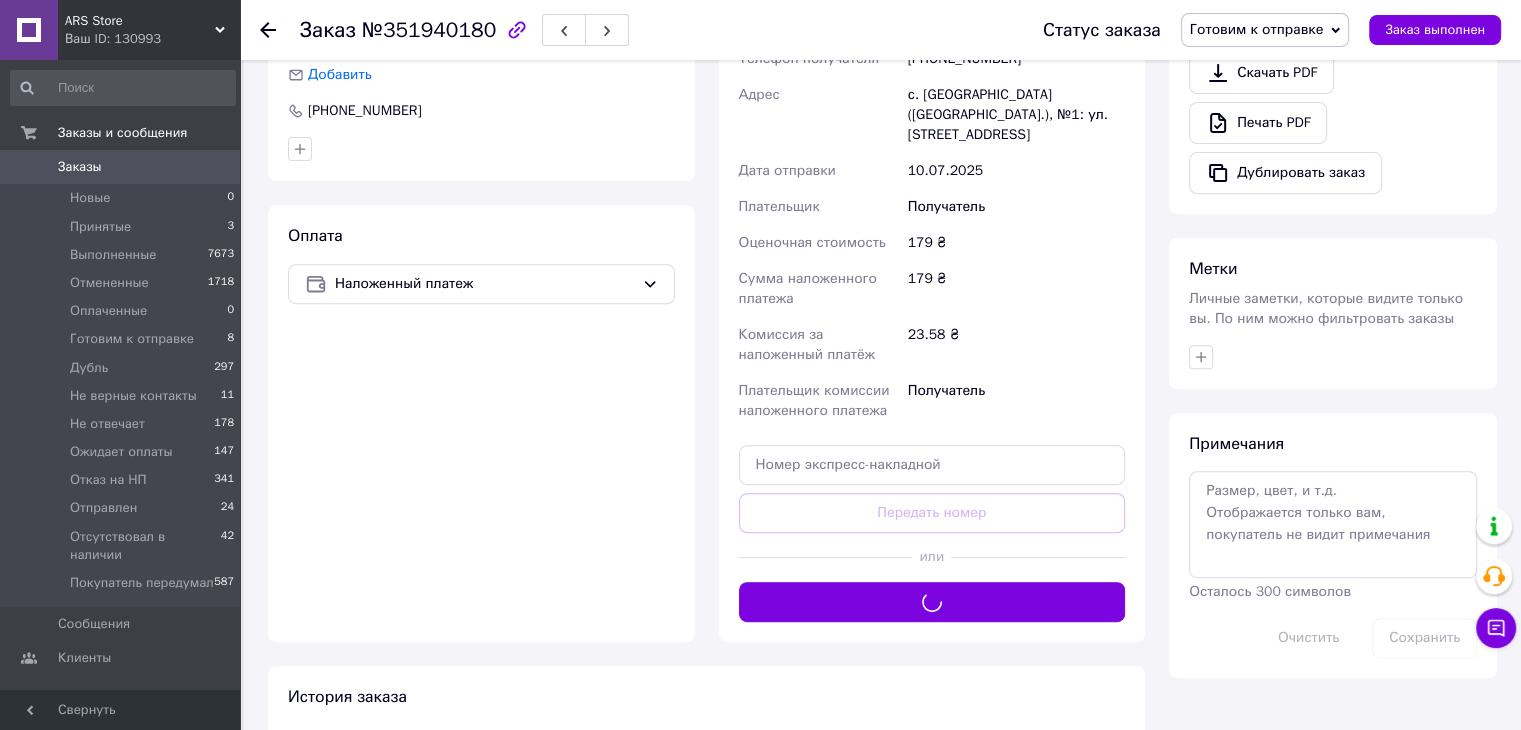 scroll, scrollTop: 516, scrollLeft: 0, axis: vertical 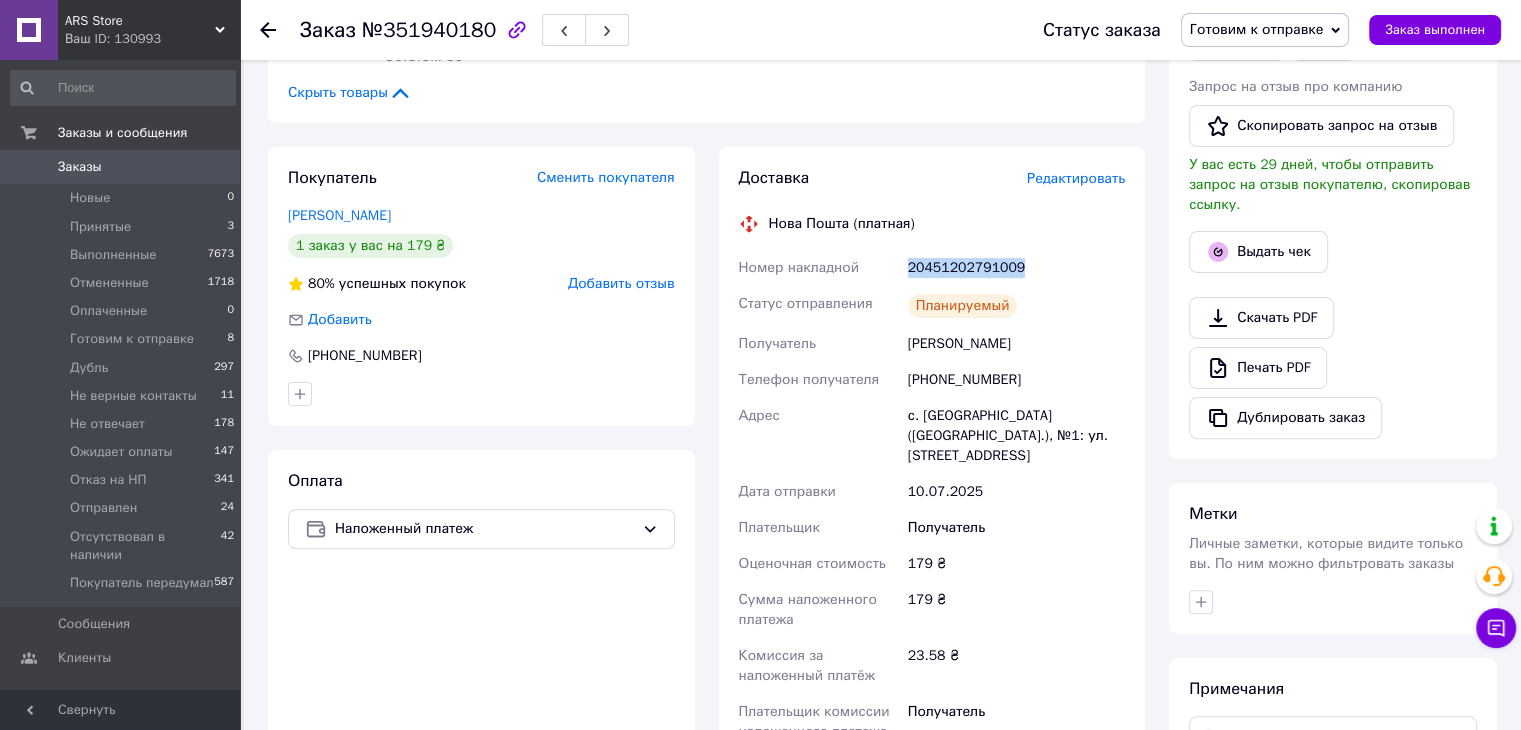 copy on "Номер накладной 20451202791009" 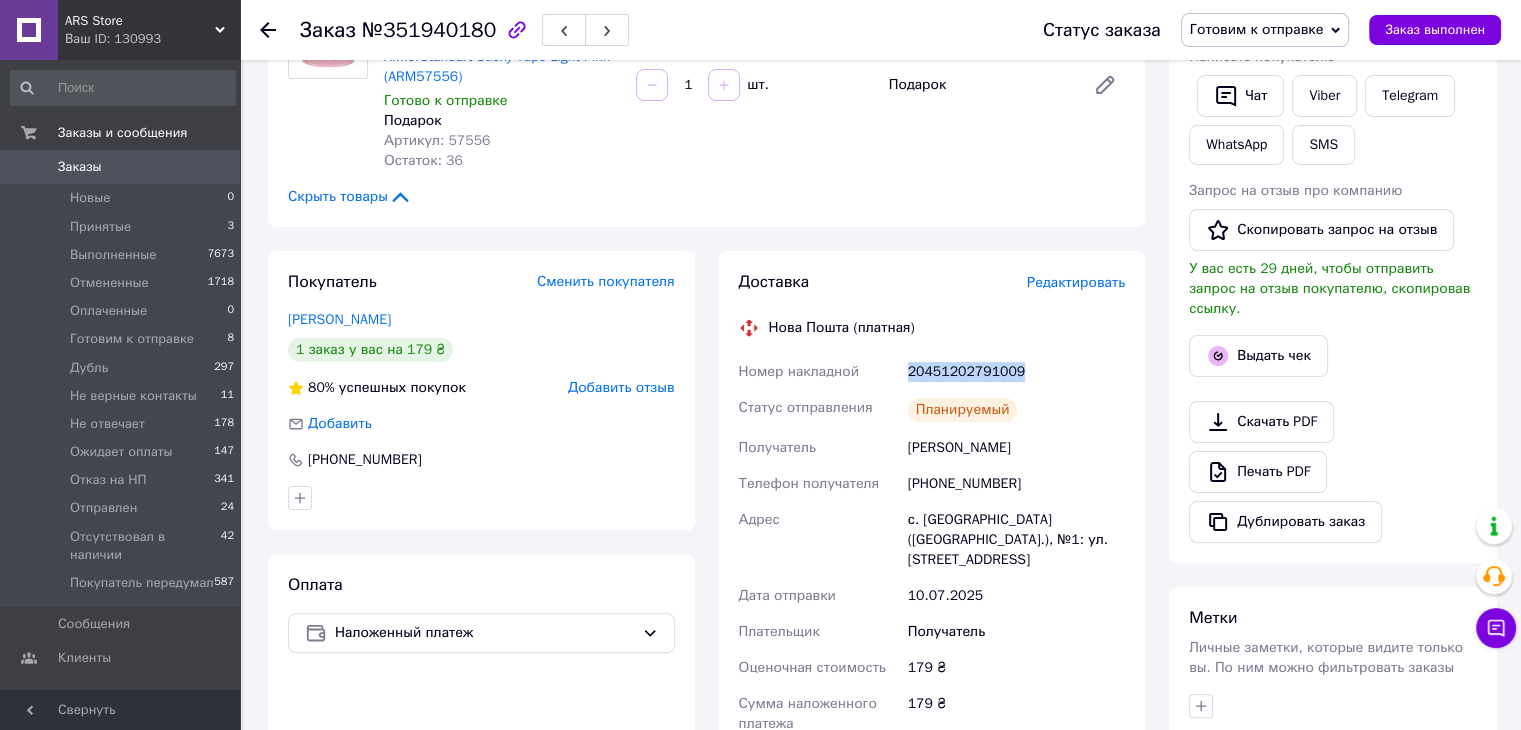 scroll, scrollTop: 316, scrollLeft: 0, axis: vertical 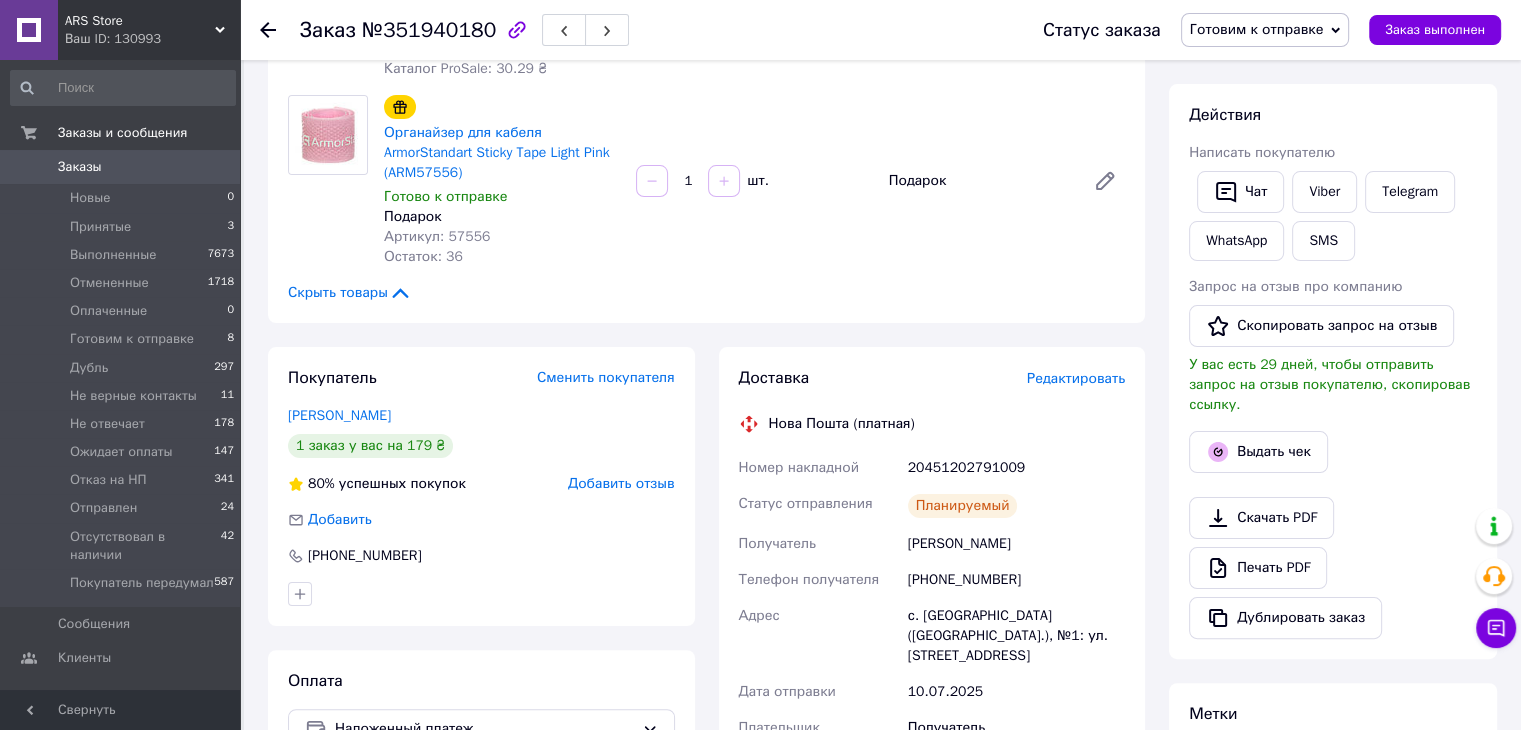 click at bounding box center (268, 30) 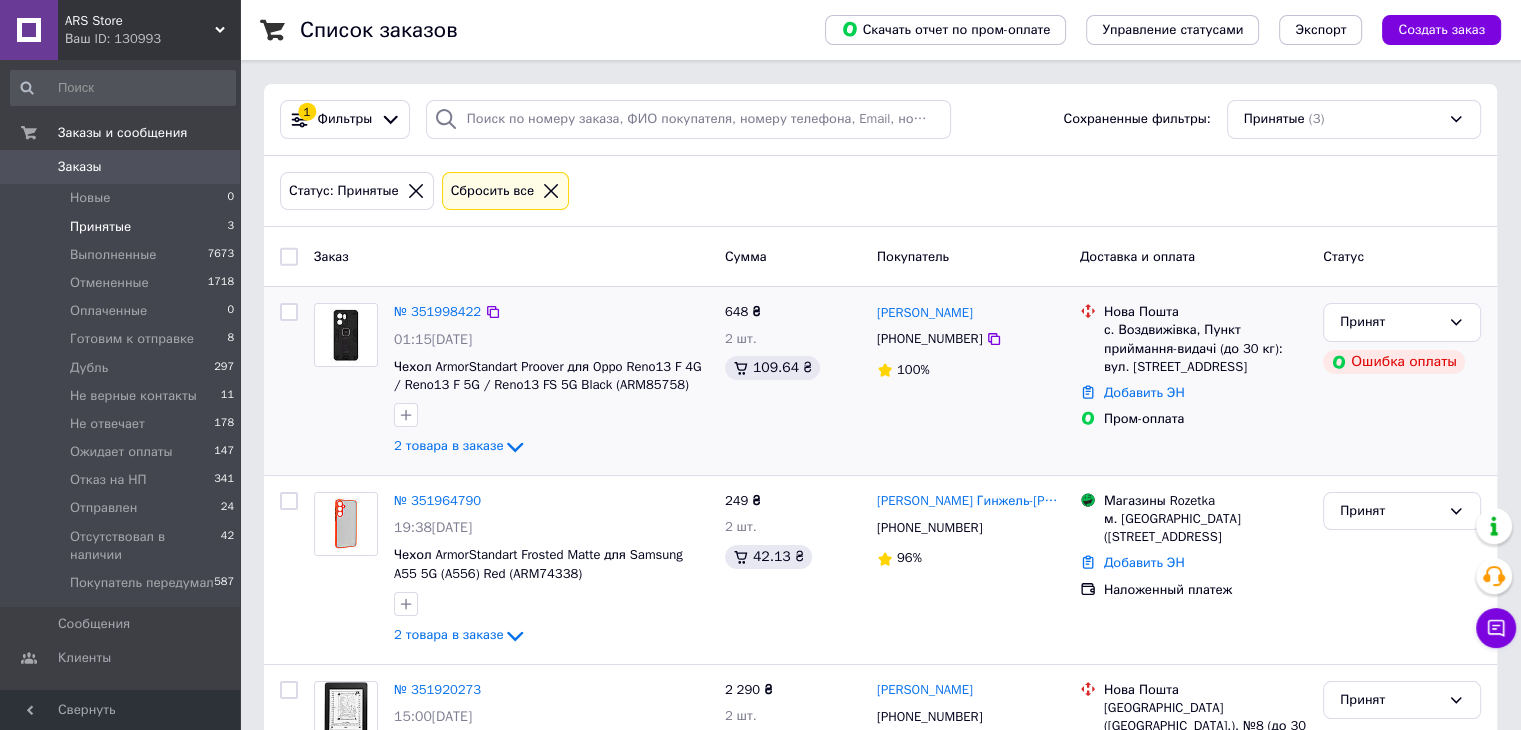 scroll, scrollTop: 144, scrollLeft: 0, axis: vertical 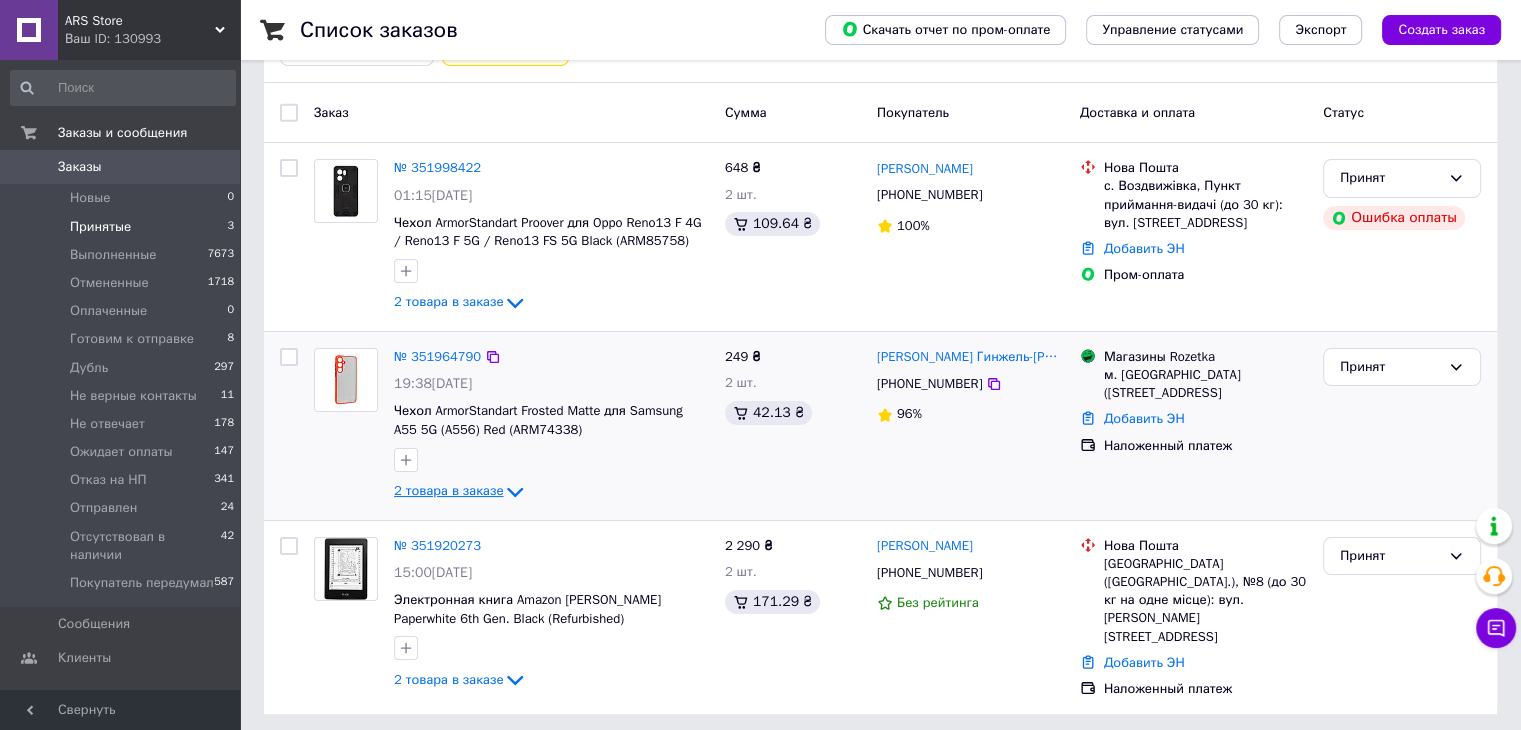 click on "2 товара в заказе" at bounding box center (448, 490) 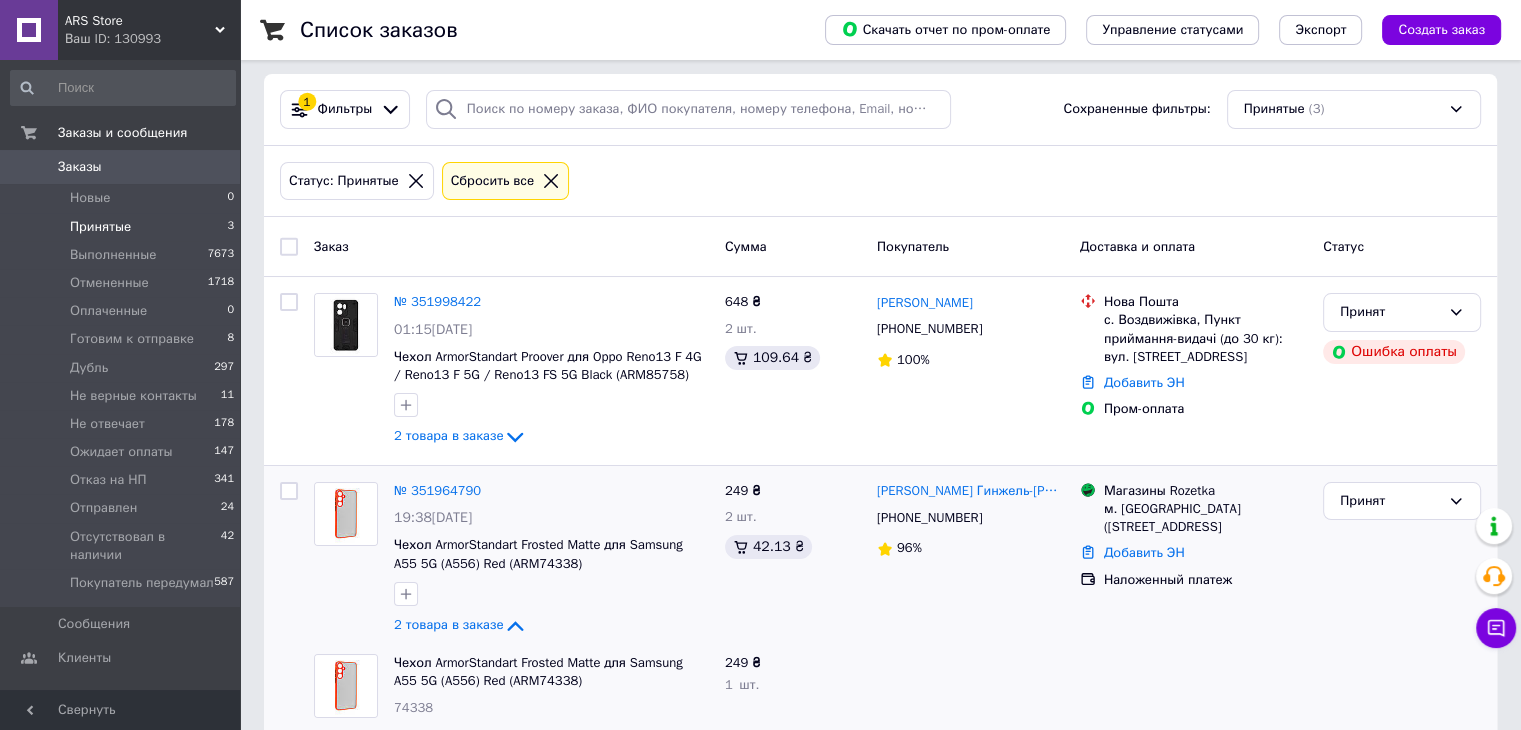 scroll, scrollTop: 4, scrollLeft: 0, axis: vertical 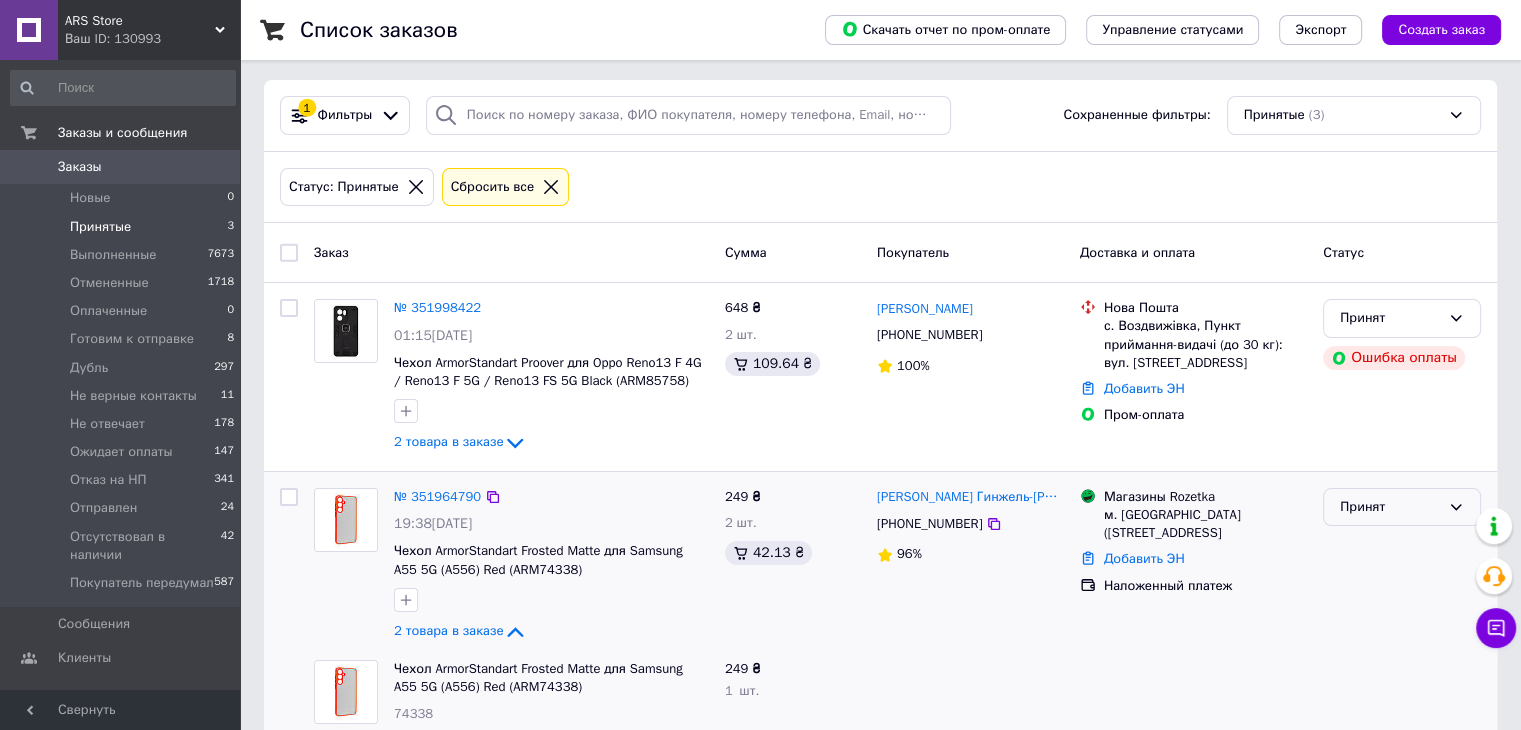 click on "Принят" at bounding box center (1402, 507) 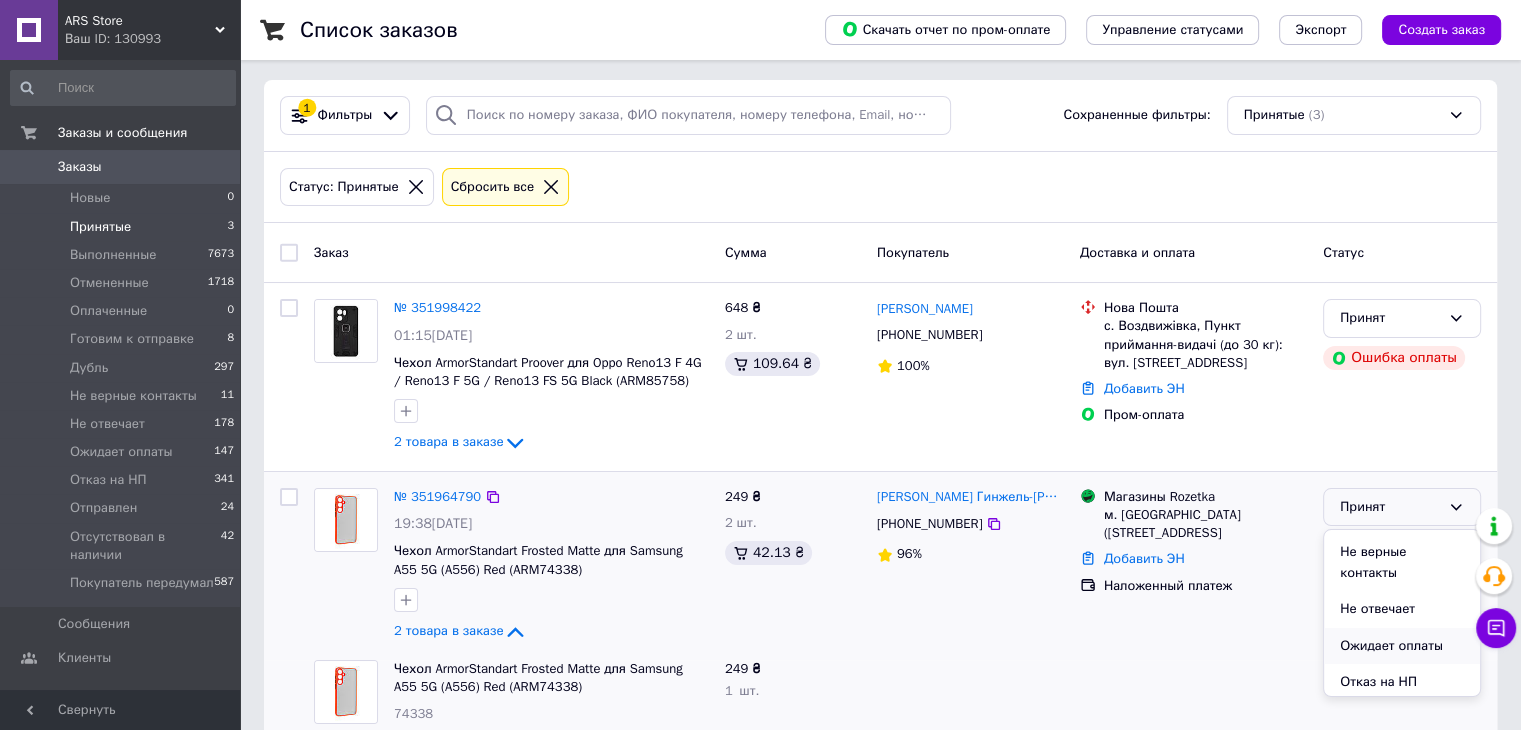 scroll, scrollTop: 100, scrollLeft: 0, axis: vertical 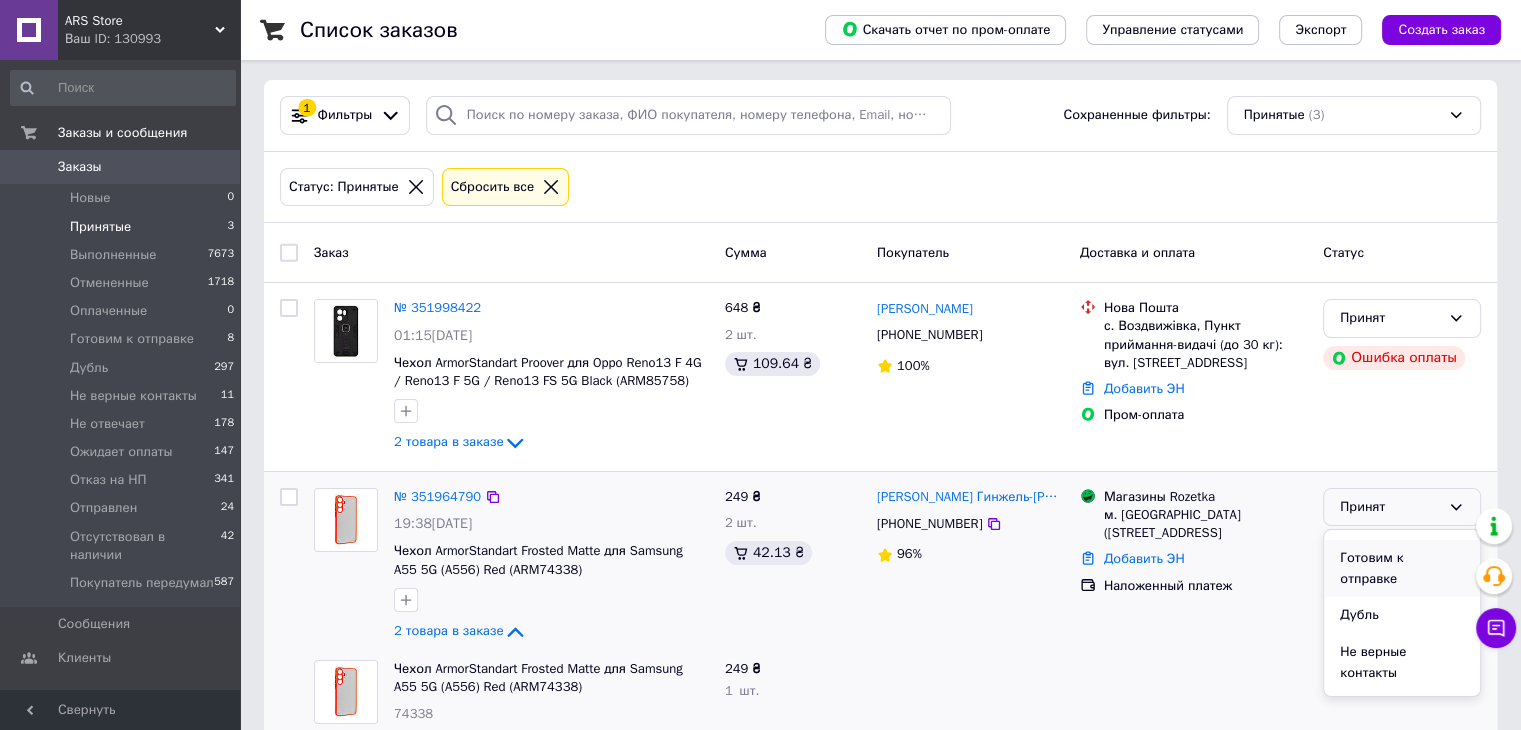click on "Готовим к отправке" at bounding box center (1402, 568) 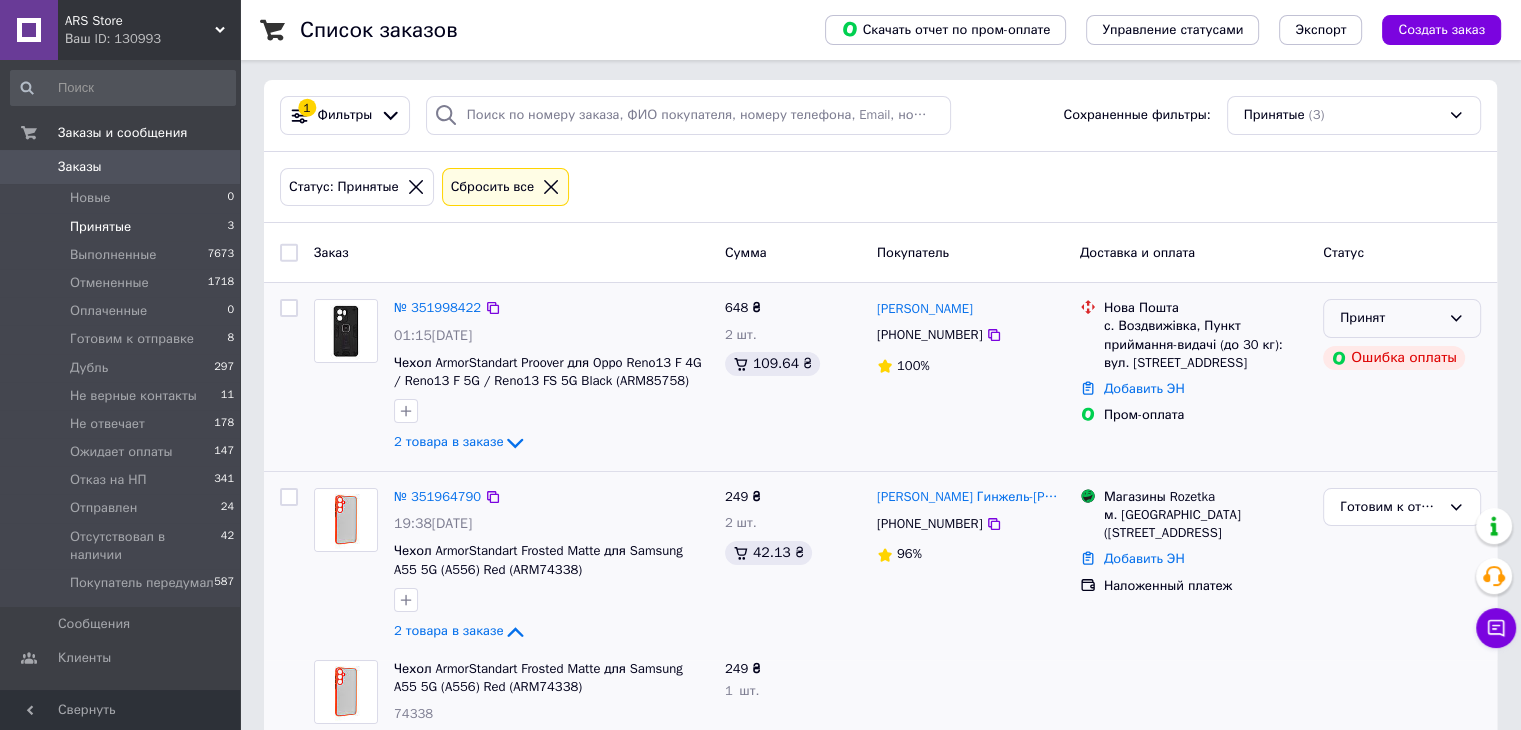click on "Принят" at bounding box center (1390, 318) 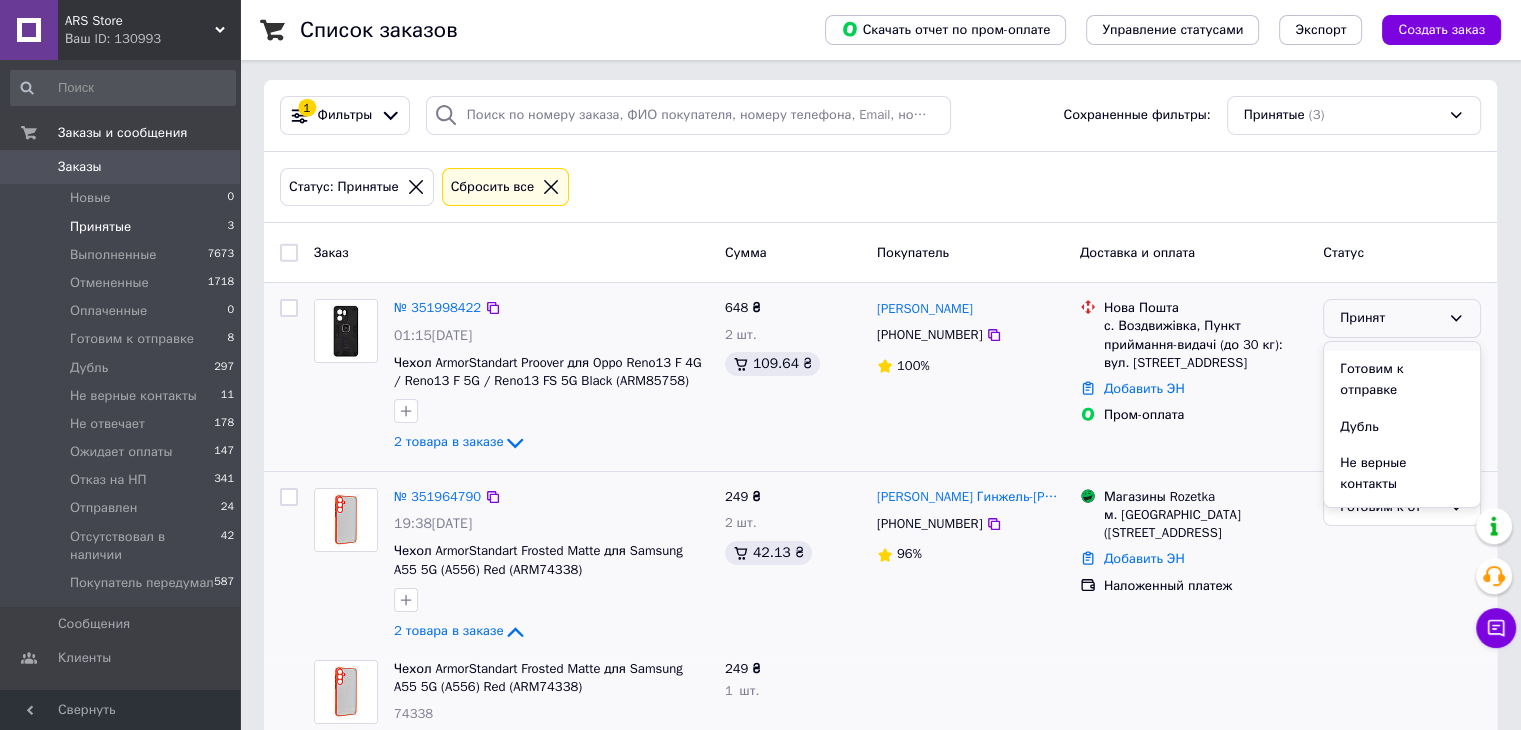 scroll, scrollTop: 200, scrollLeft: 0, axis: vertical 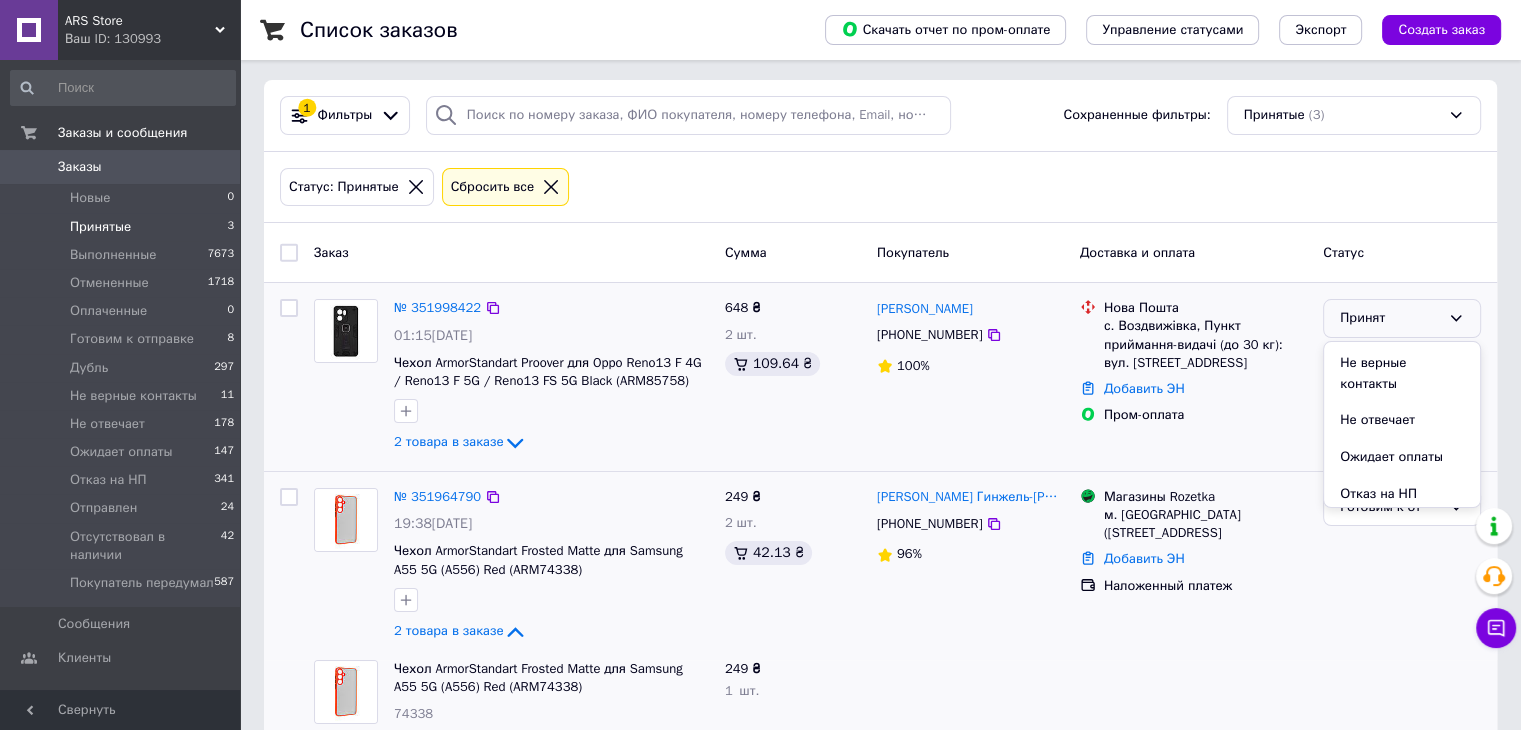 click on "Андрій Міндолін +380506042099 100%" at bounding box center [970, 377] 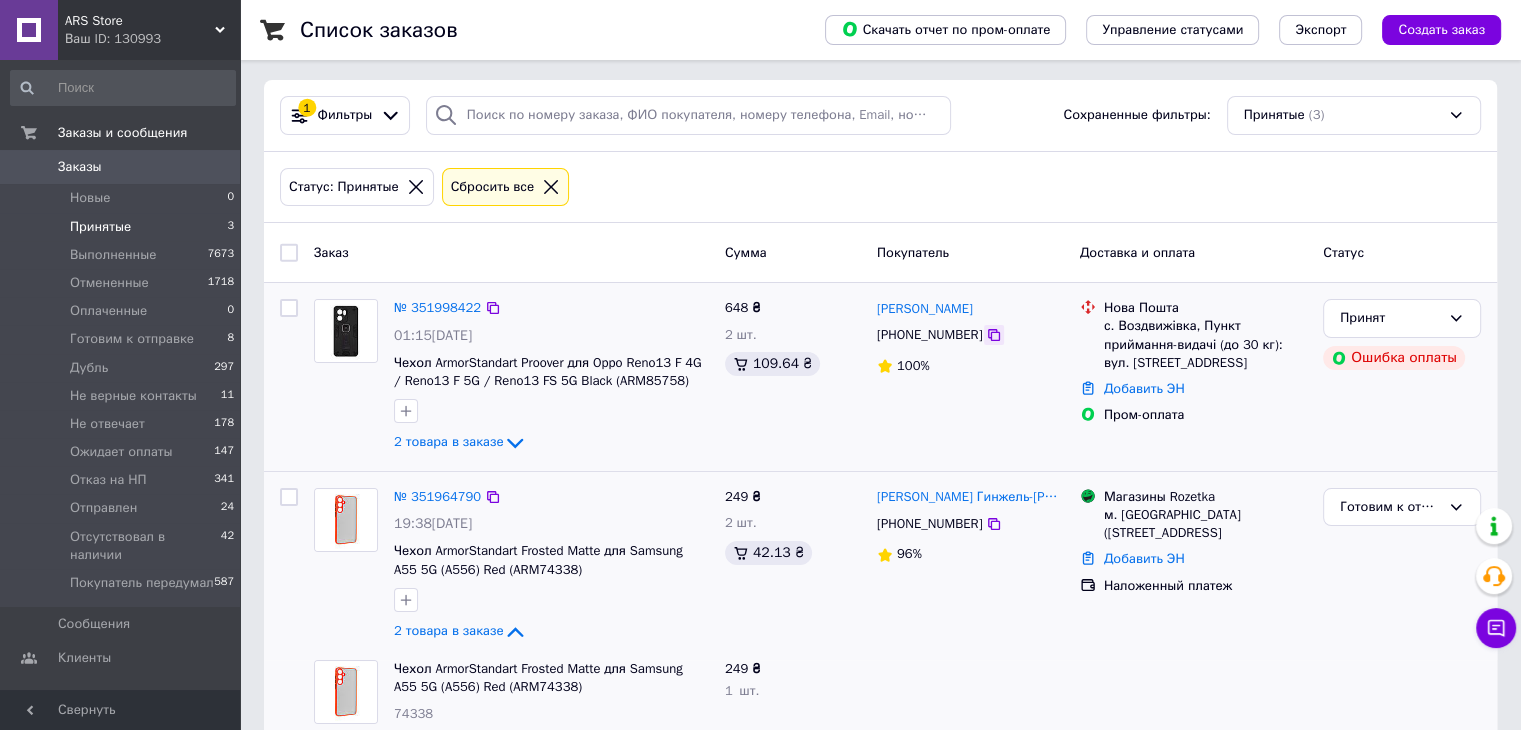 click 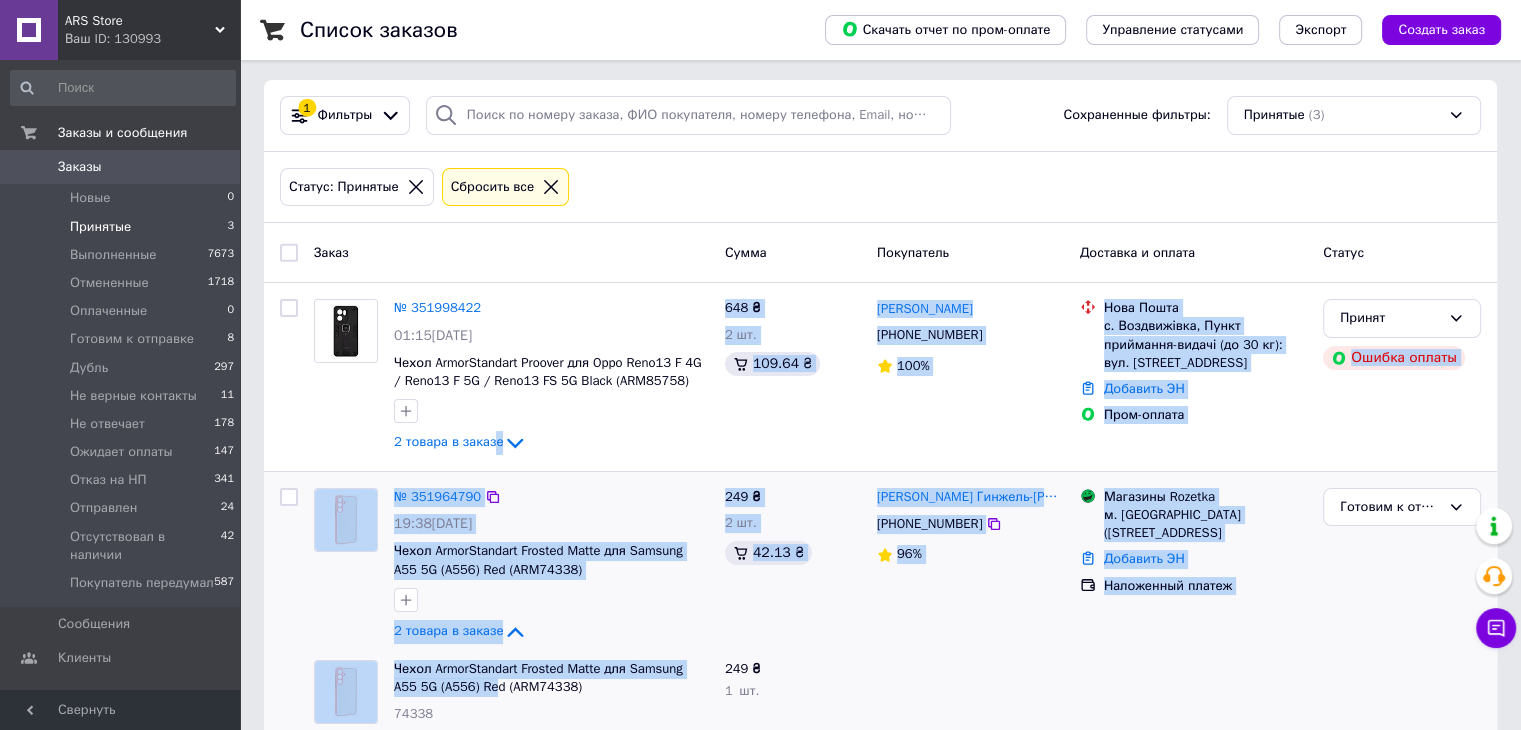 drag, startPoint x: 493, startPoint y: 448, endPoint x: 430, endPoint y: 726, distance: 285.04913 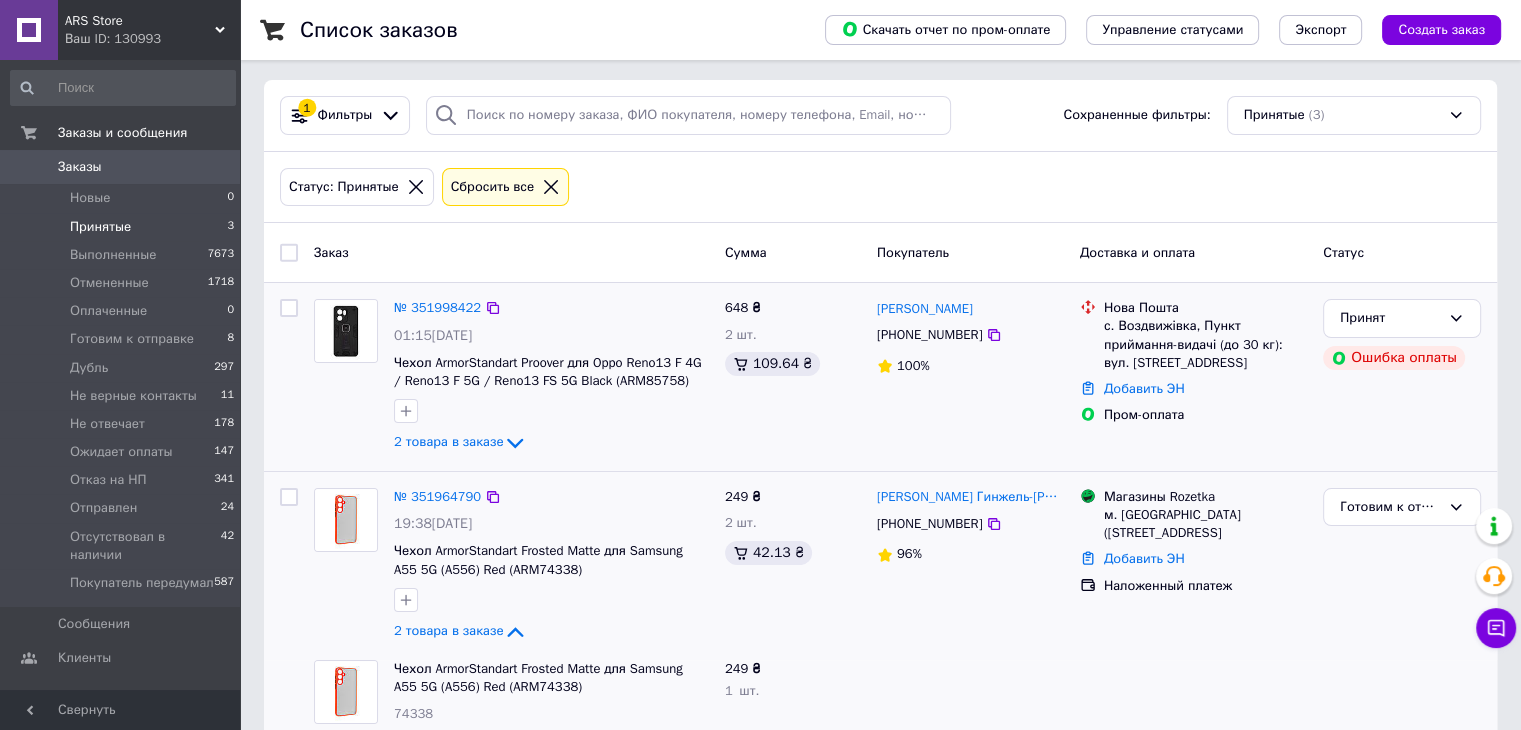 click at bounding box center [551, 411] 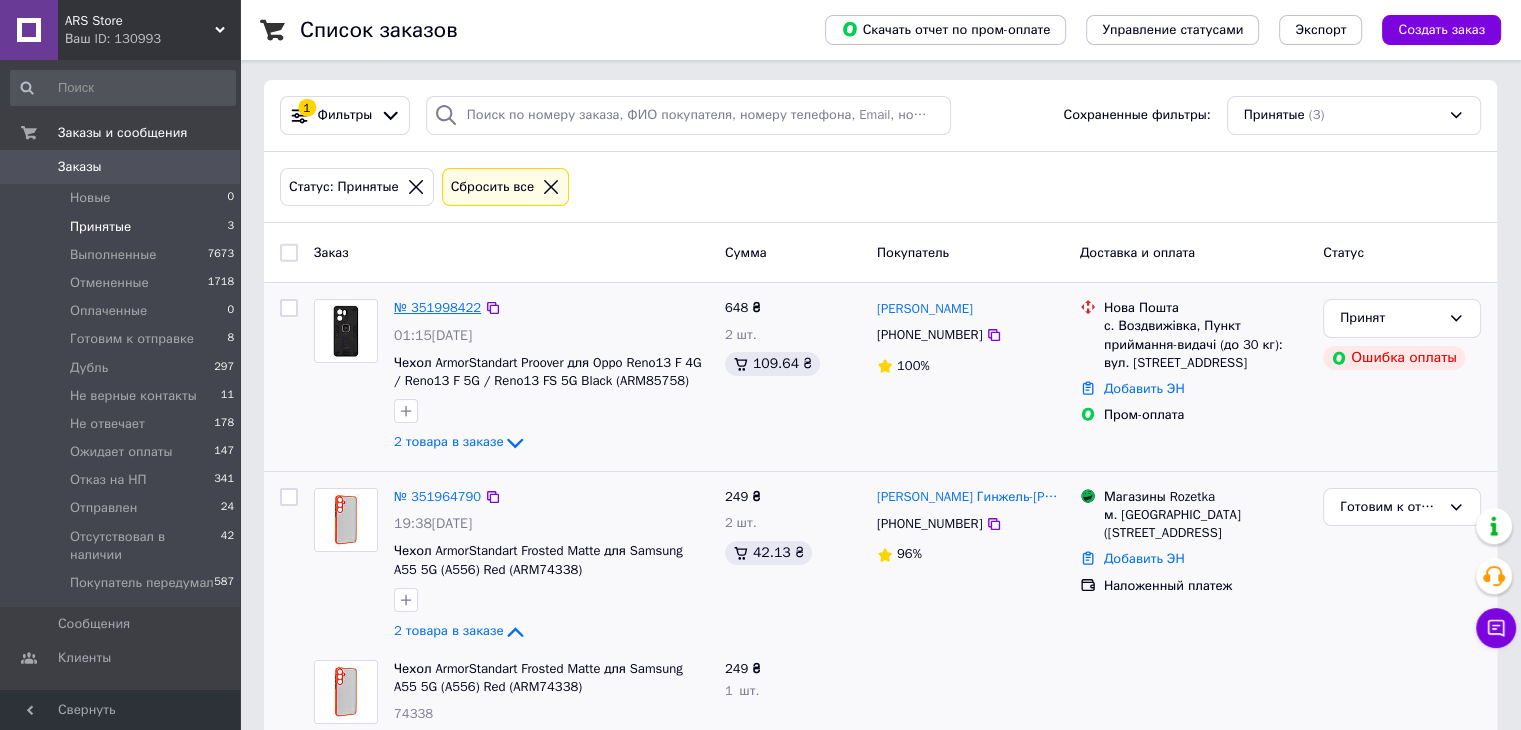 click on "№ 351998422" at bounding box center [437, 307] 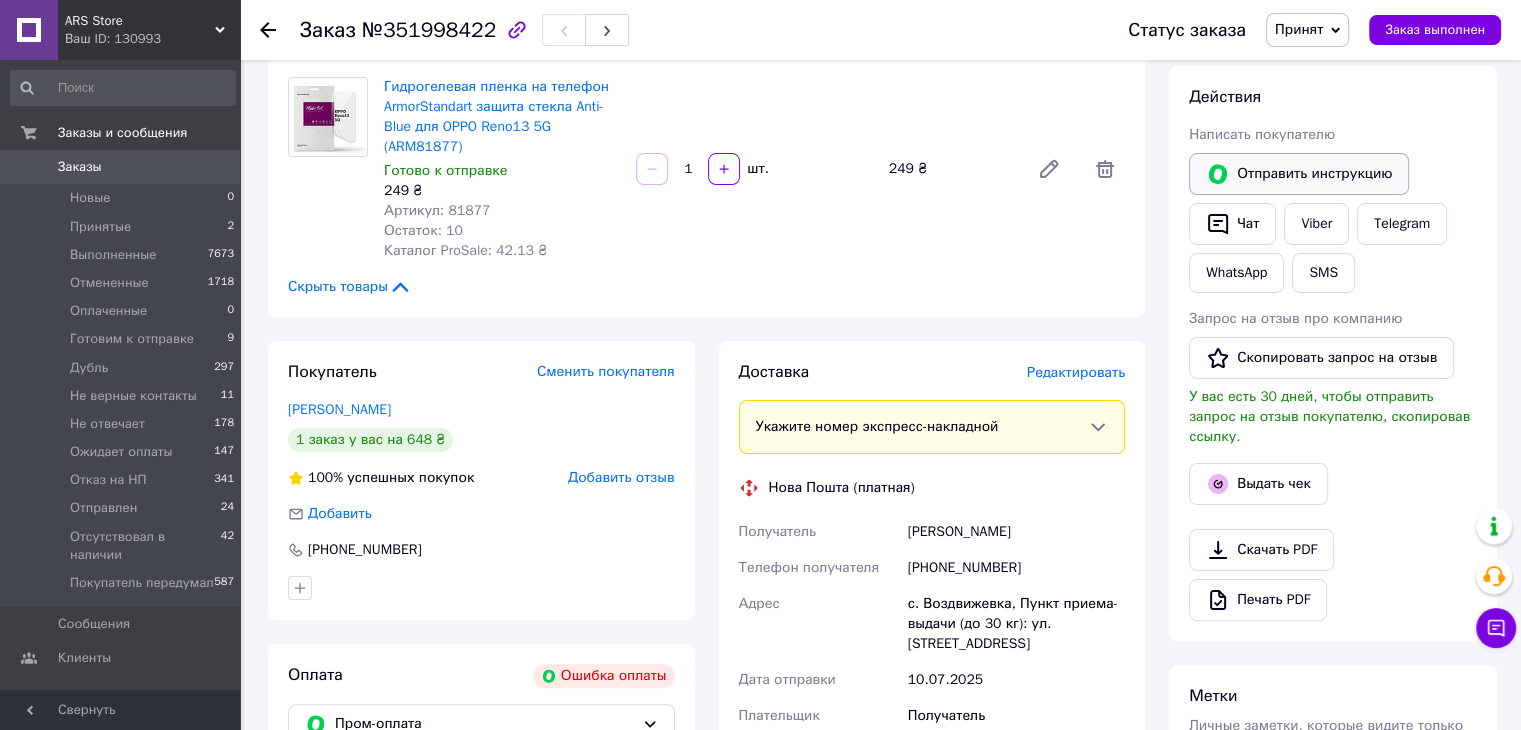 scroll, scrollTop: 300, scrollLeft: 0, axis: vertical 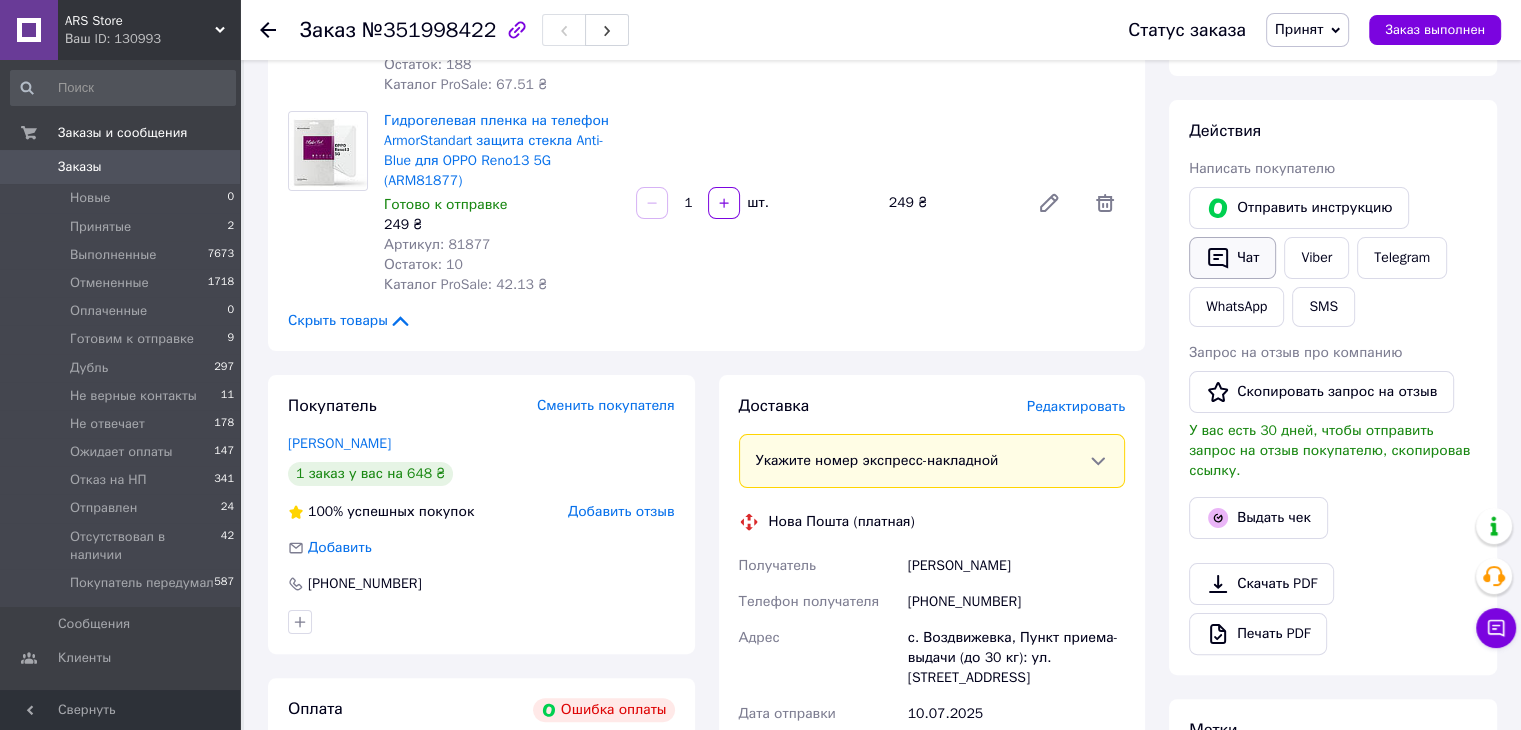 click on "Чат" at bounding box center (1232, 258) 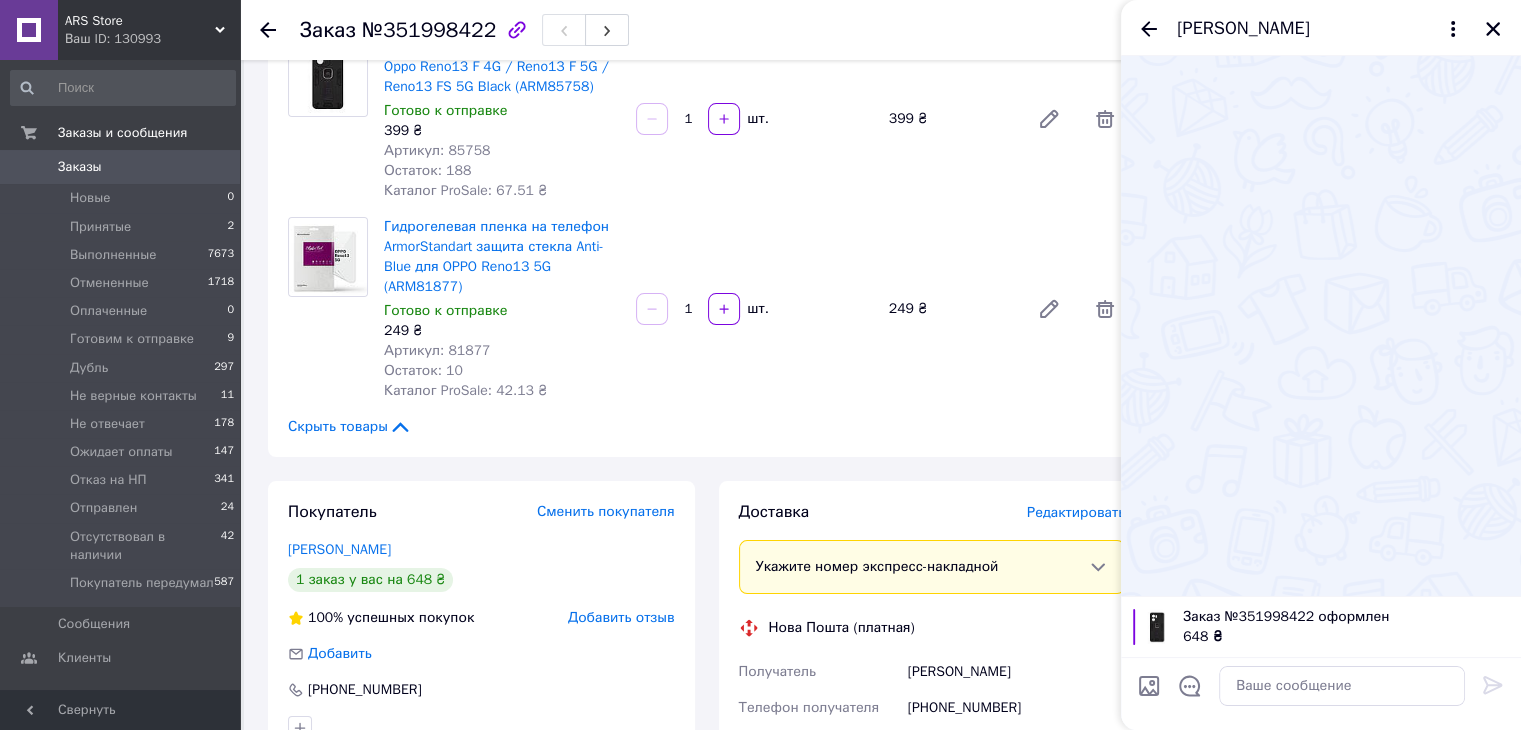 scroll, scrollTop: 0, scrollLeft: 0, axis: both 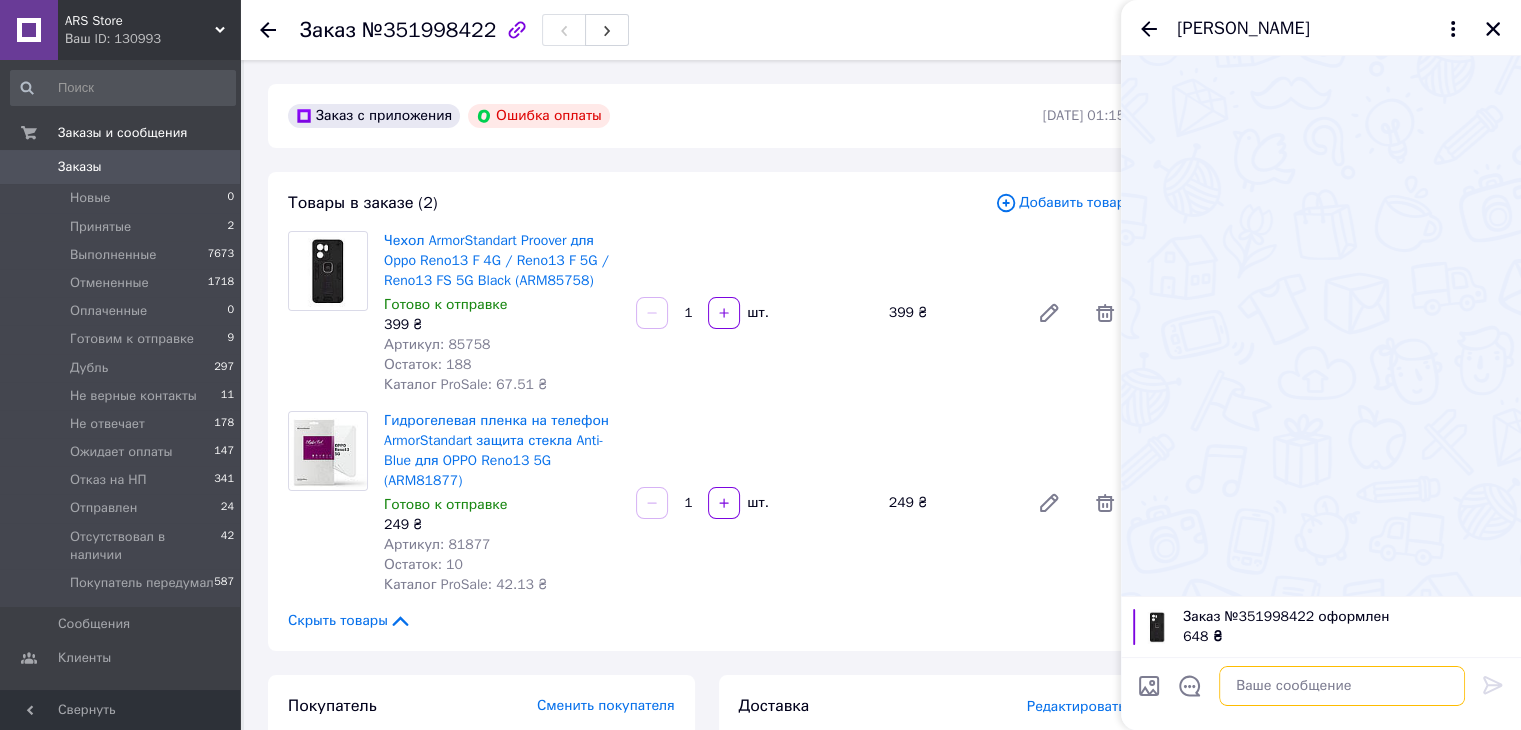 click at bounding box center [1342, 686] 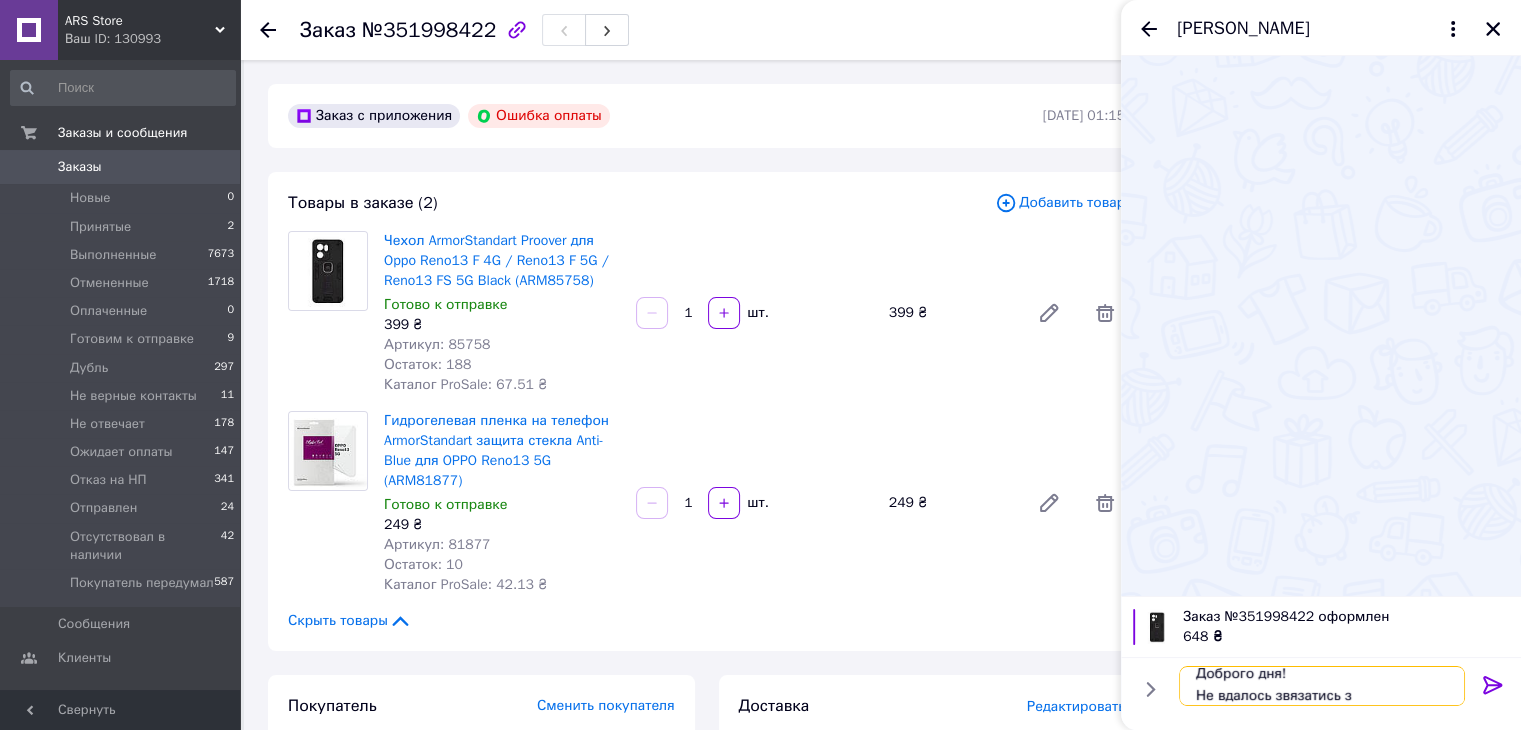 scroll, scrollTop: 1, scrollLeft: 0, axis: vertical 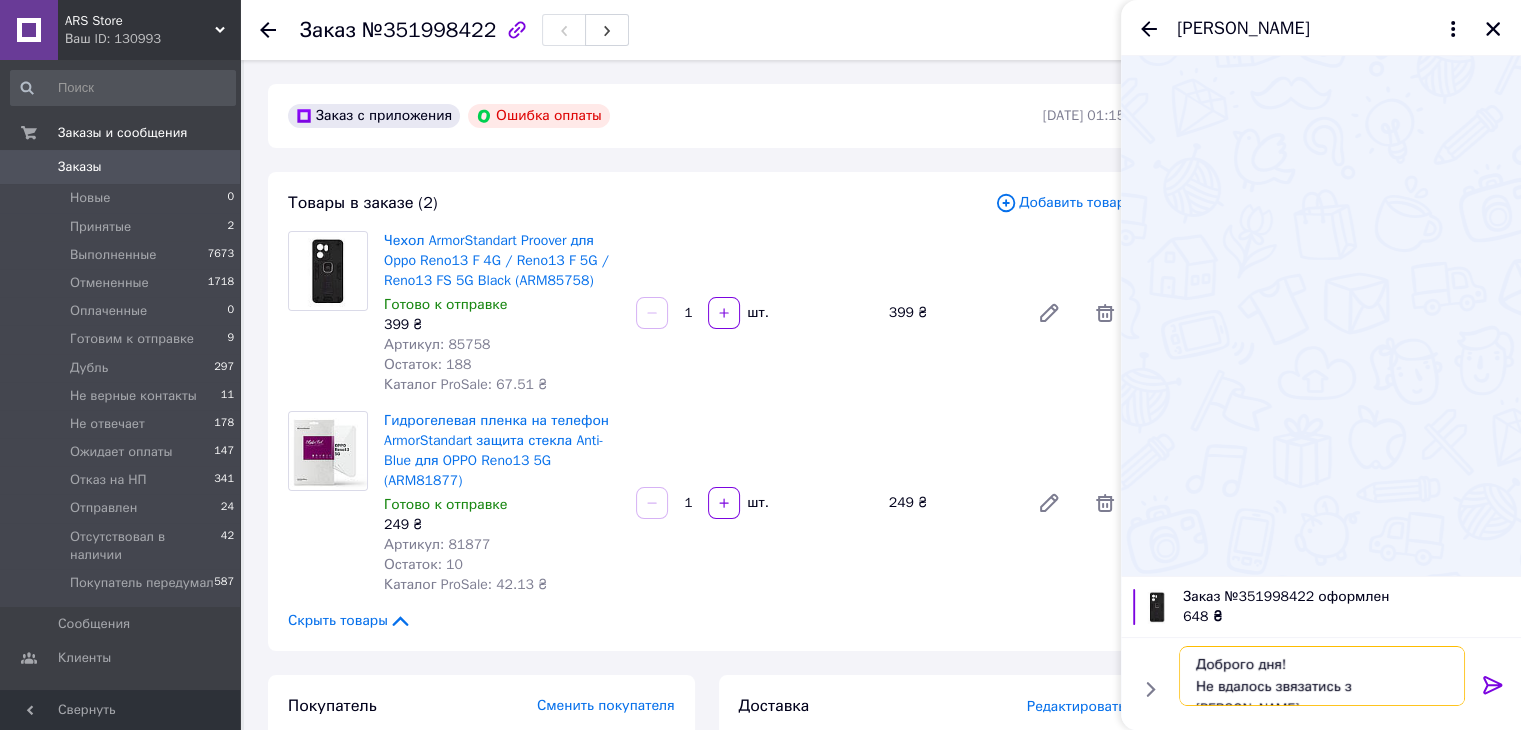 type on "Доброго дня!
Не вдалось звязатись з Вами" 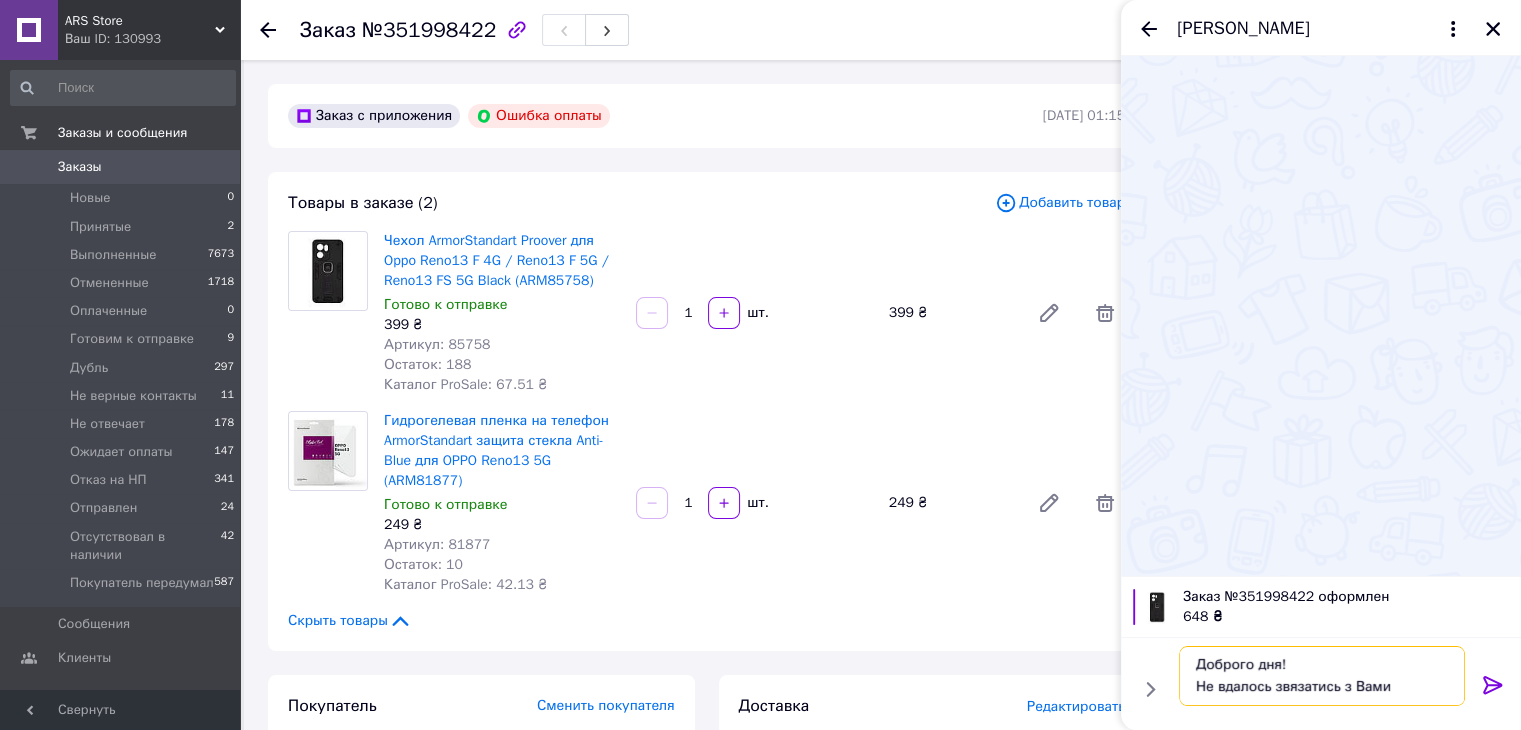 type 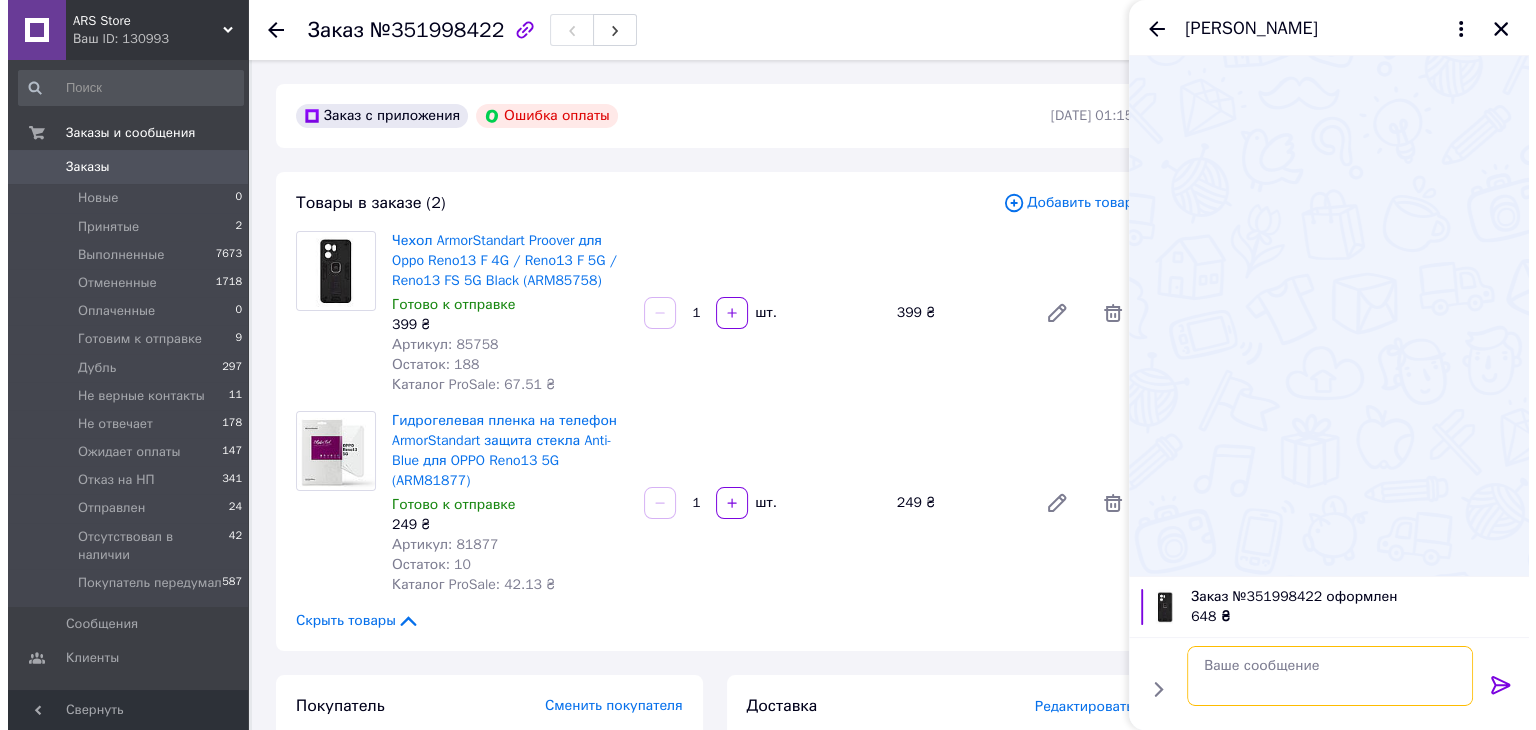 scroll, scrollTop: 0, scrollLeft: 0, axis: both 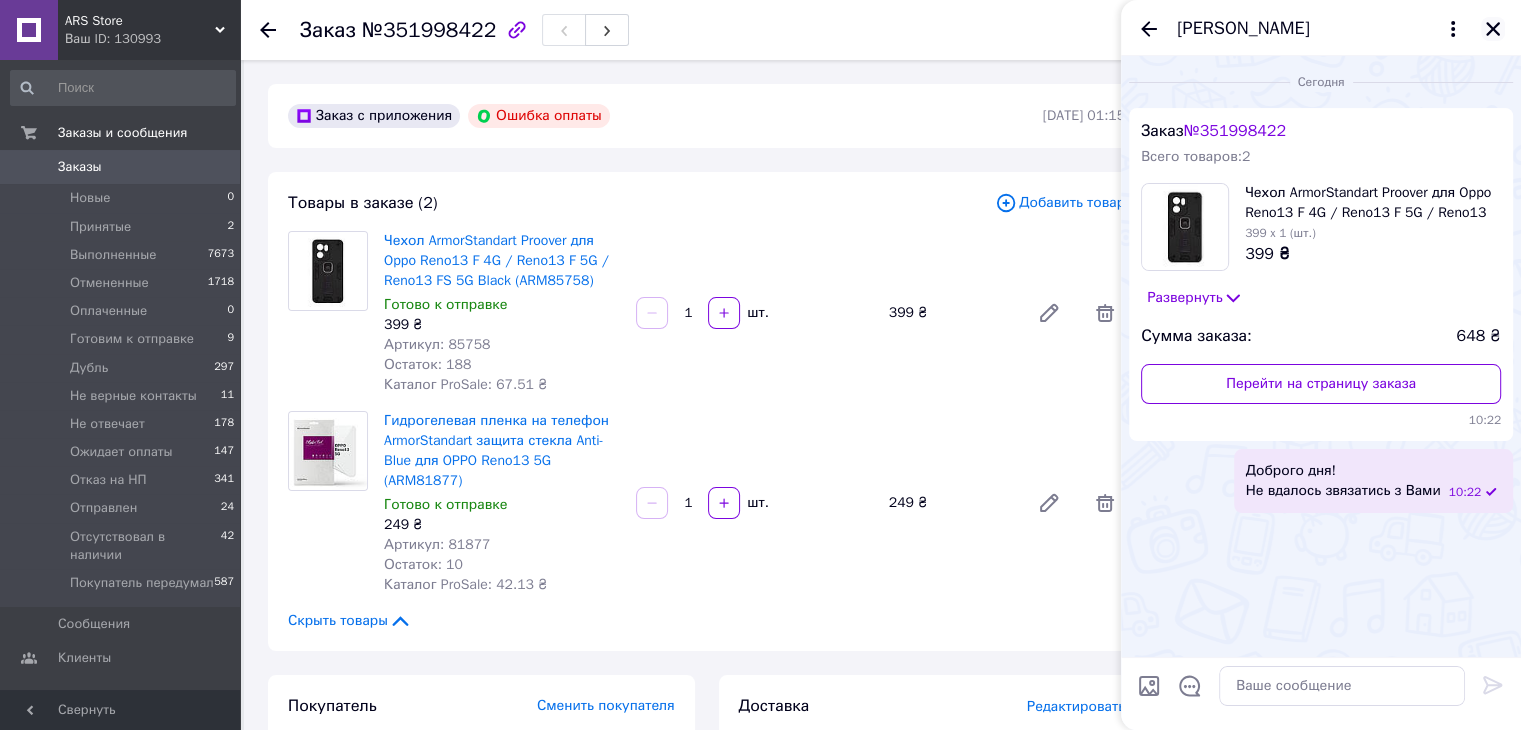 click 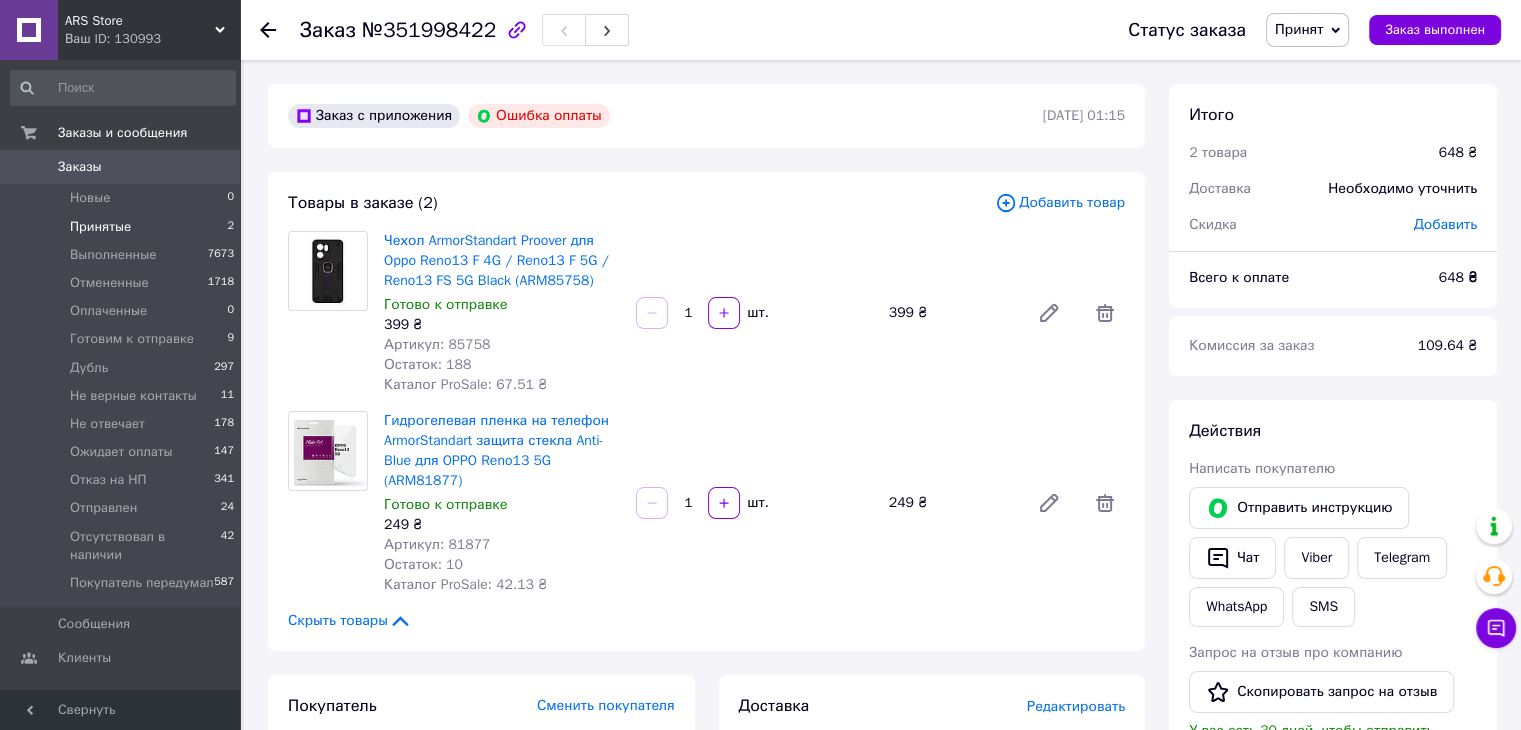 click on "Принятые 2" at bounding box center [123, 227] 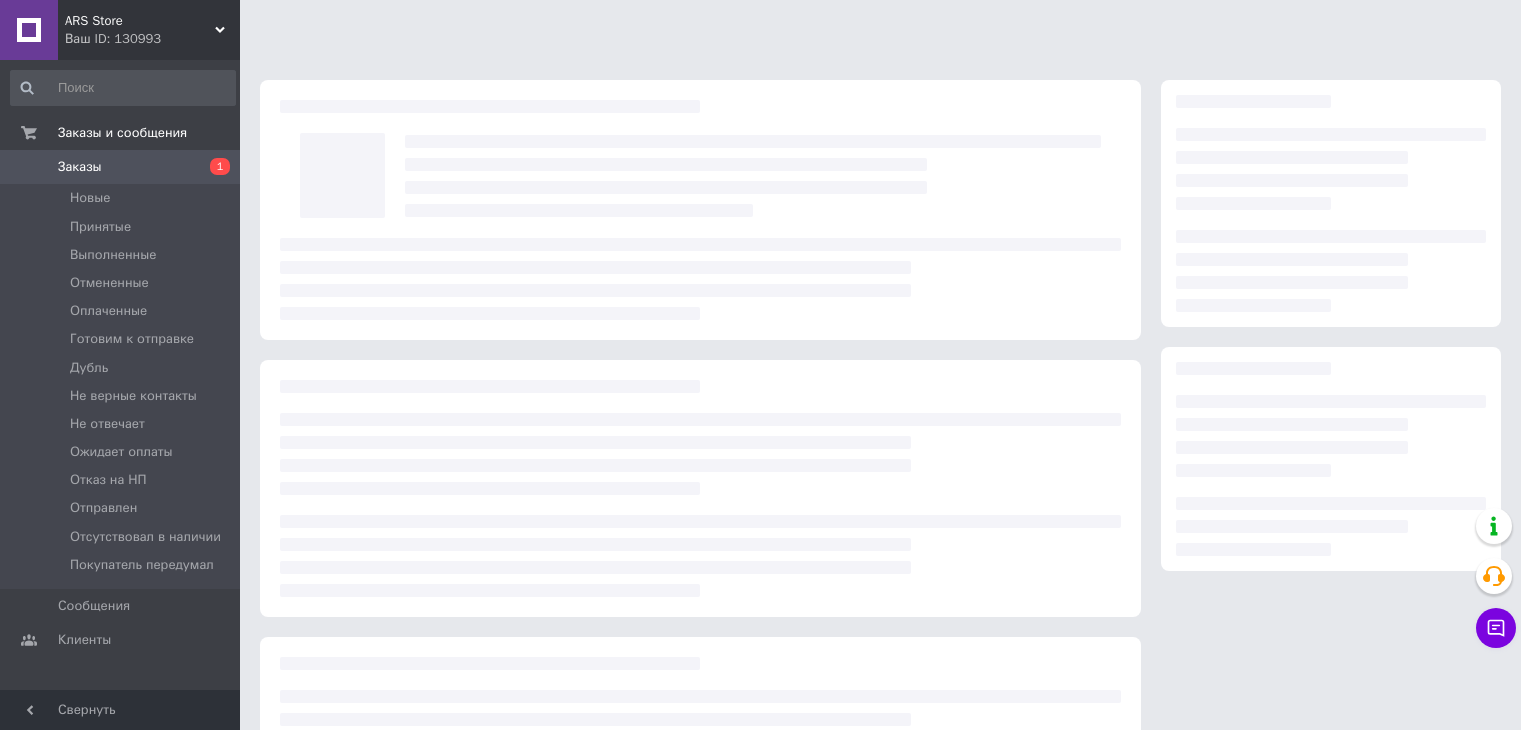 scroll, scrollTop: 0, scrollLeft: 0, axis: both 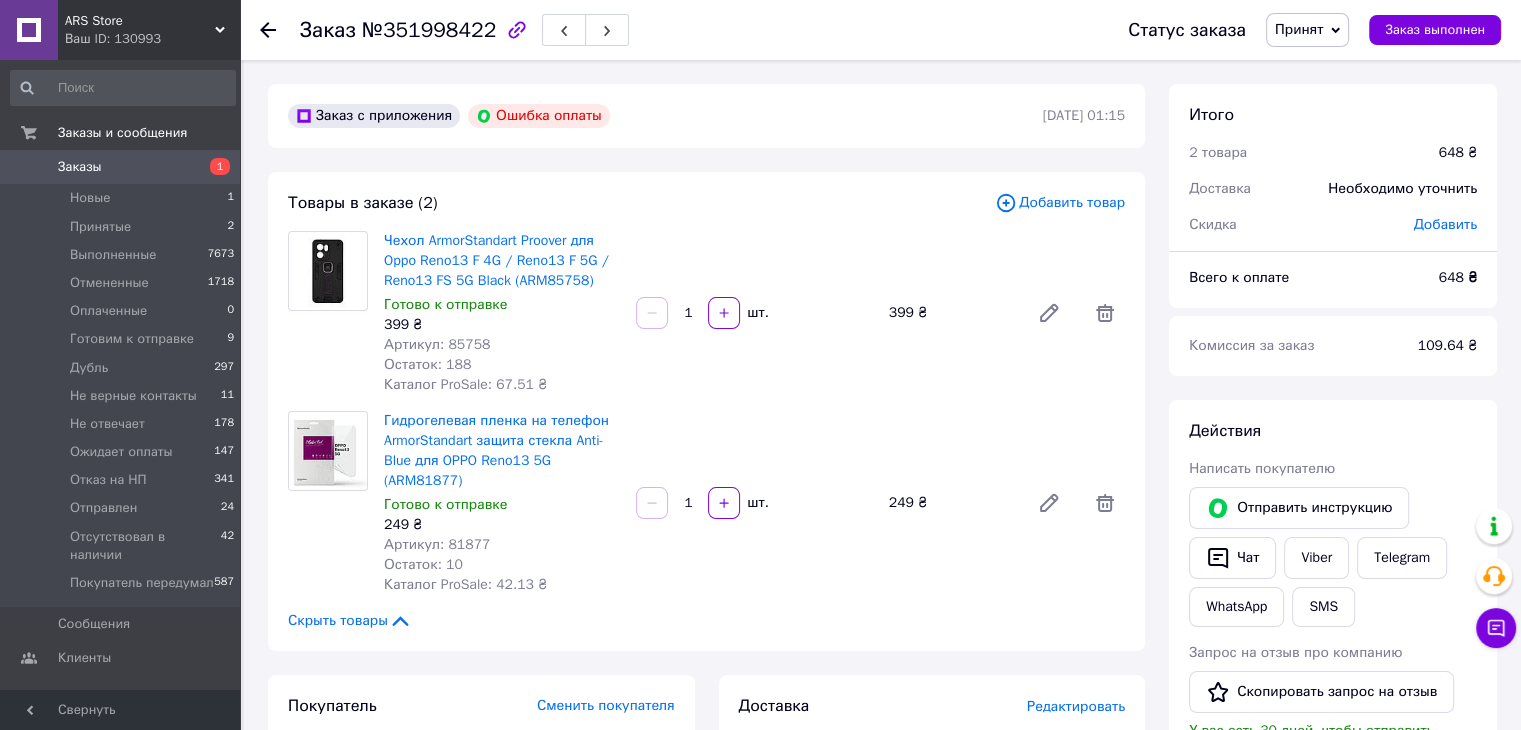 click 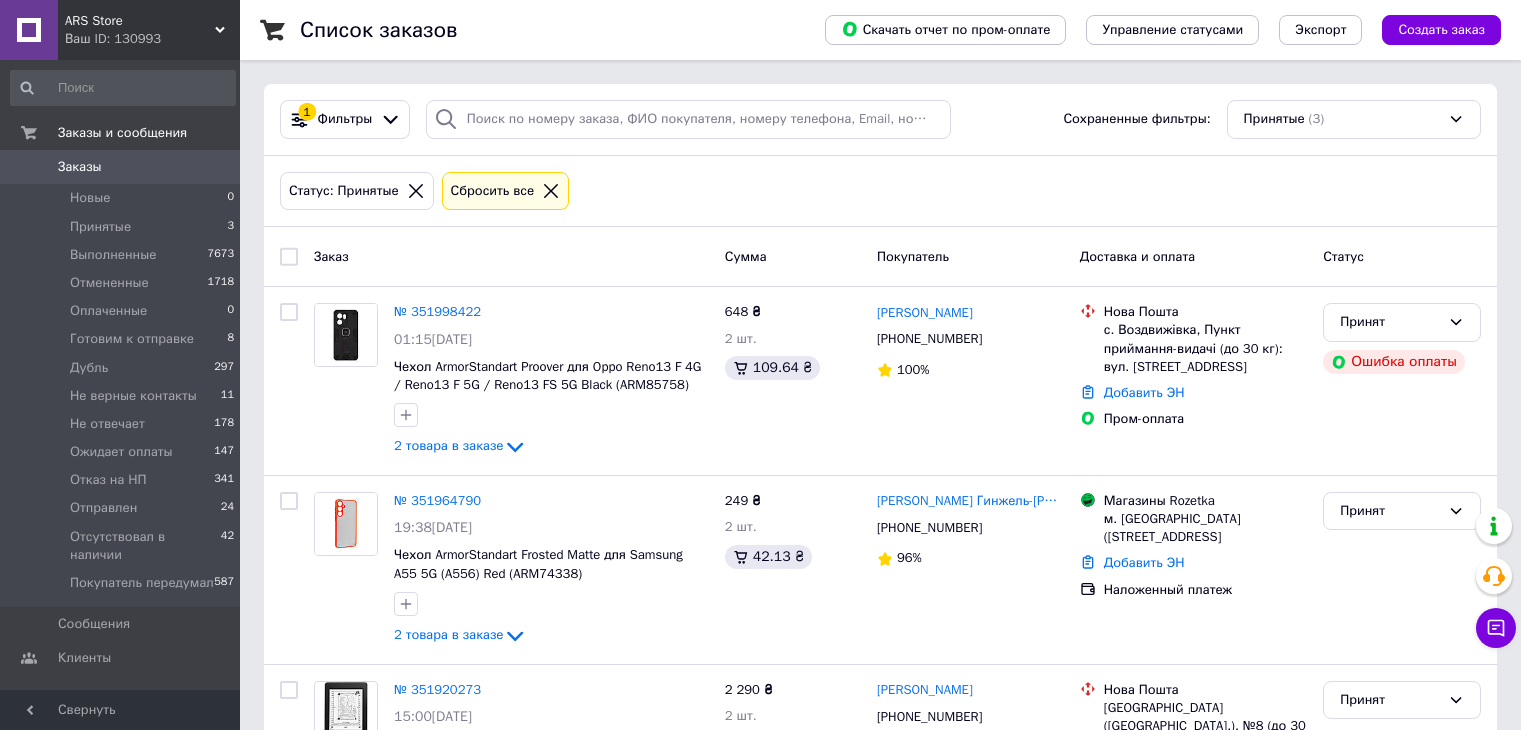 scroll, scrollTop: 4, scrollLeft: 0, axis: vertical 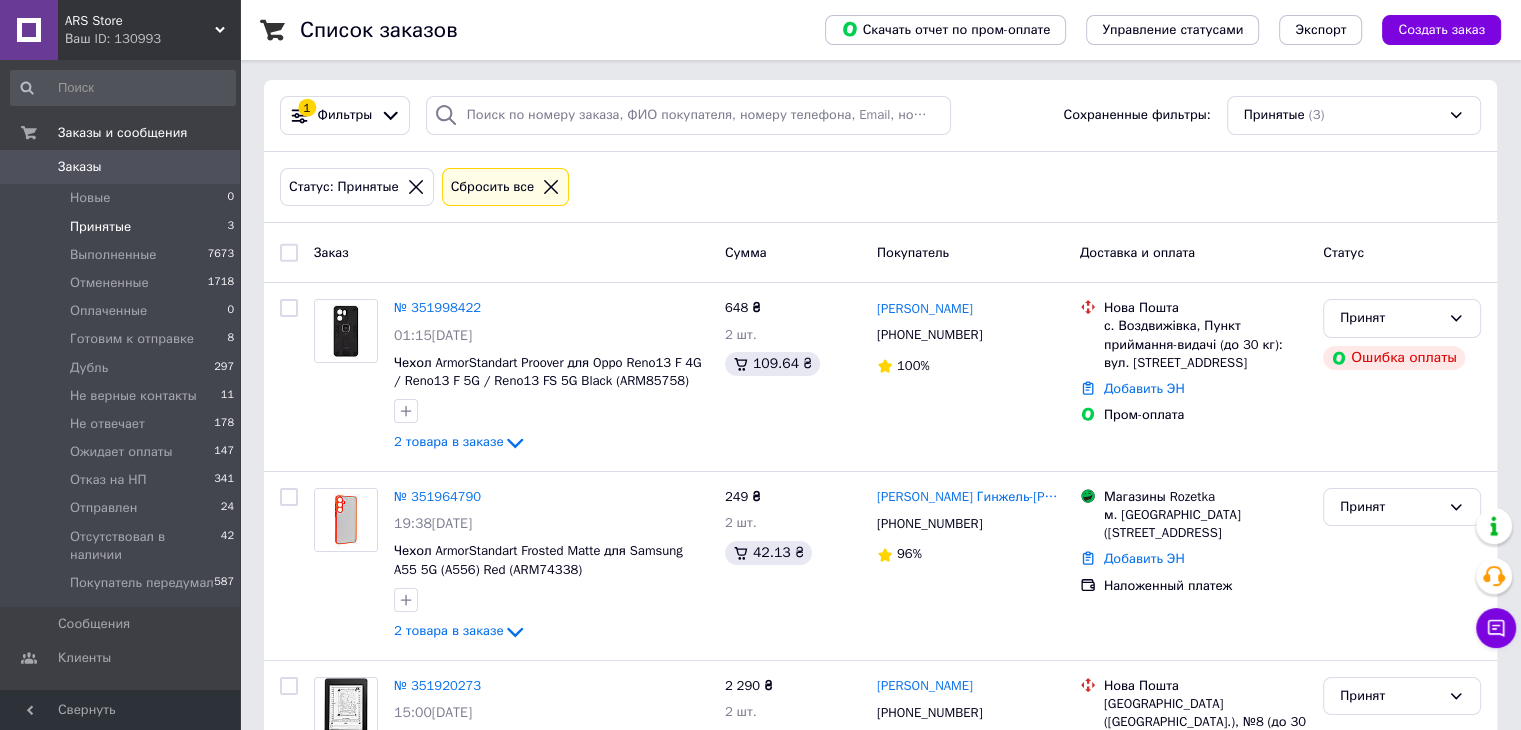 click on "Принятые 3" at bounding box center (123, 227) 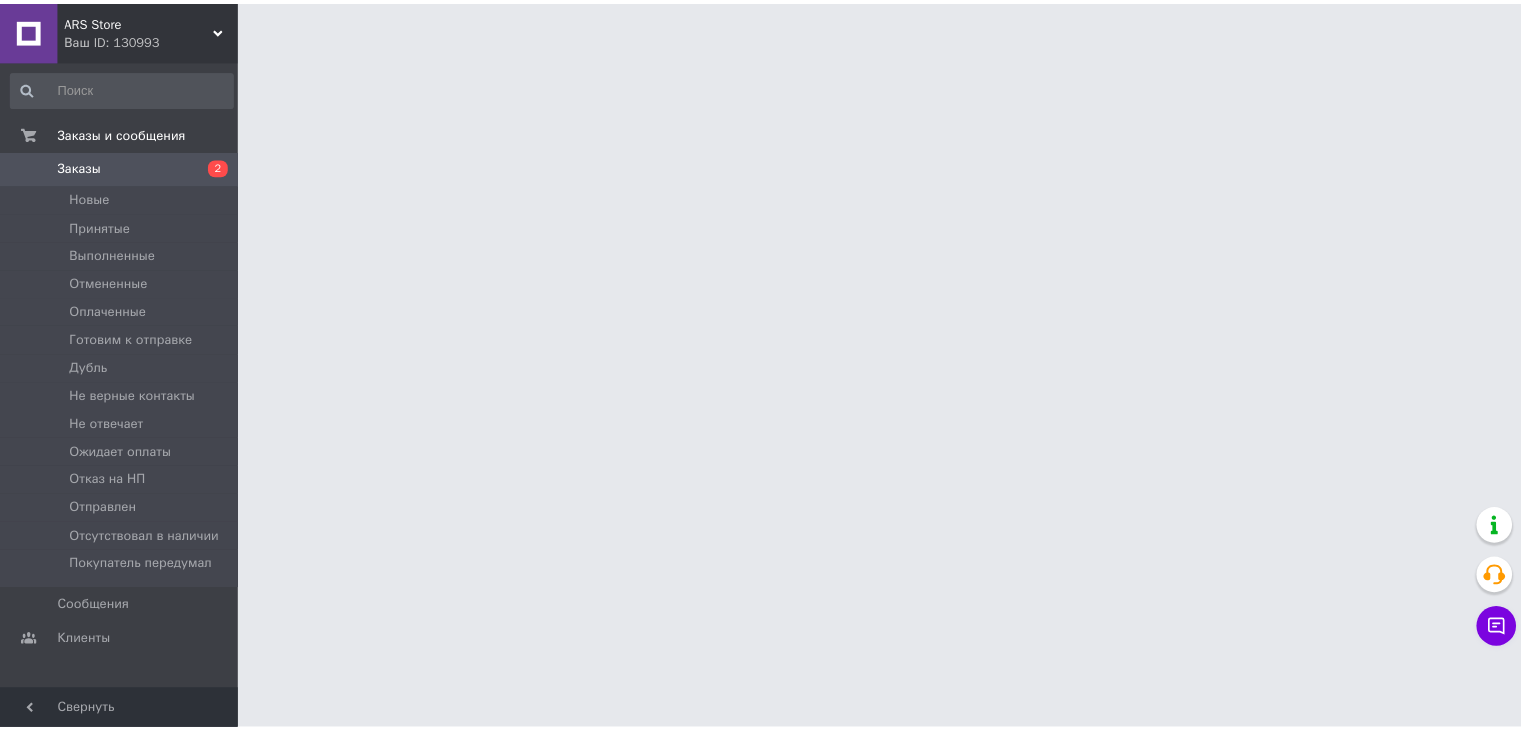 scroll, scrollTop: 0, scrollLeft: 0, axis: both 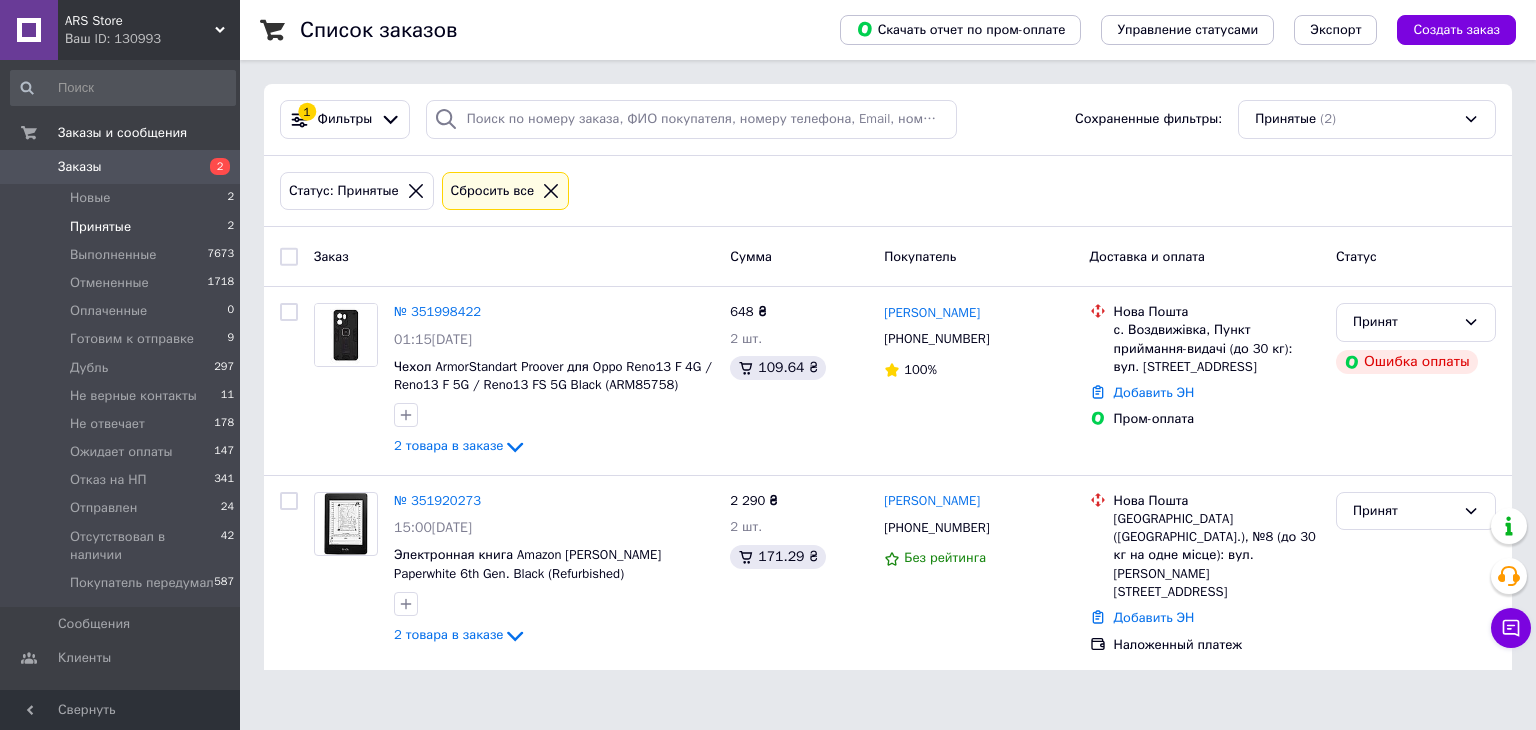 click 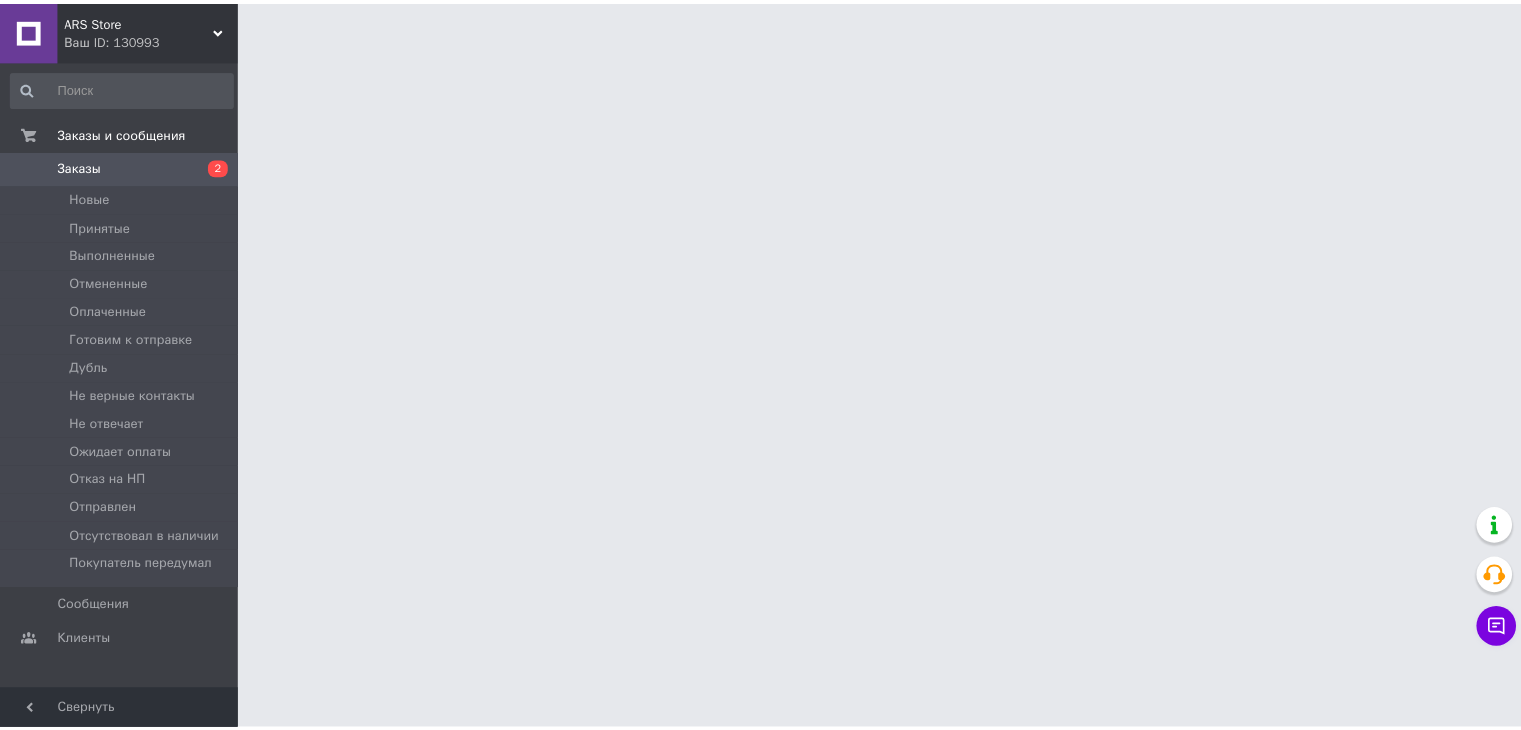 scroll, scrollTop: 0, scrollLeft: 0, axis: both 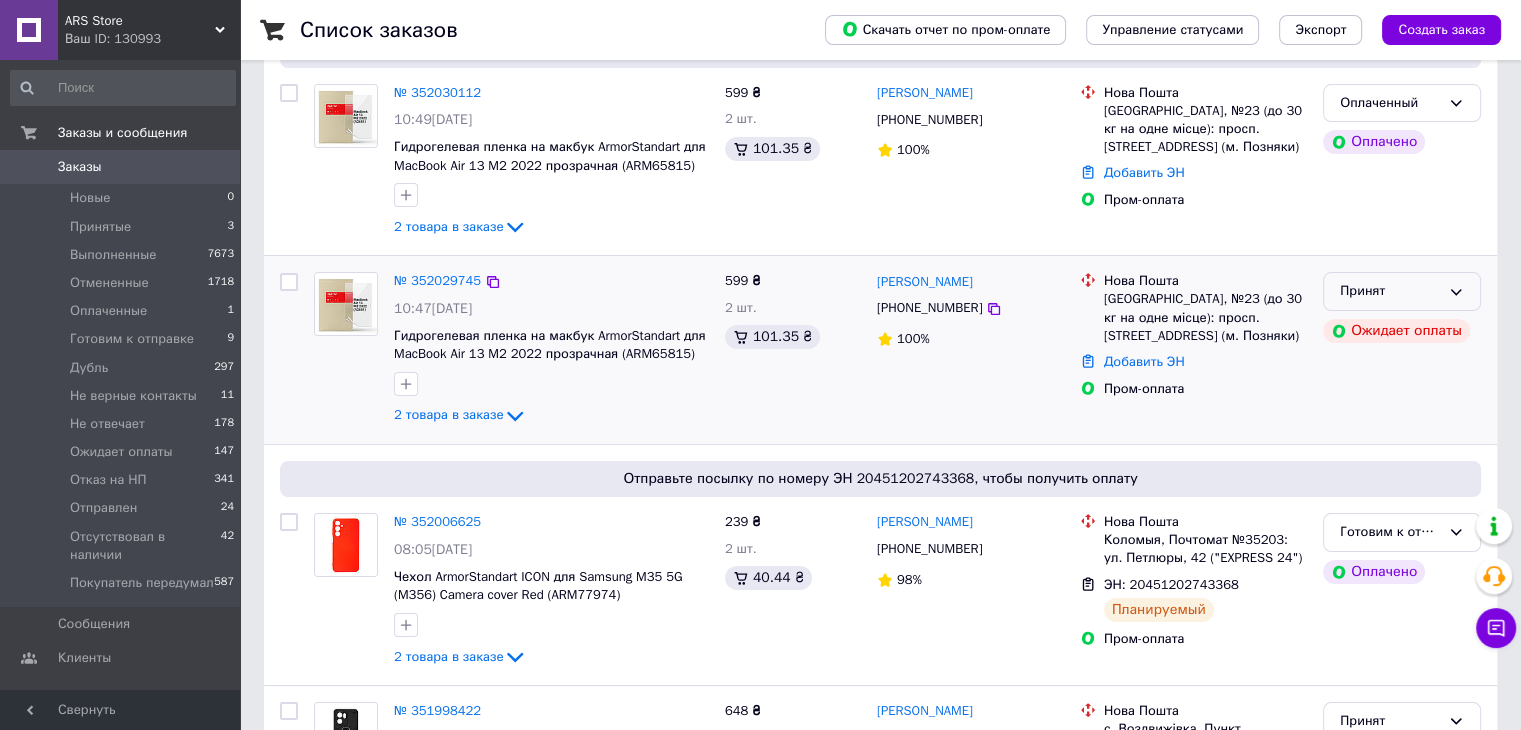click on "Принят" at bounding box center [1390, 291] 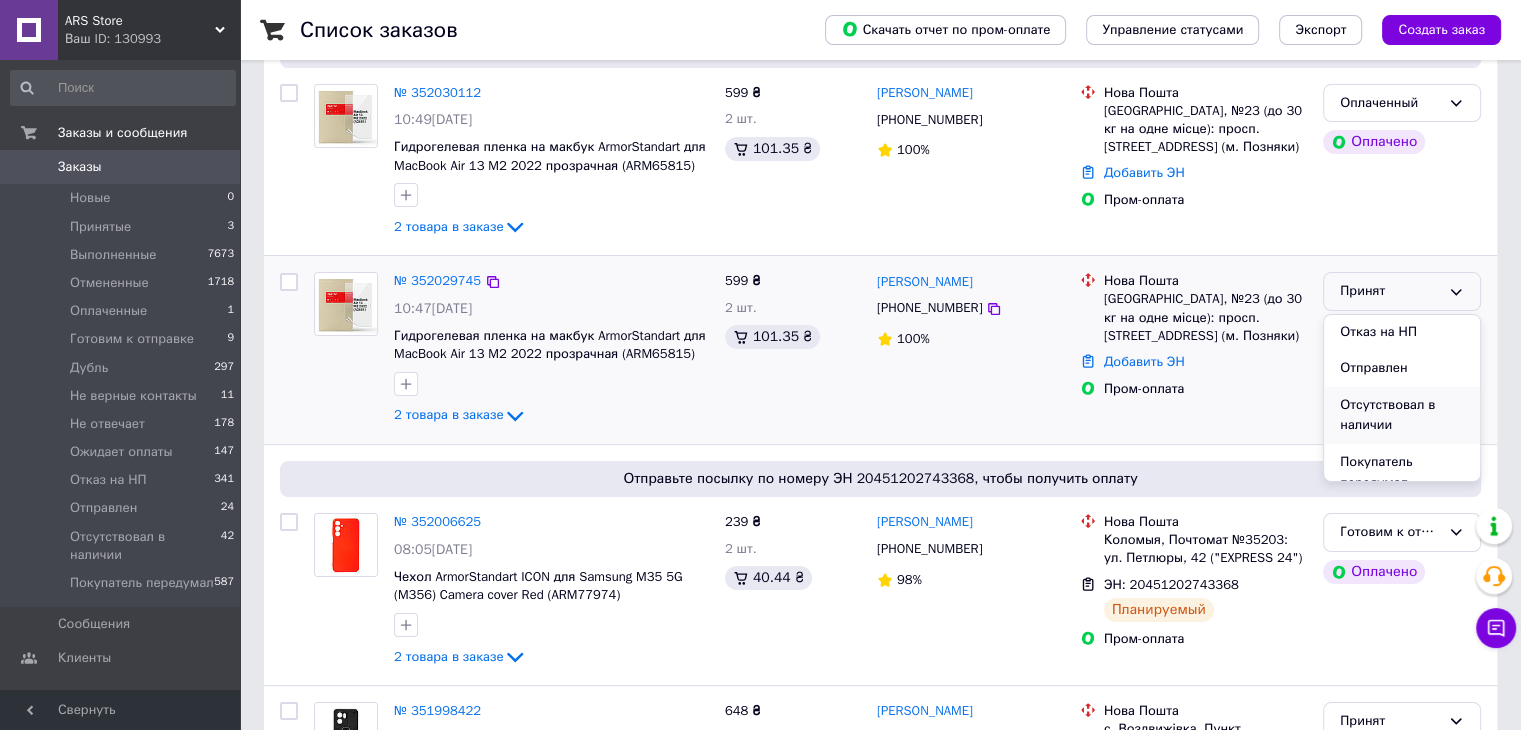 scroll, scrollTop: 35, scrollLeft: 0, axis: vertical 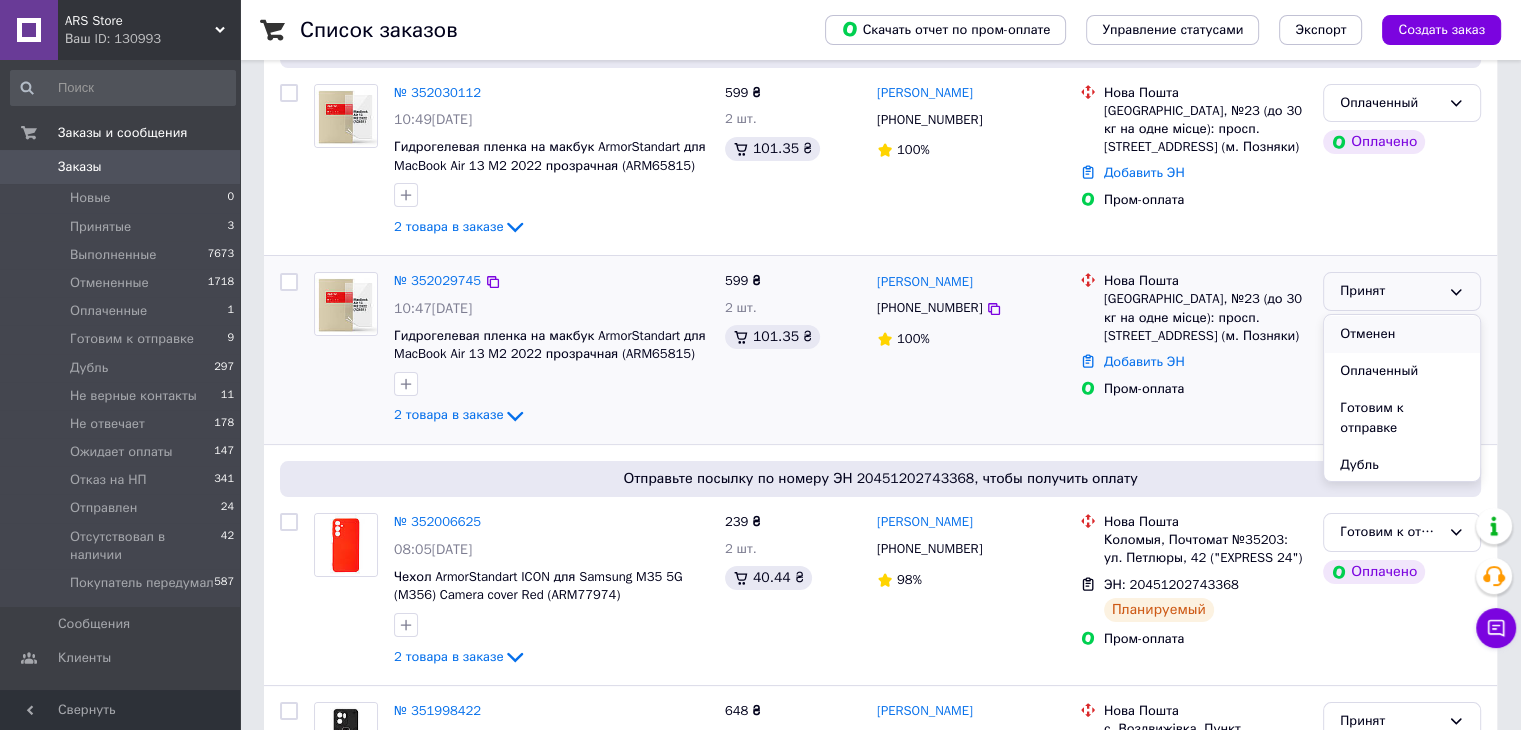 click on "Отменен" at bounding box center (1402, 334) 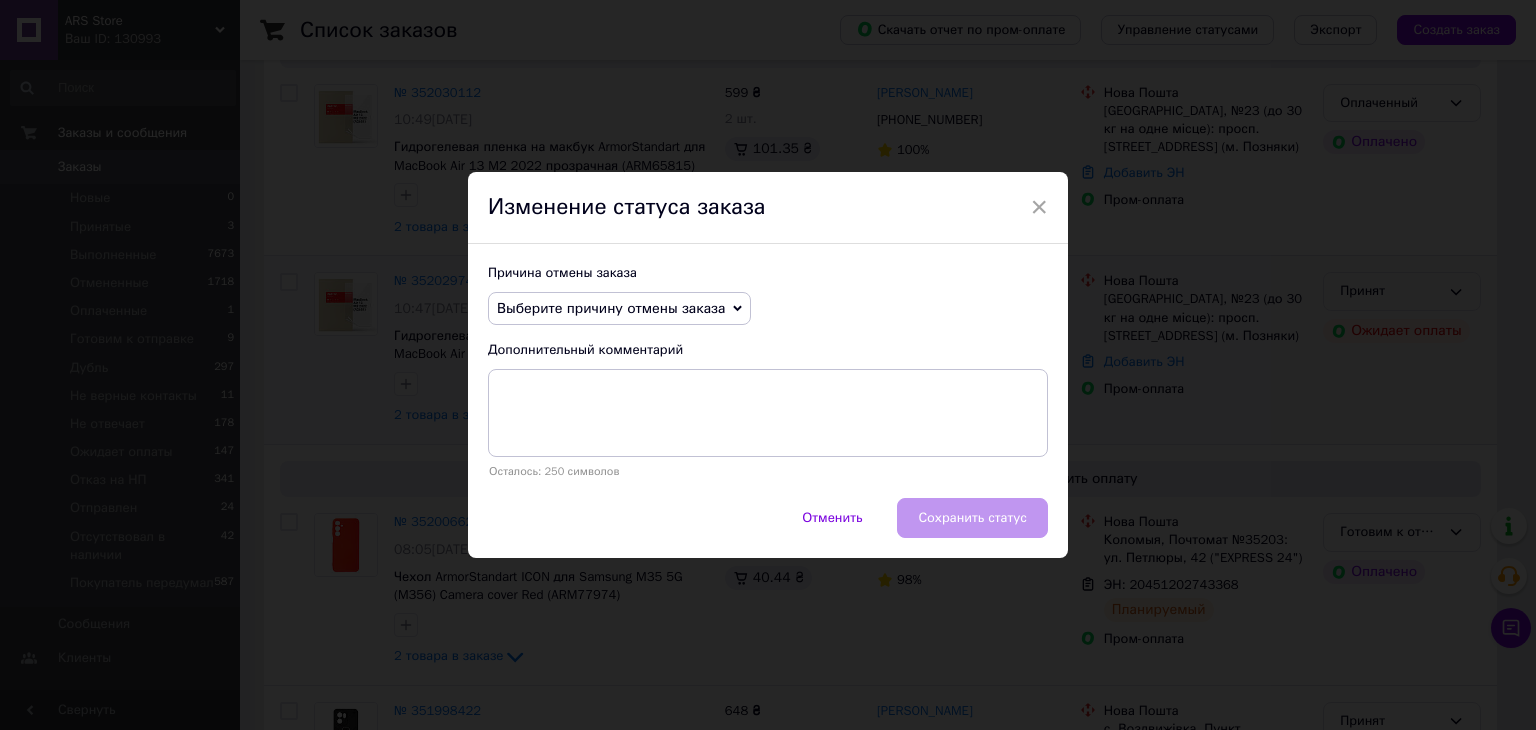 click on "Выберите причину отмены заказа" at bounding box center (611, 308) 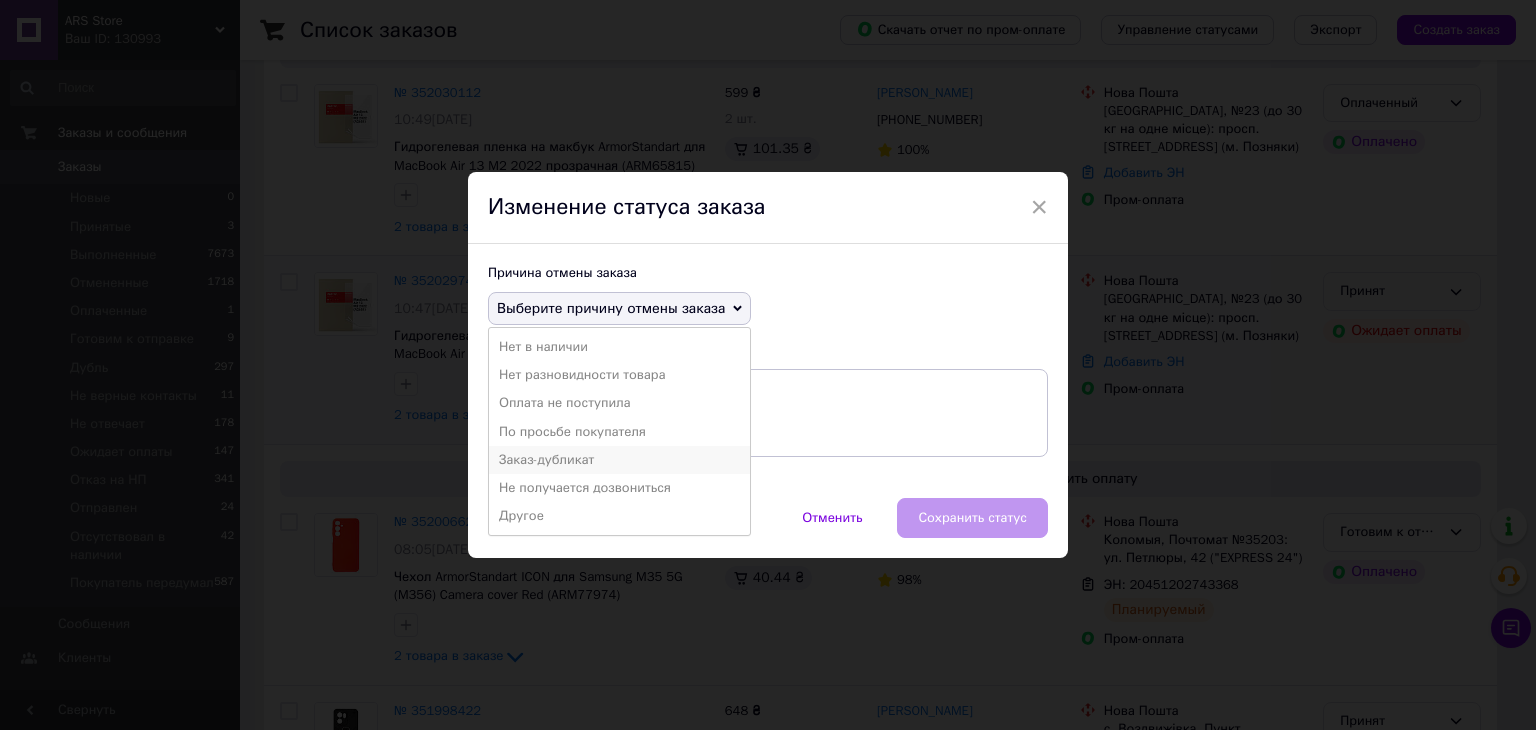 click on "Заказ-дубликат" at bounding box center [619, 460] 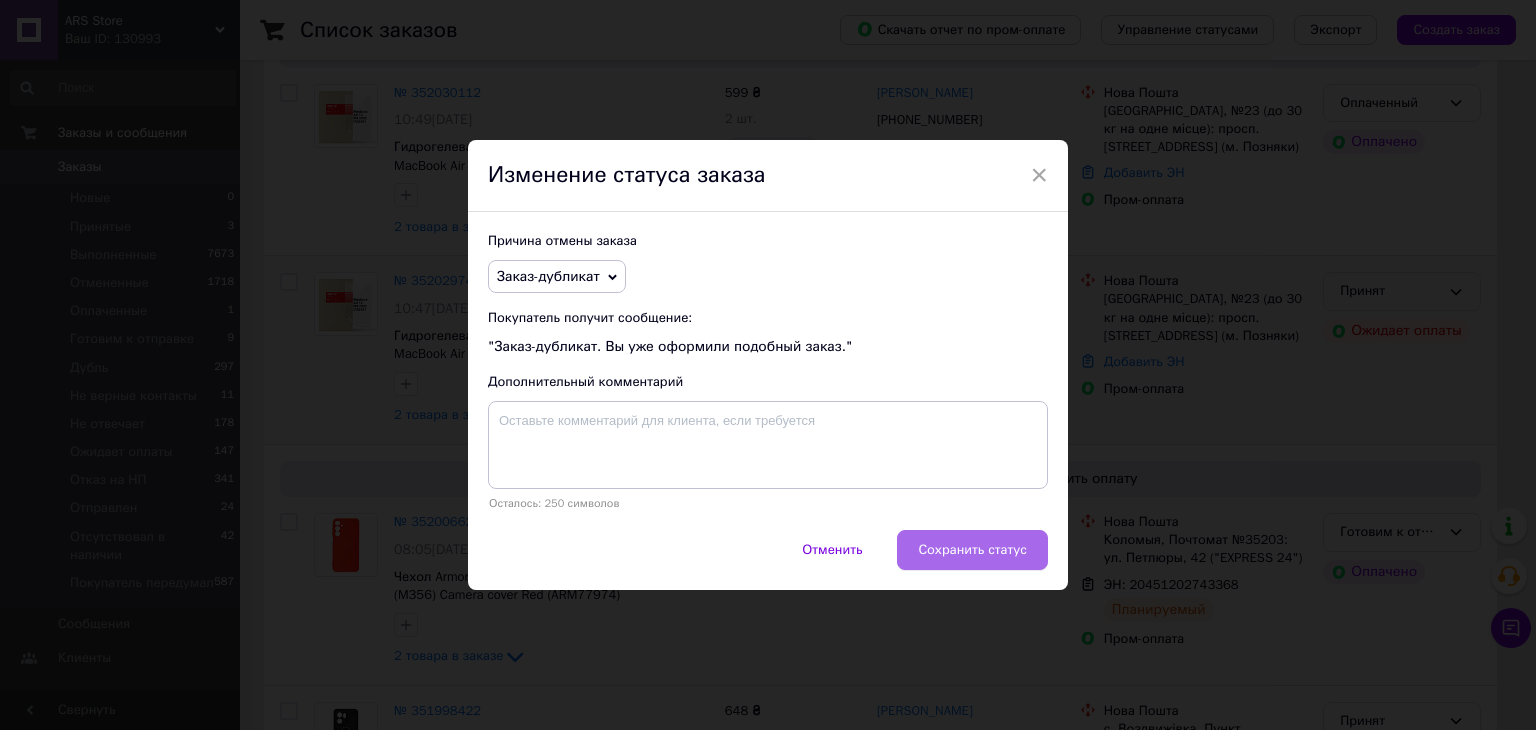 click on "Сохранить статус" at bounding box center (972, 550) 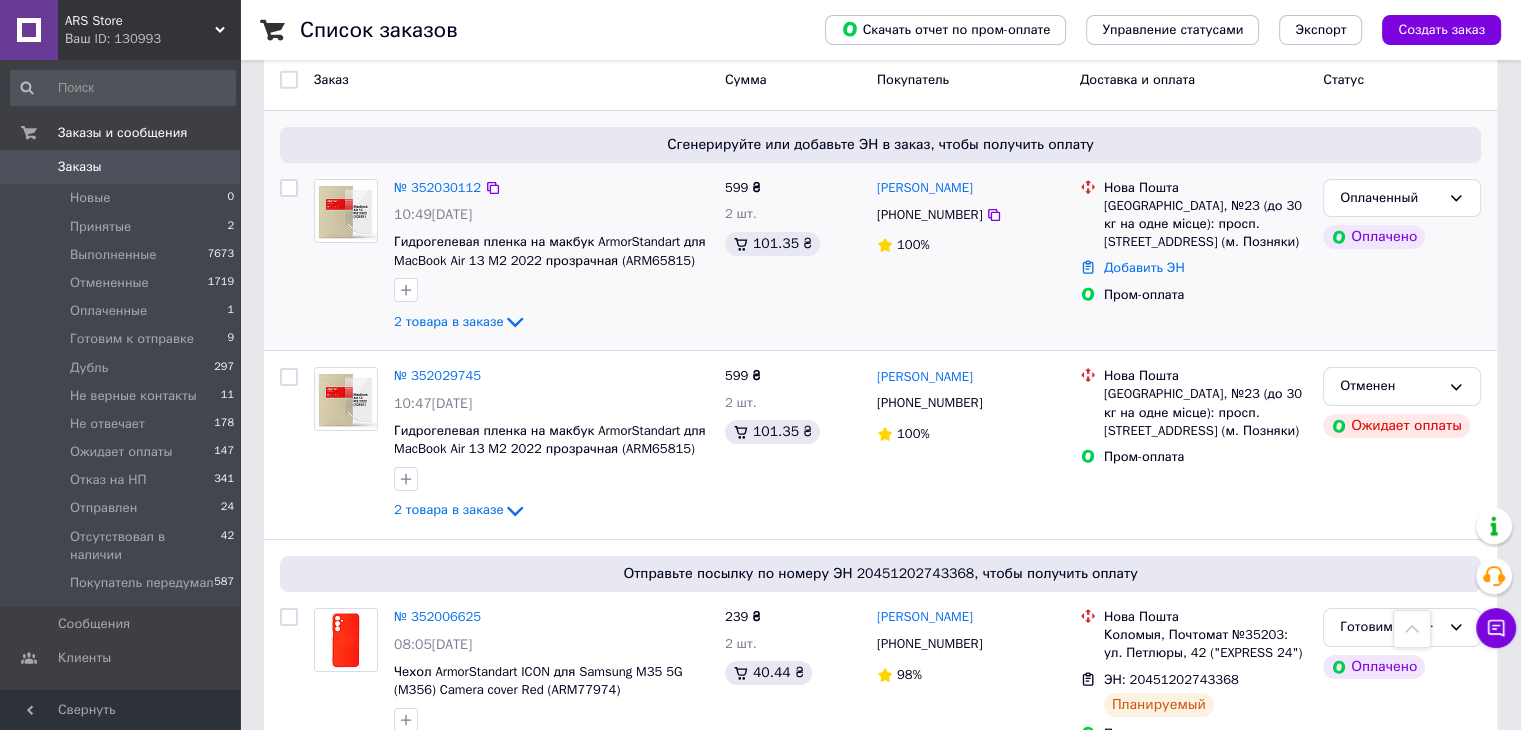 scroll, scrollTop: 0, scrollLeft: 0, axis: both 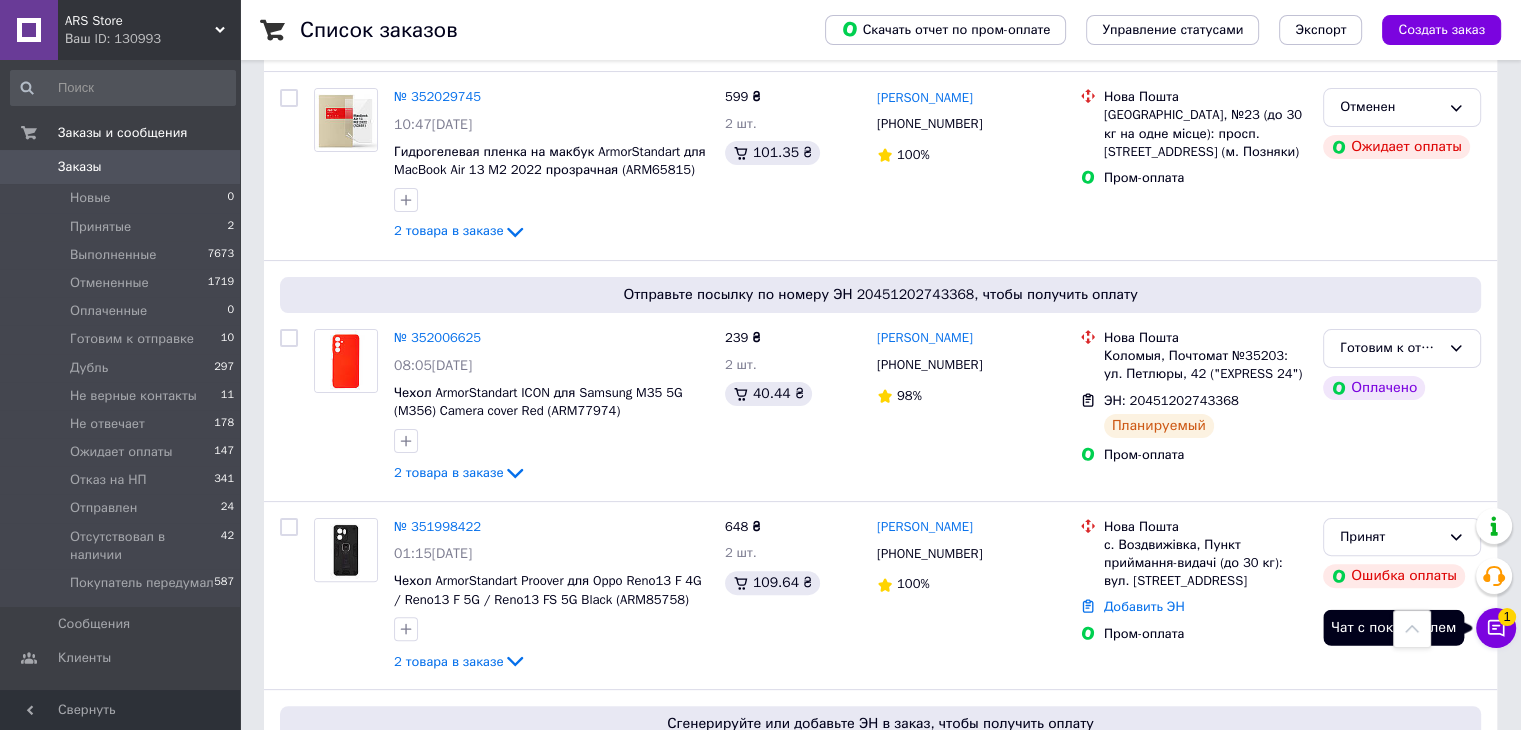 click 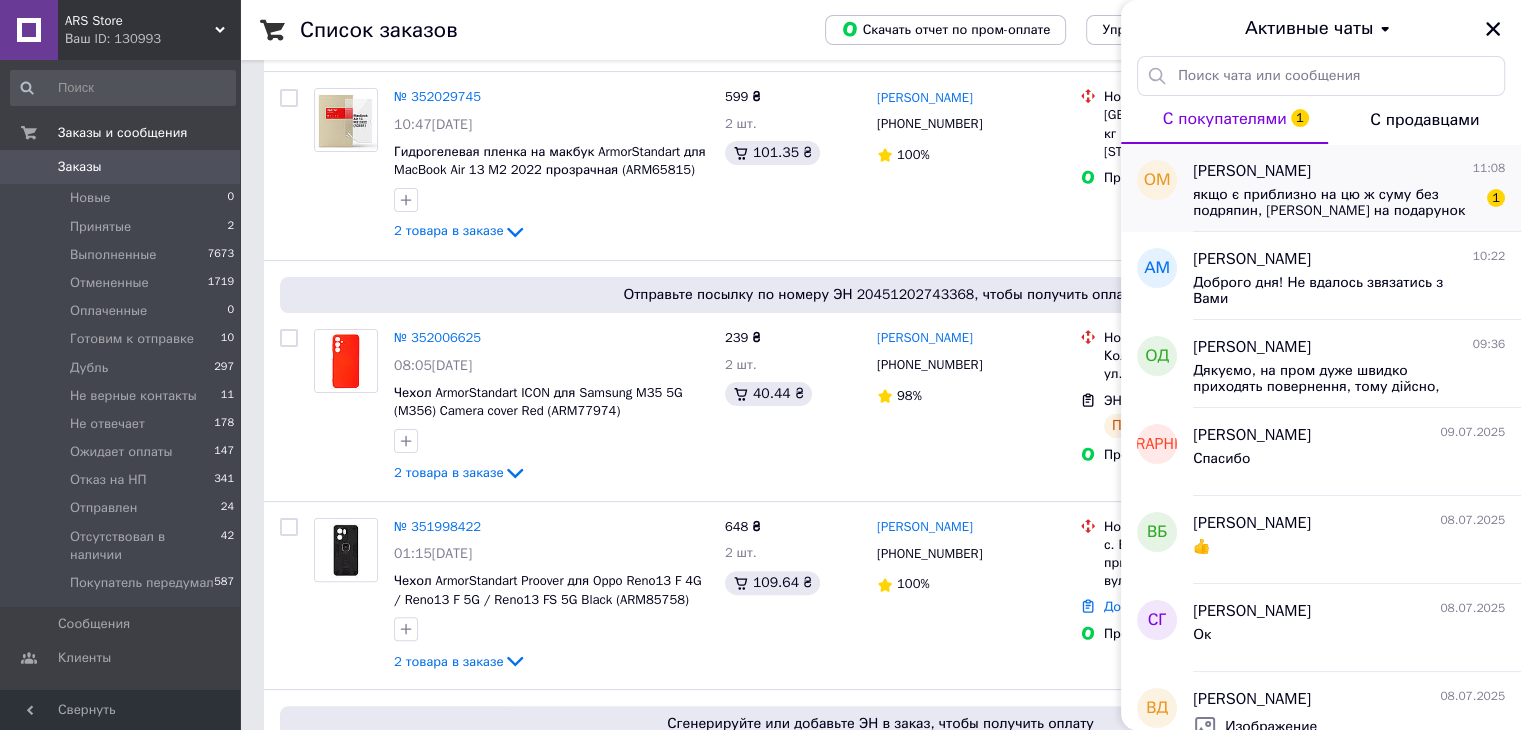 click on "Олена Муратова 11:08" at bounding box center (1349, 171) 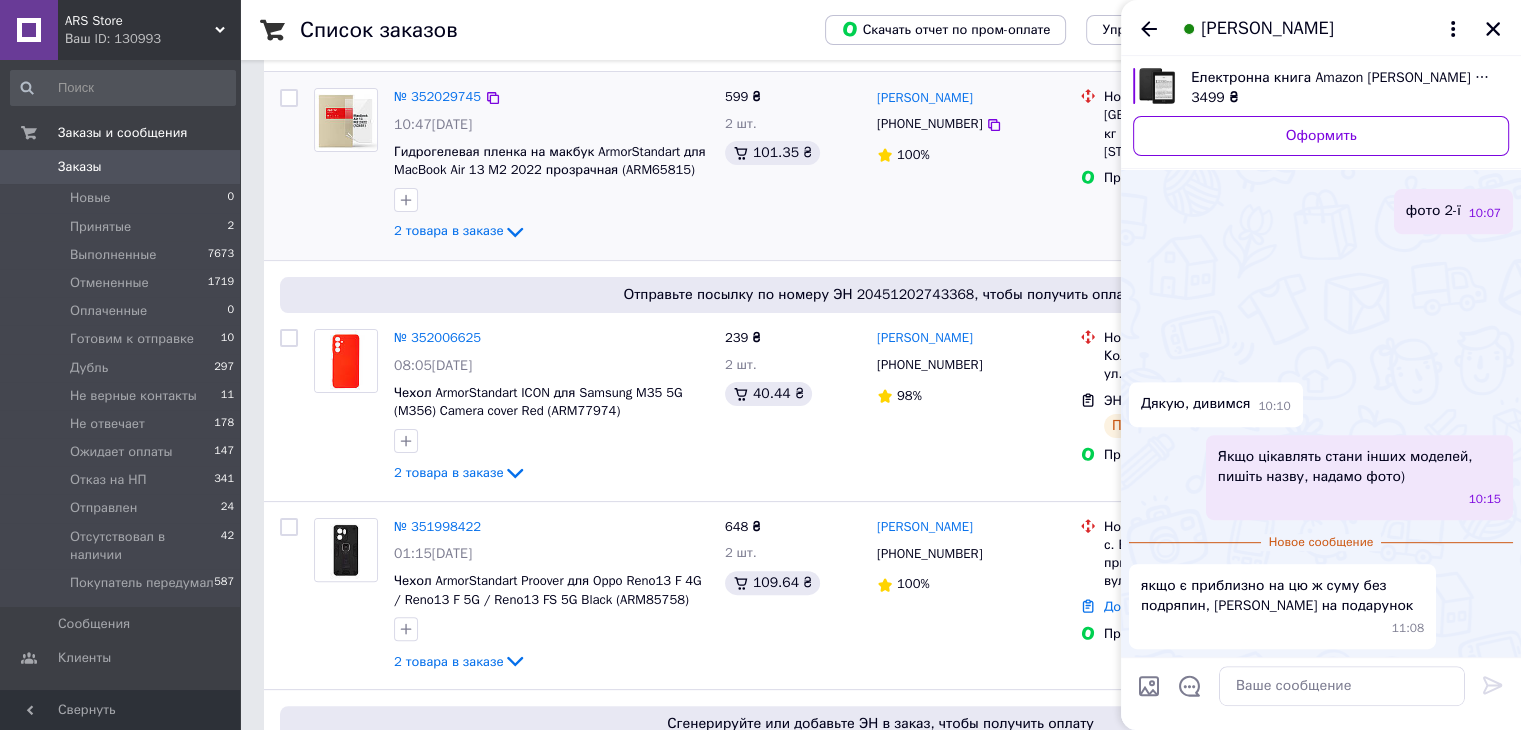 scroll, scrollTop: 2600, scrollLeft: 0, axis: vertical 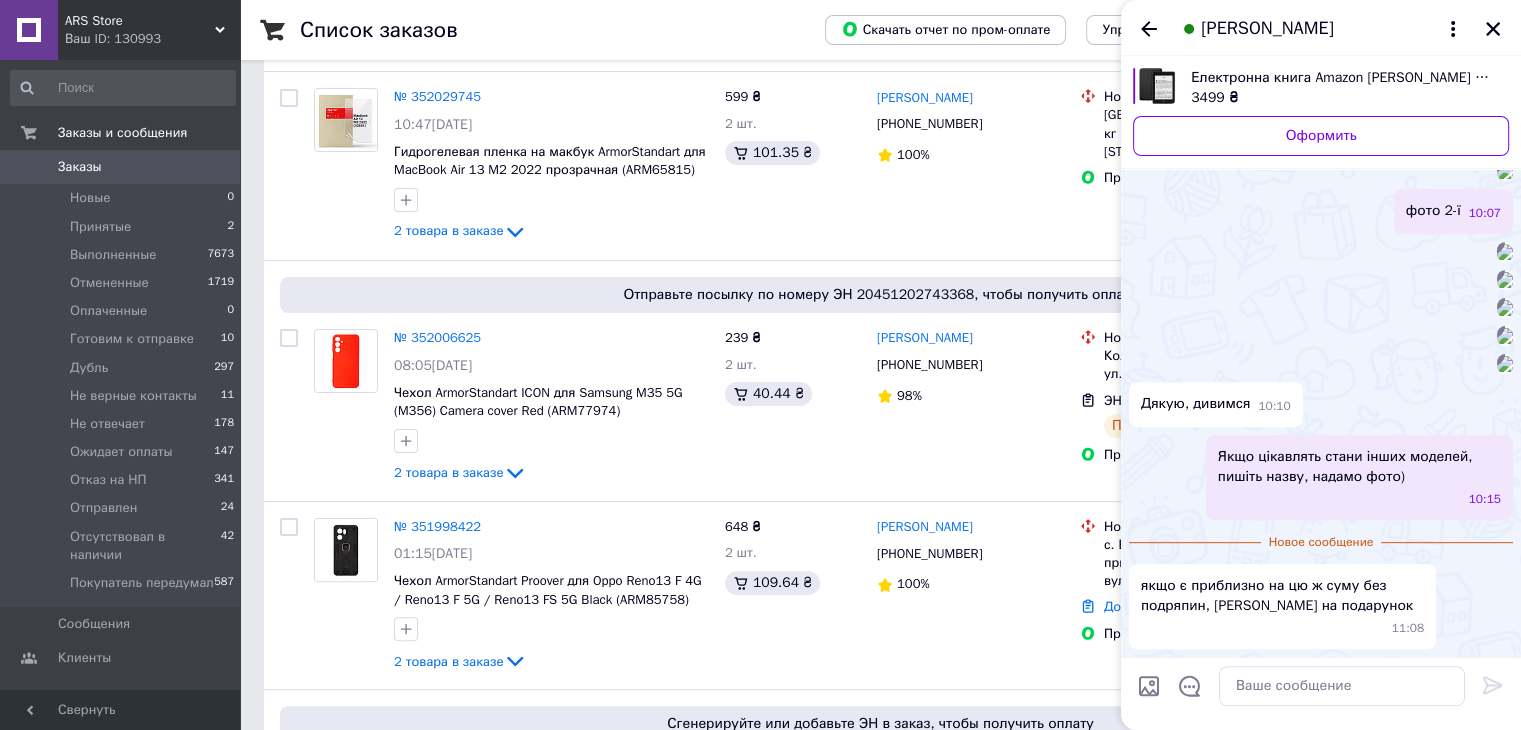 click on "ARS Store" at bounding box center (140, 21) 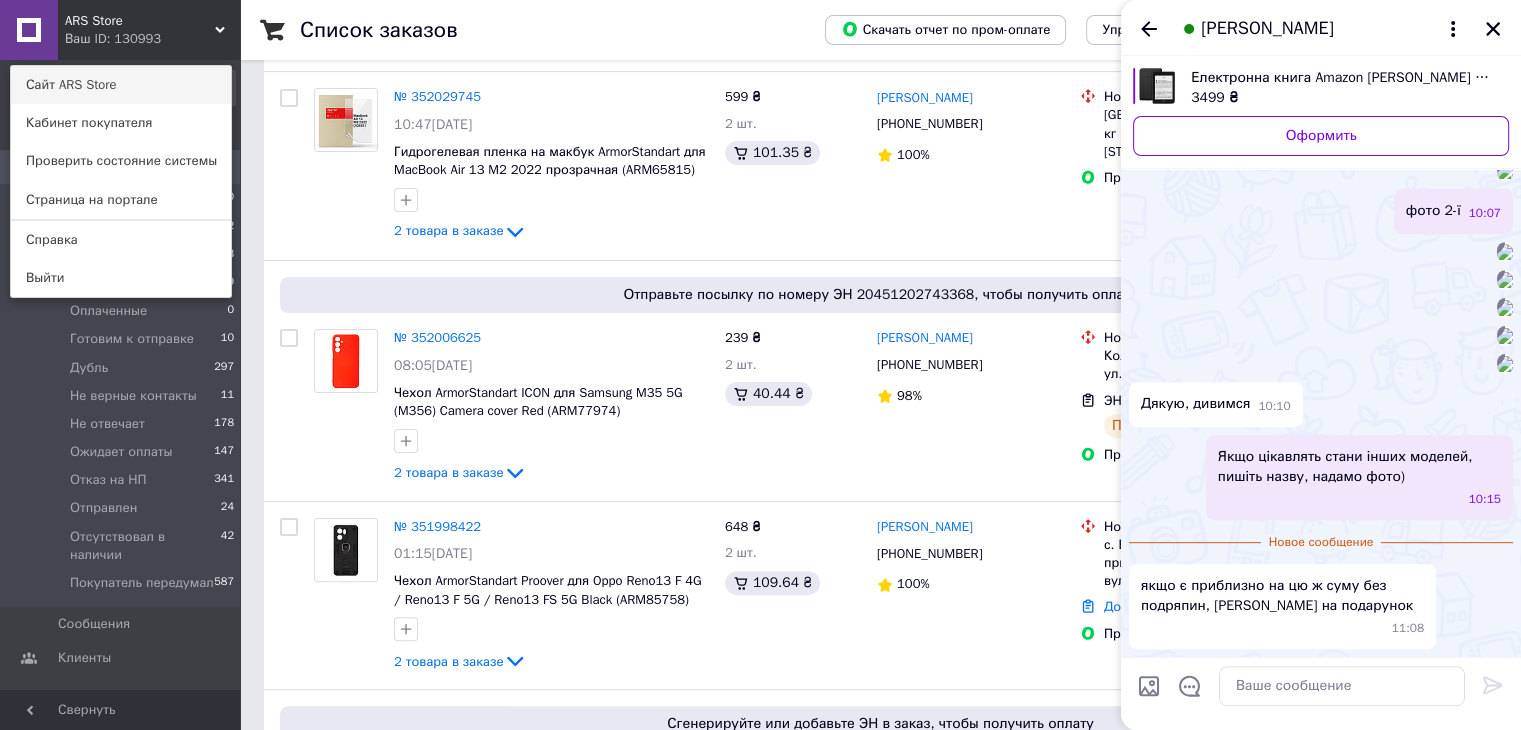 drag, startPoint x: 124, startPoint y: 25, endPoint x: 53, endPoint y: 86, distance: 93.60555 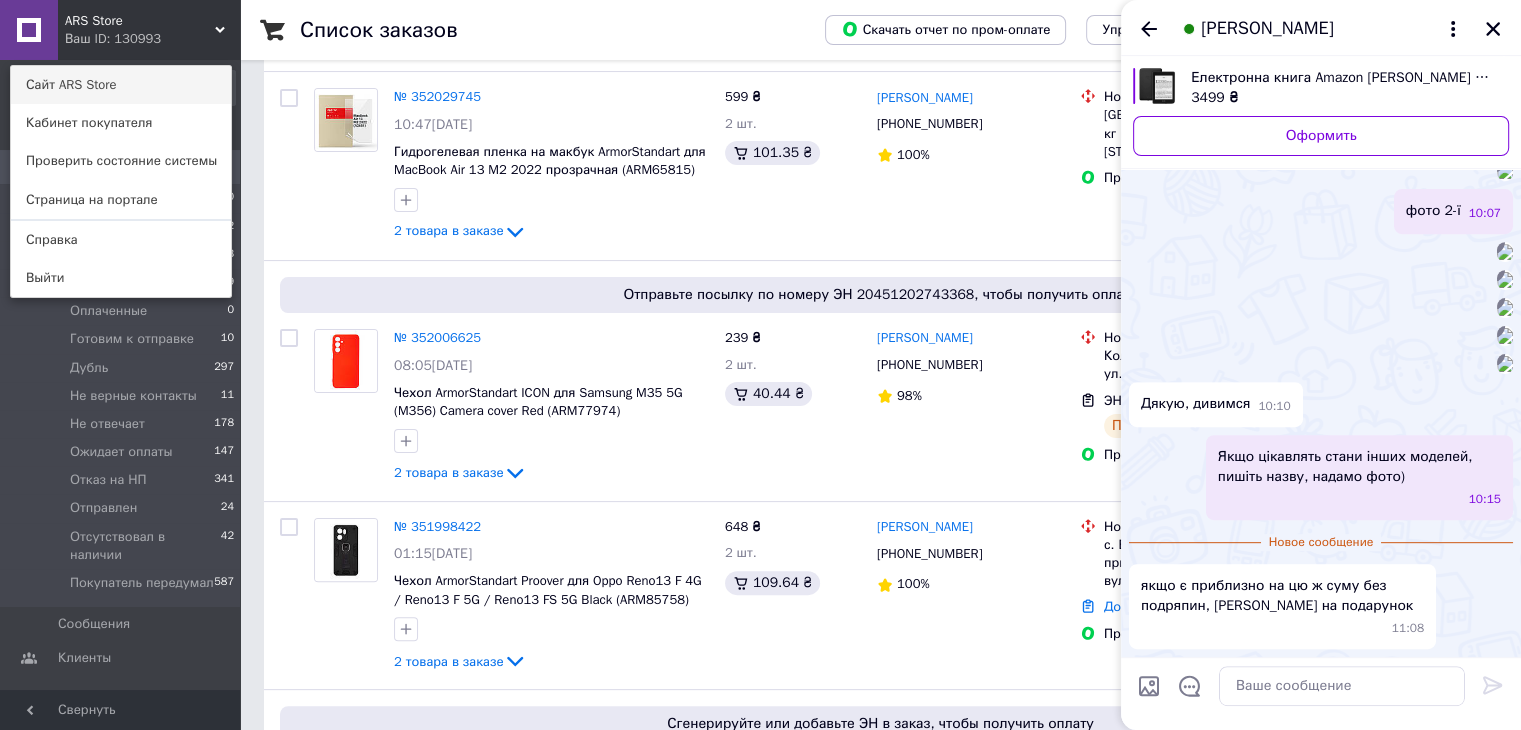 click on "Сайт ARS Store" at bounding box center (121, 85) 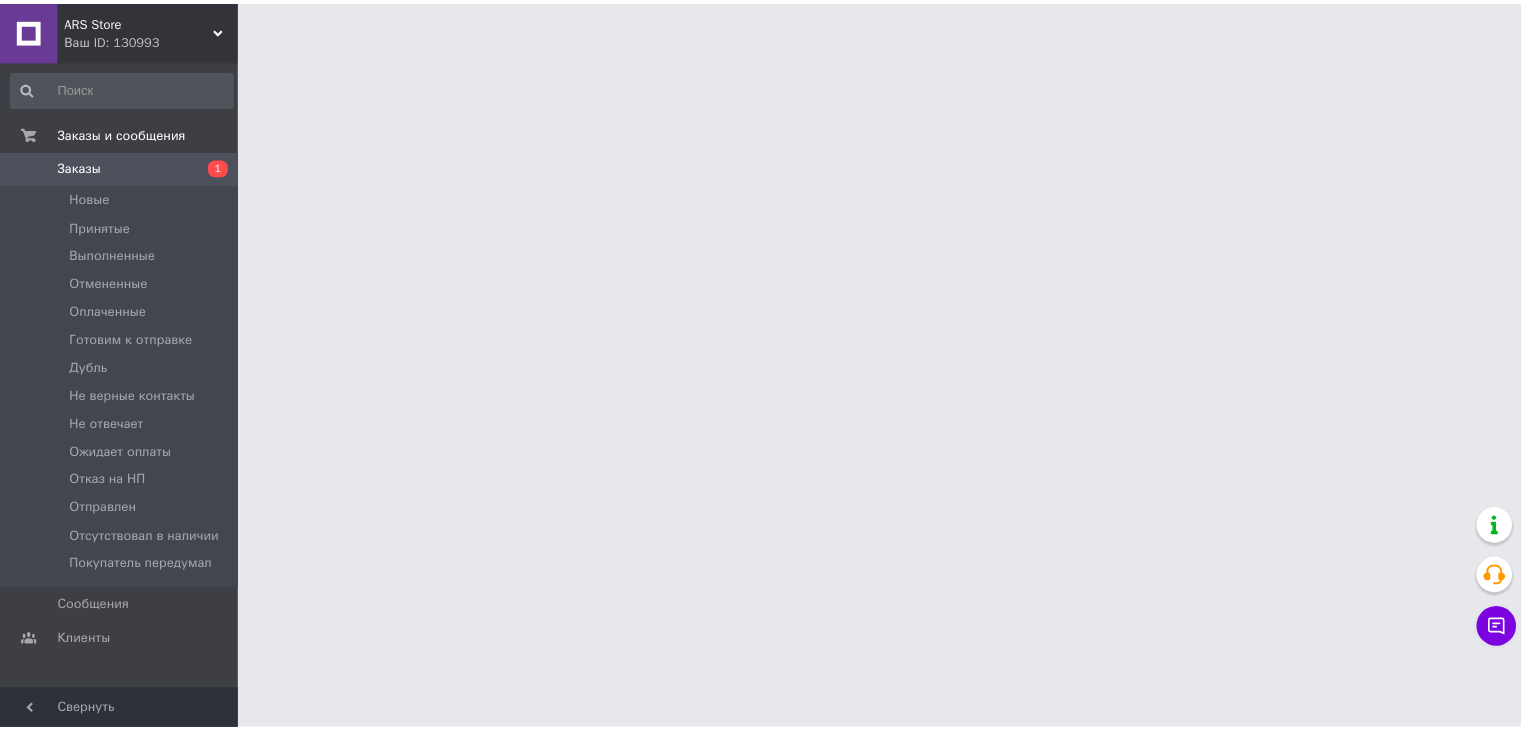 scroll, scrollTop: 0, scrollLeft: 0, axis: both 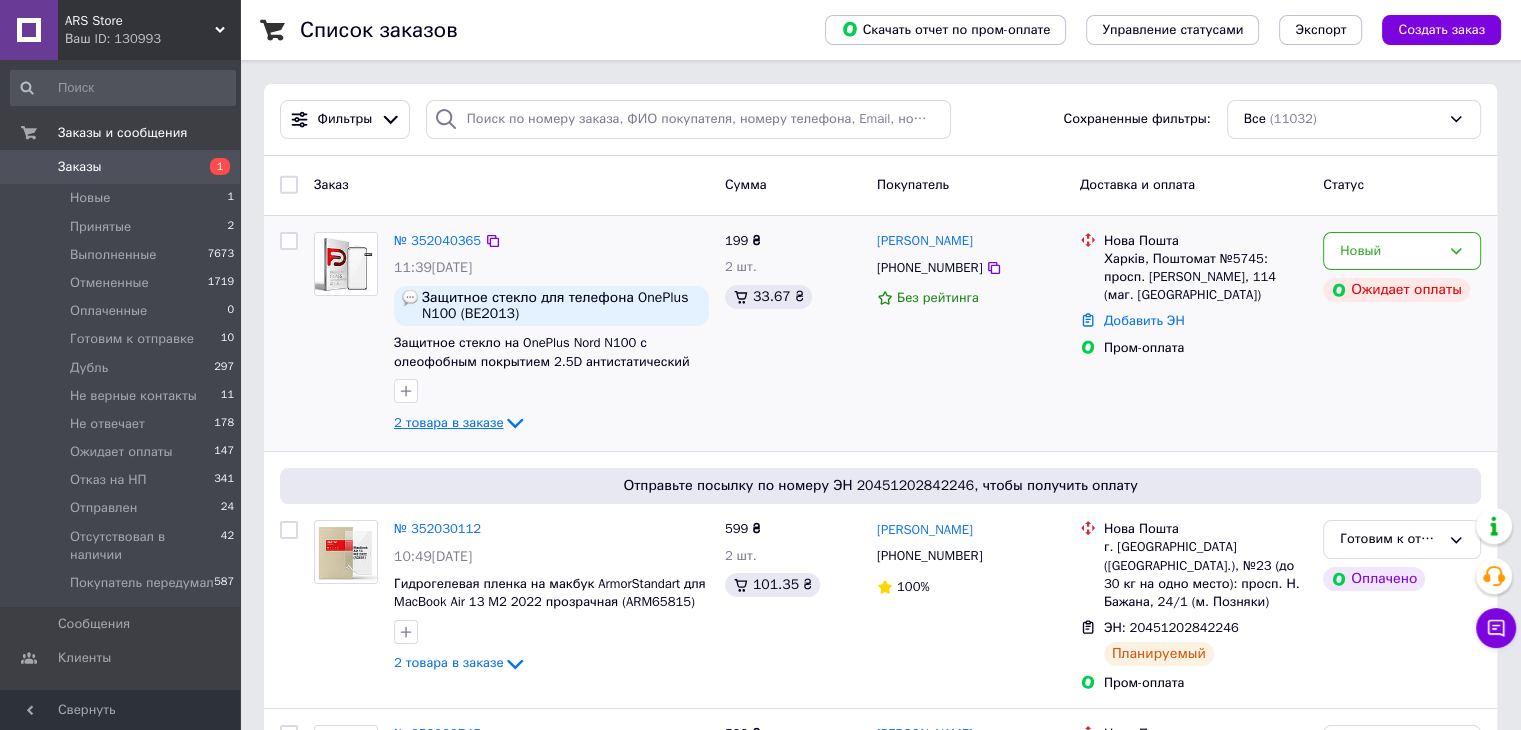 click on "2 товара в заказе" at bounding box center (448, 422) 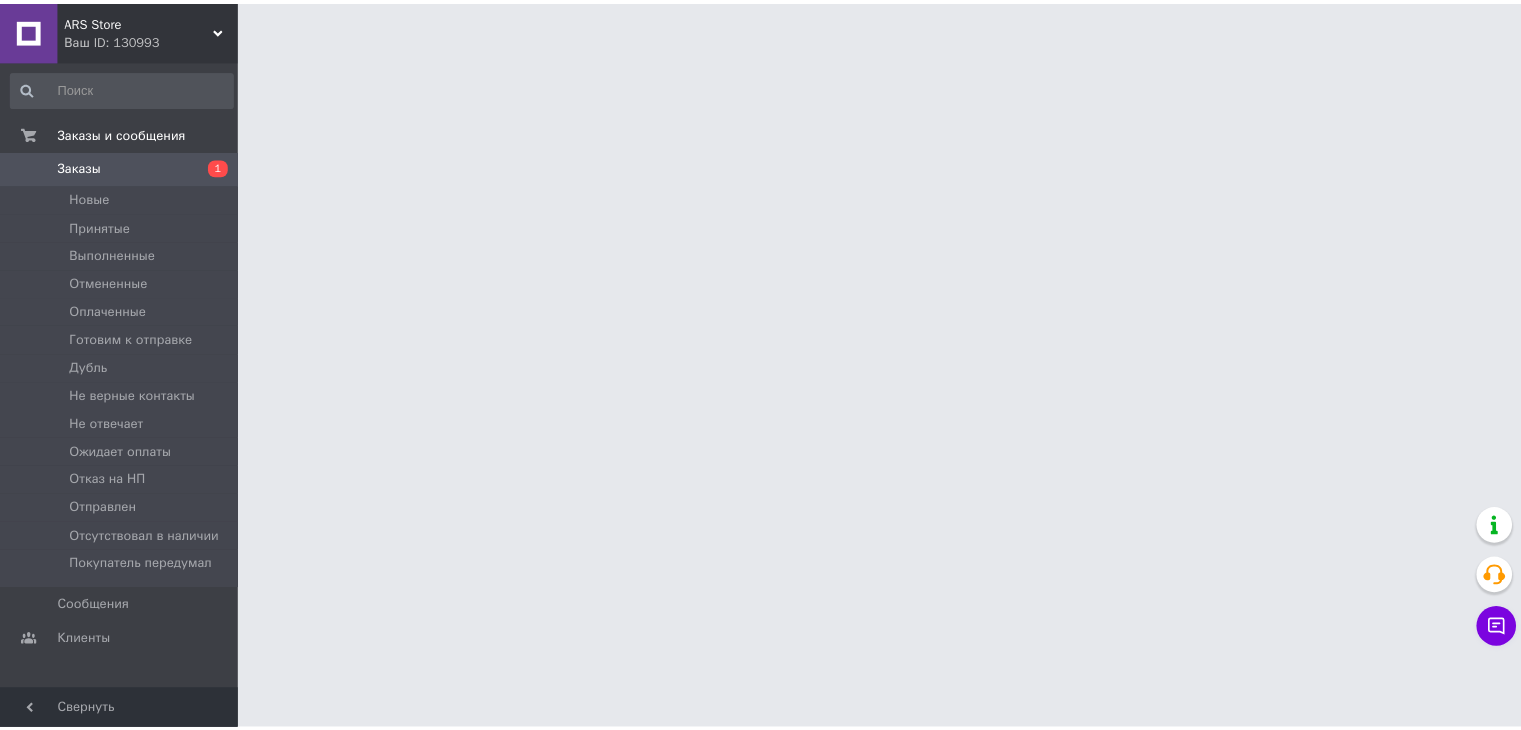 scroll, scrollTop: 0, scrollLeft: 0, axis: both 